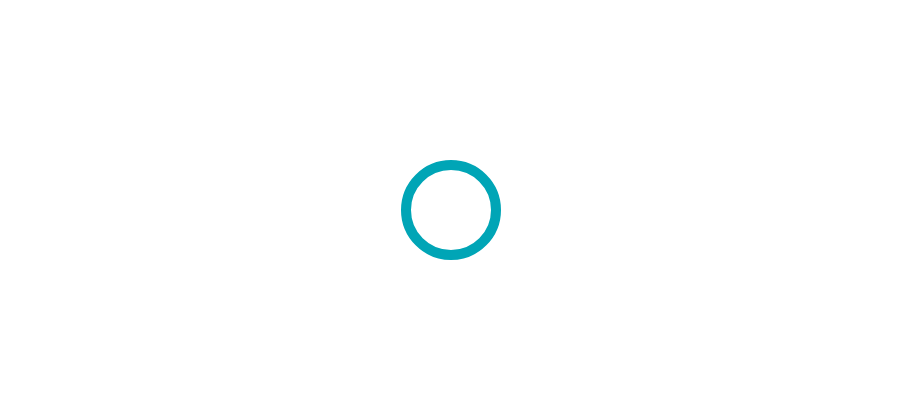 scroll, scrollTop: 0, scrollLeft: 0, axis: both 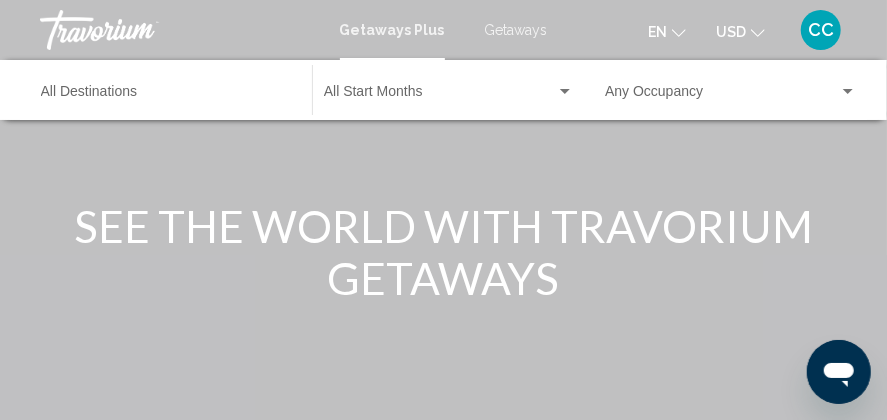 click at bounding box center (440, 96) 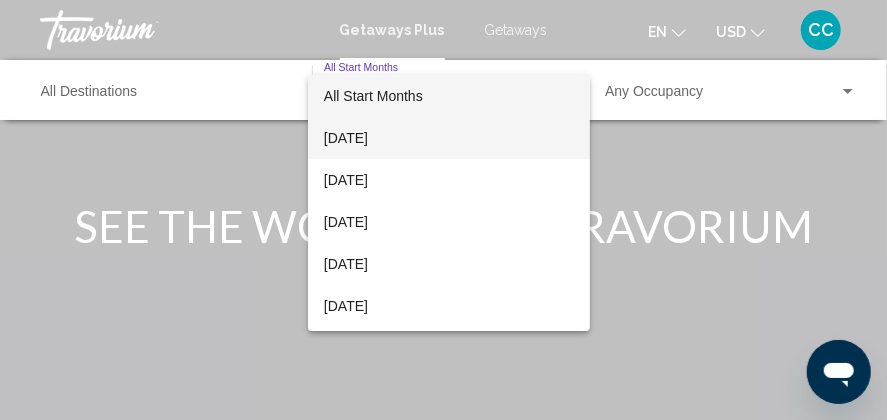 click on "[DATE]" at bounding box center (449, 138) 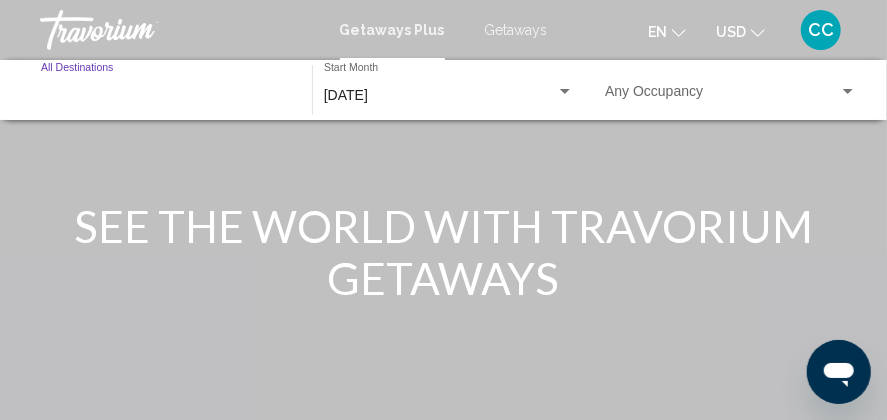 click on "Destination All Destinations" at bounding box center [166, 96] 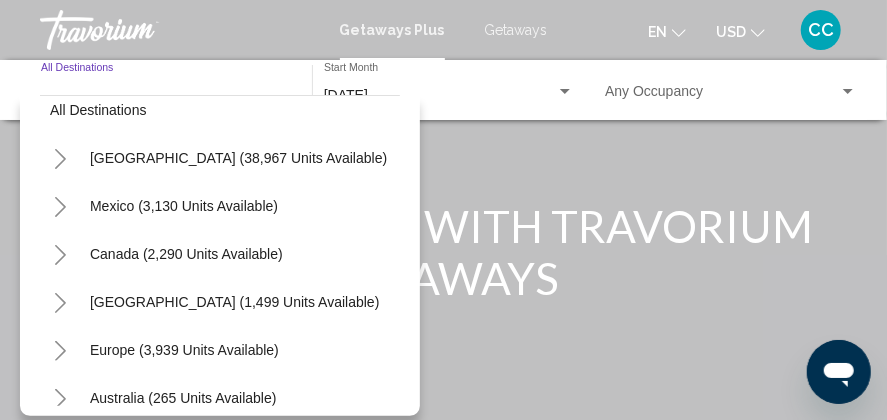 scroll, scrollTop: 0, scrollLeft: 0, axis: both 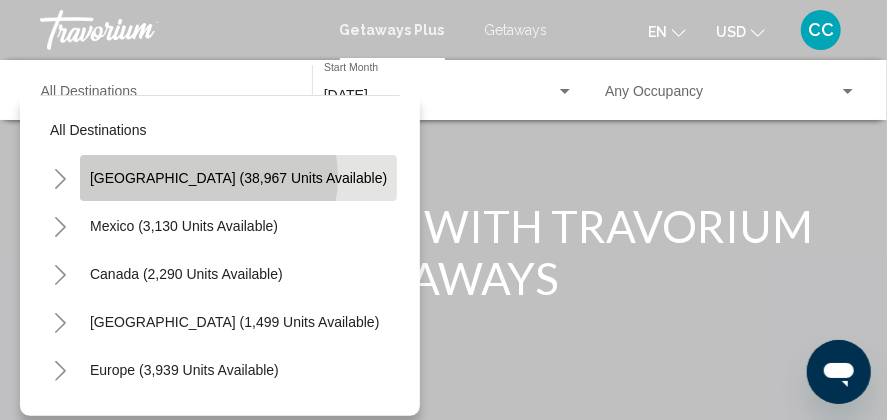 click on "[GEOGRAPHIC_DATA] (38,967 units available)" 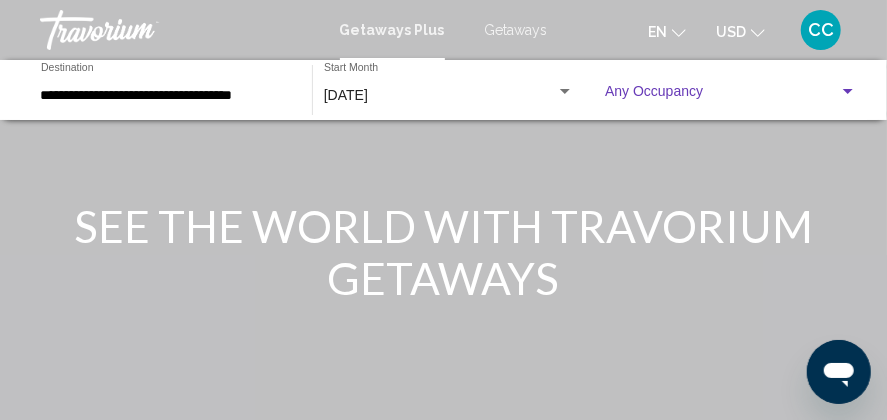 click at bounding box center [721, 96] 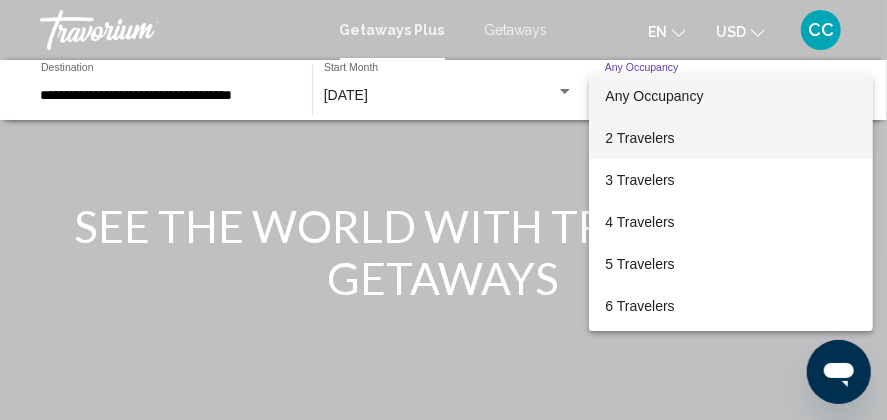 click on "2 Travelers" at bounding box center [730, 138] 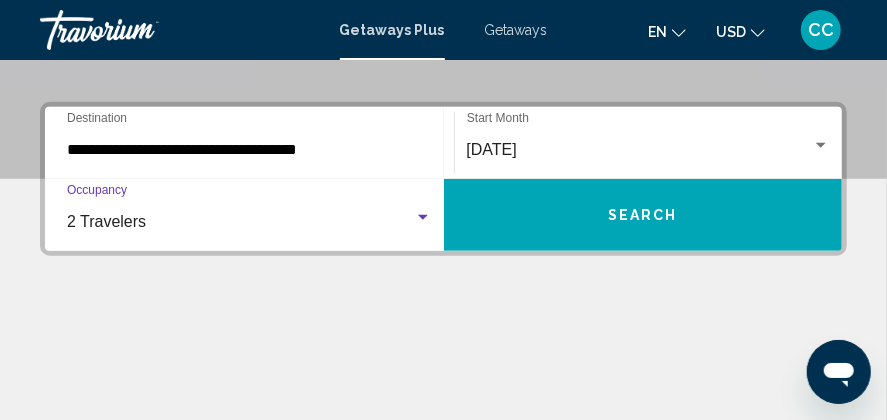 scroll, scrollTop: 400, scrollLeft: 0, axis: vertical 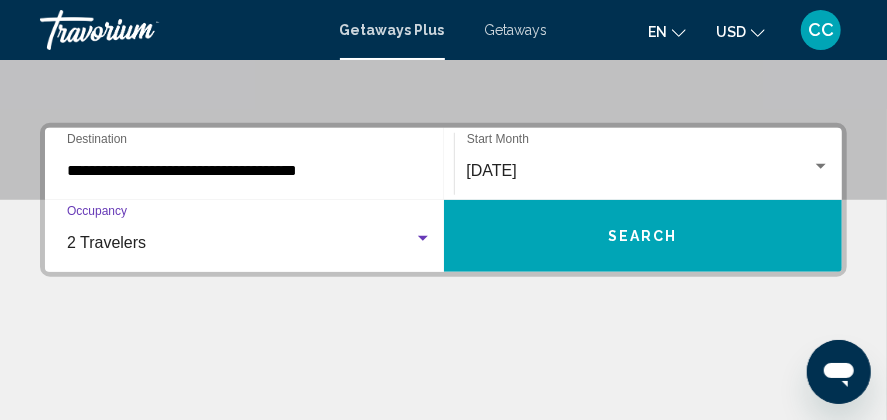 click on "Search" at bounding box center (643, 237) 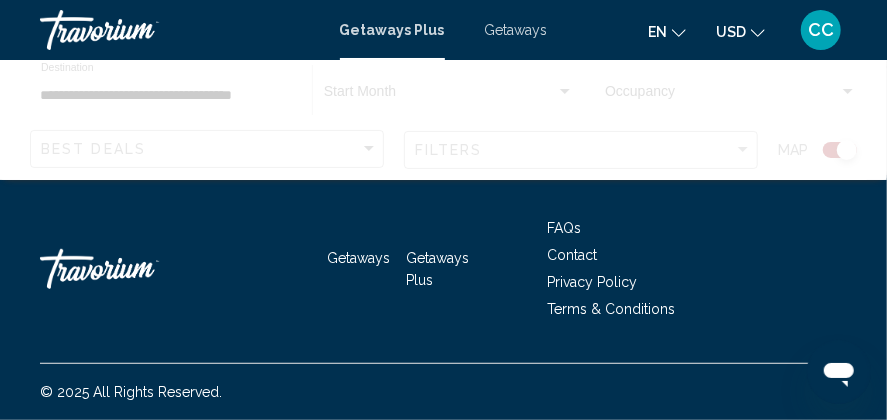 scroll, scrollTop: 0, scrollLeft: 0, axis: both 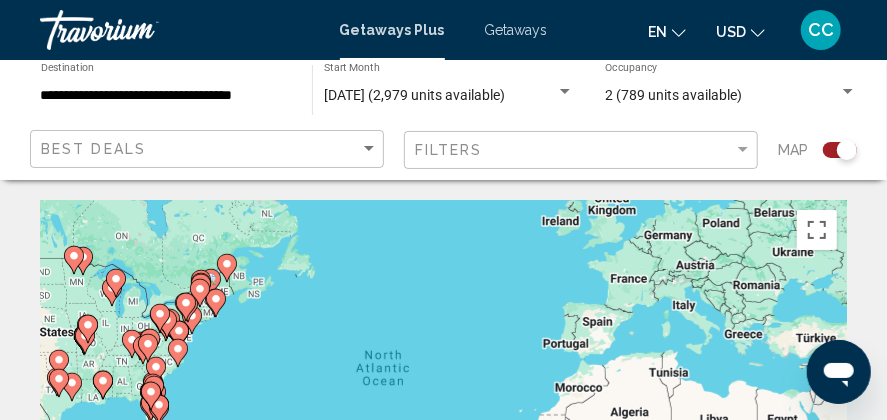click on "To navigate, press the arrow keys. To activate drag with keyboard, press Alt + Enter. Once in keyboard drag state, use the arrow keys to move the marker. To complete the drag, press the Enter key. To cancel, press Escape." at bounding box center [443, 400] 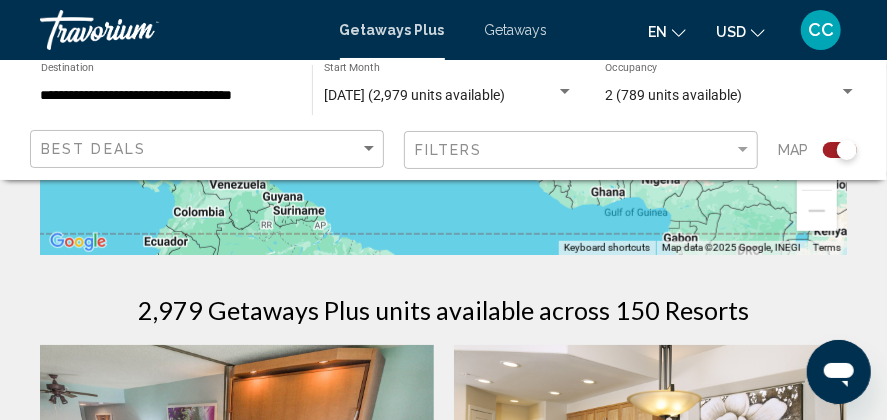 scroll, scrollTop: 200, scrollLeft: 0, axis: vertical 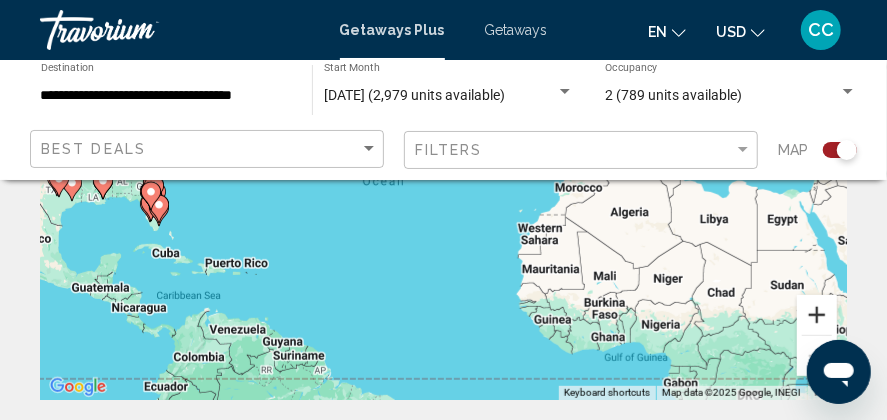 click at bounding box center (817, 315) 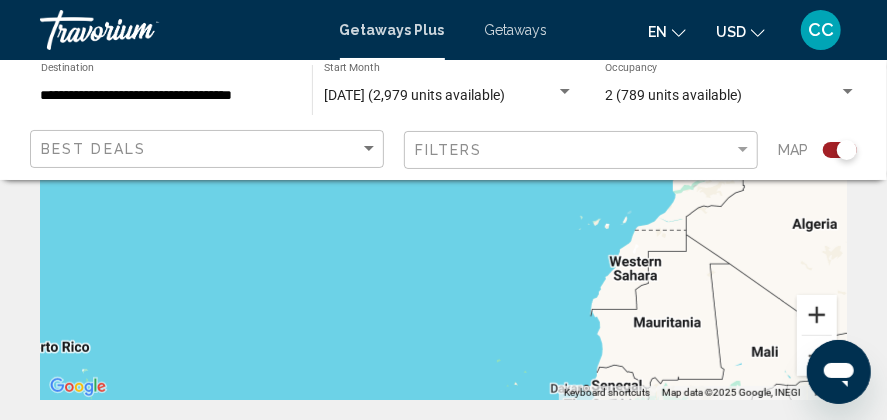 click at bounding box center [817, 315] 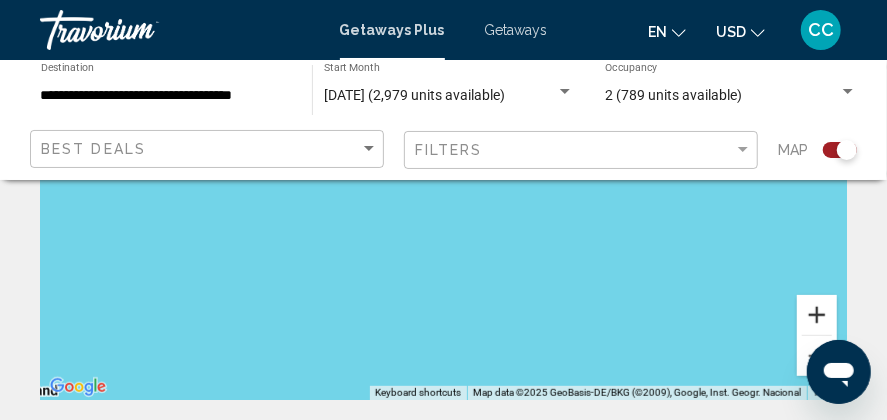 drag, startPoint x: 300, startPoint y: 308, endPoint x: 834, endPoint y: 305, distance: 534.0084 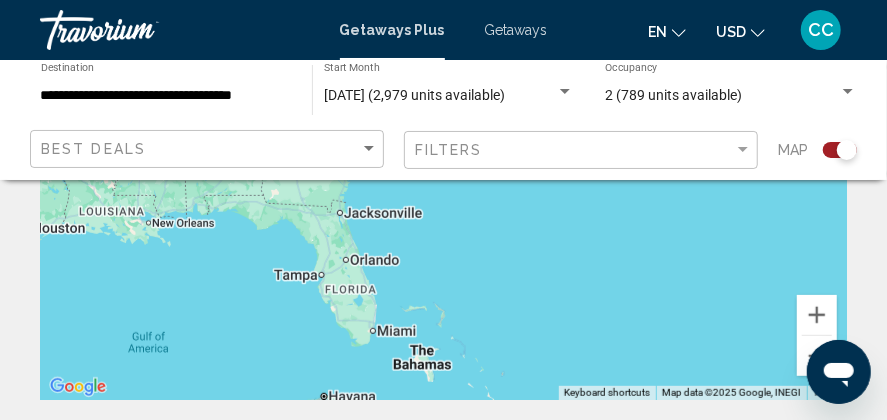 drag, startPoint x: 200, startPoint y: 262, endPoint x: 737, endPoint y: 288, distance: 537.629 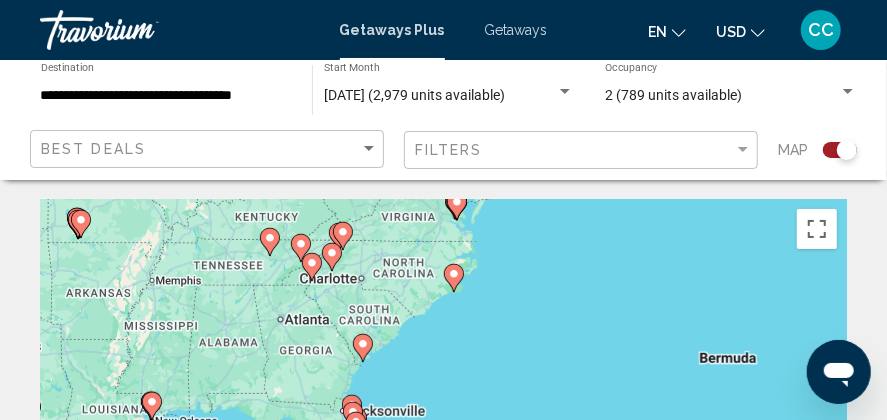 scroll, scrollTop: 0, scrollLeft: 0, axis: both 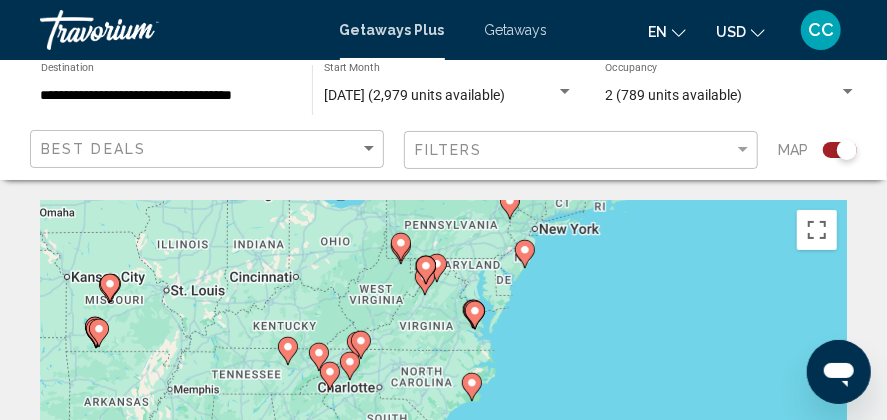 drag, startPoint x: 422, startPoint y: 312, endPoint x: 438, endPoint y: 419, distance: 108.18965 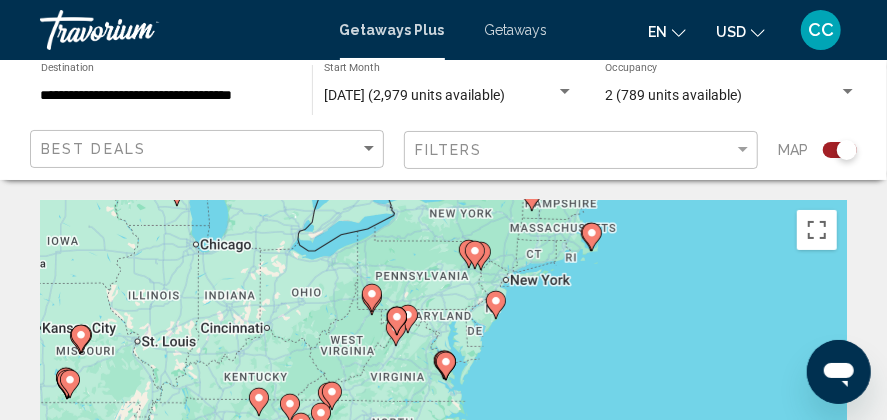 drag, startPoint x: 546, startPoint y: 223, endPoint x: 518, endPoint y: 276, distance: 59.94164 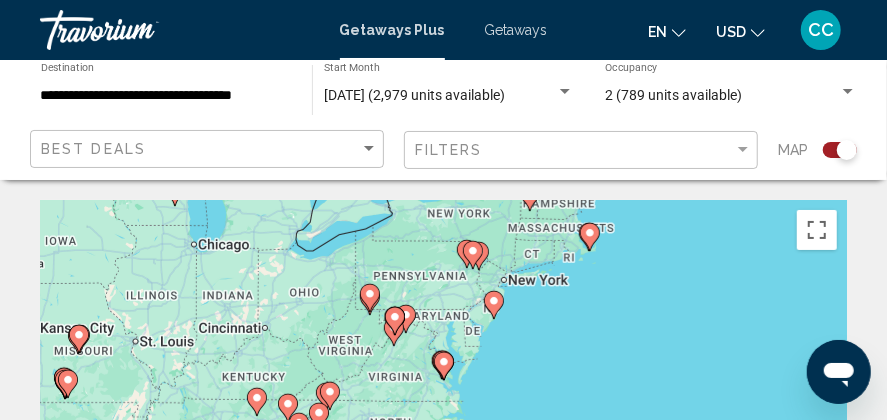 click on "To navigate, press the arrow keys. To activate drag with keyboard, press Alt + Enter. Once in keyboard drag state, use the arrow keys to move the marker. To complete the drag, press the Enter key. To cancel, press Escape." at bounding box center (443, 400) 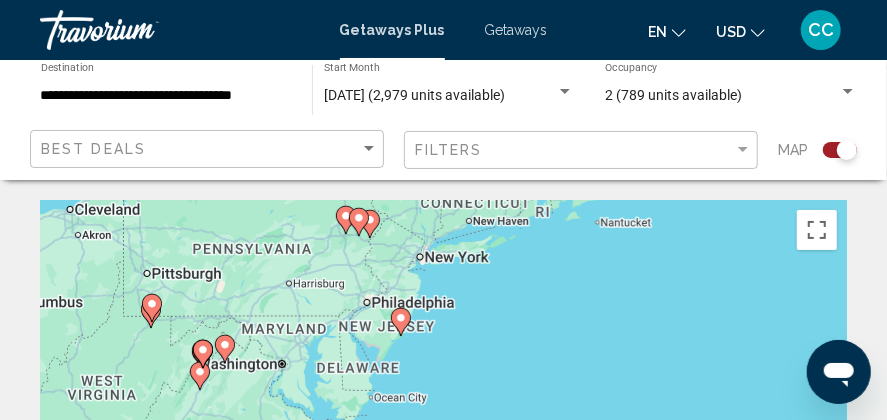 click on "To navigate, press the arrow keys. To activate drag with keyboard, press Alt + Enter. Once in keyboard drag state, use the arrow keys to move the marker. To complete the drag, press the Enter key. To cancel, press Escape." at bounding box center (443, 400) 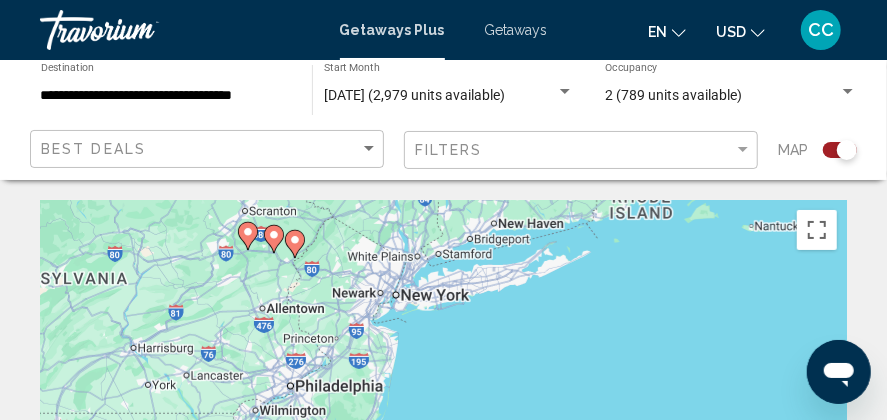 drag, startPoint x: 448, startPoint y: 299, endPoint x: 477, endPoint y: 383, distance: 88.86507 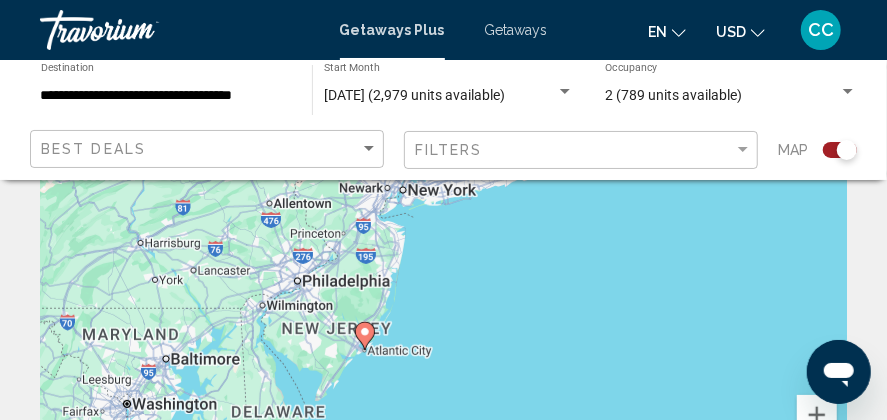 scroll, scrollTop: 0, scrollLeft: 0, axis: both 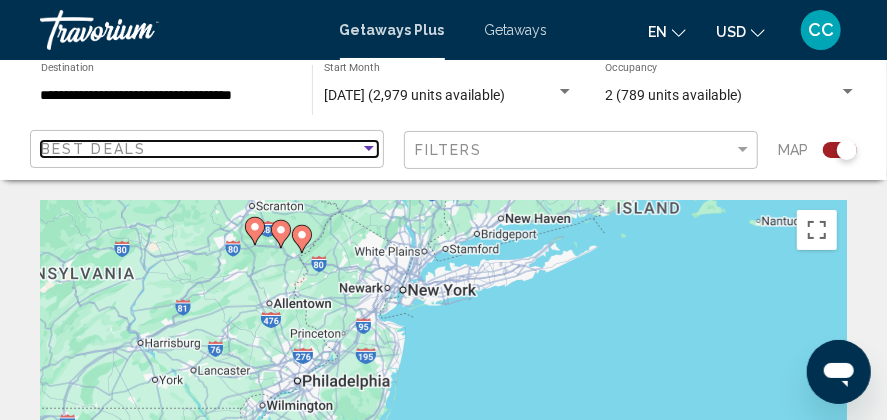 click at bounding box center [369, 149] 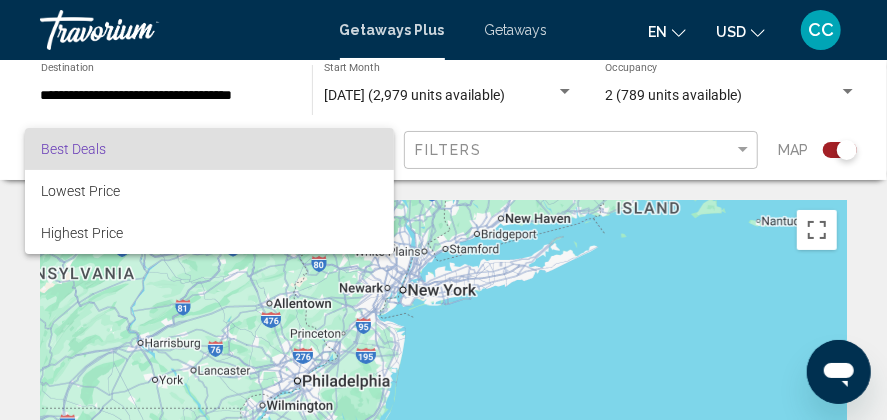 click at bounding box center (443, 210) 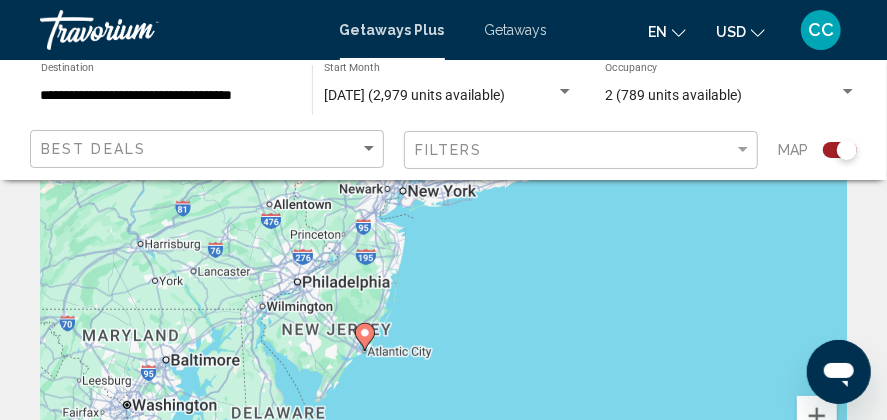 scroll, scrollTop: 200, scrollLeft: 0, axis: vertical 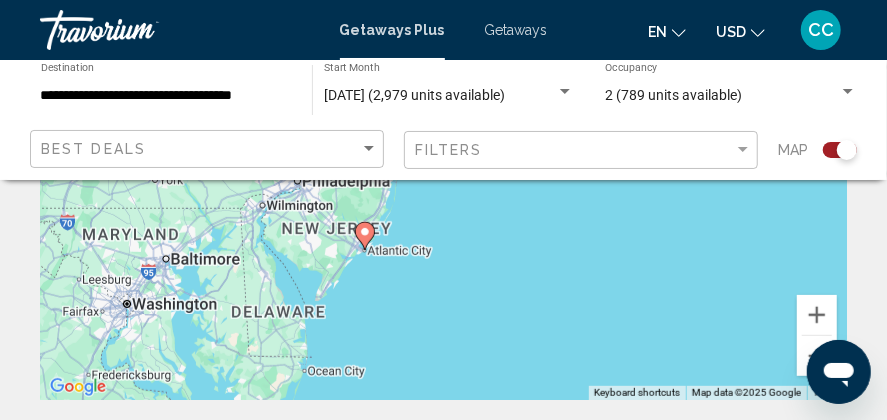 click 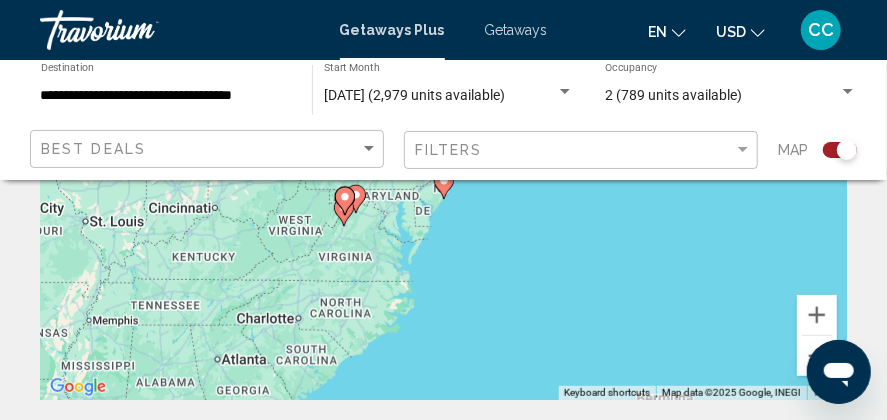 click 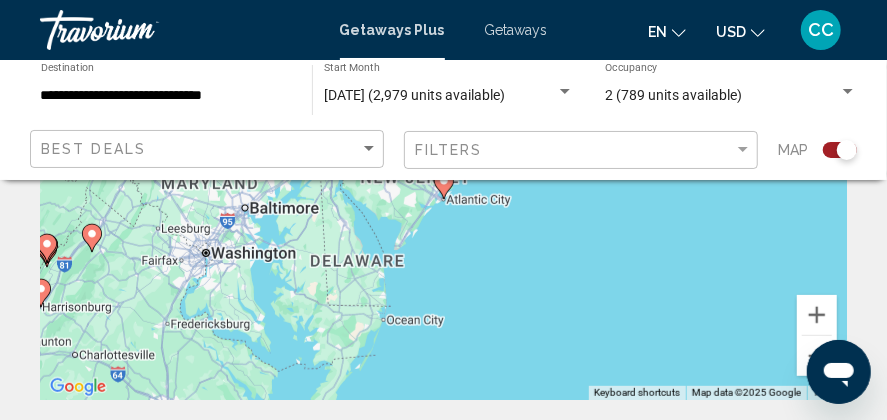 click 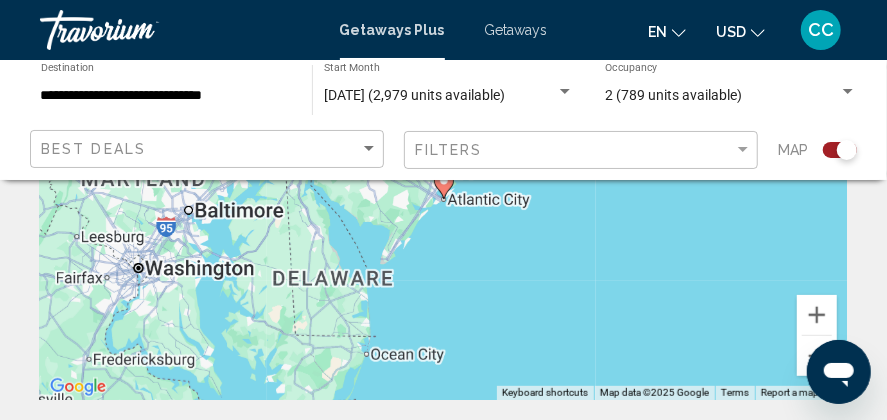 click 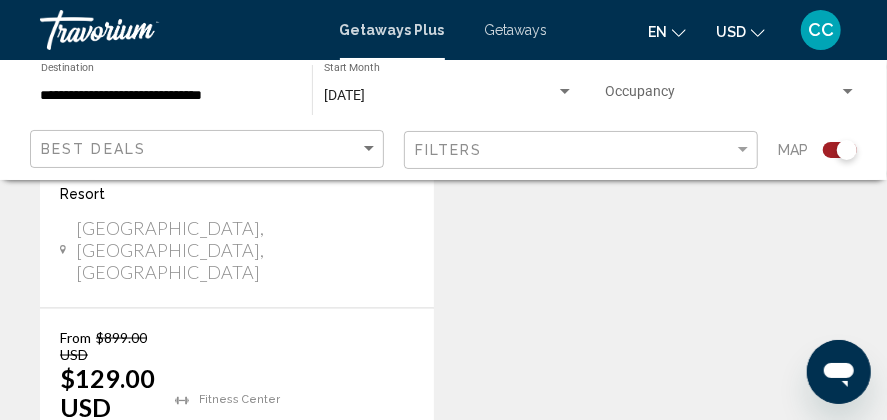 scroll, scrollTop: 1000, scrollLeft: 0, axis: vertical 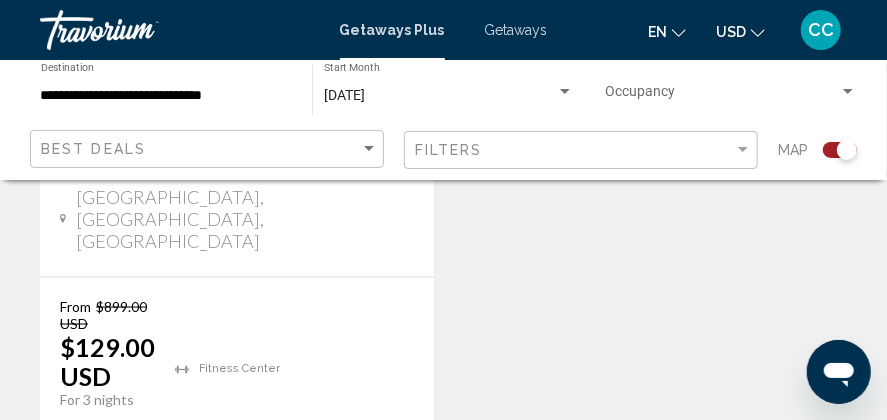 click on "12 units" at bounding box center [361, 454] 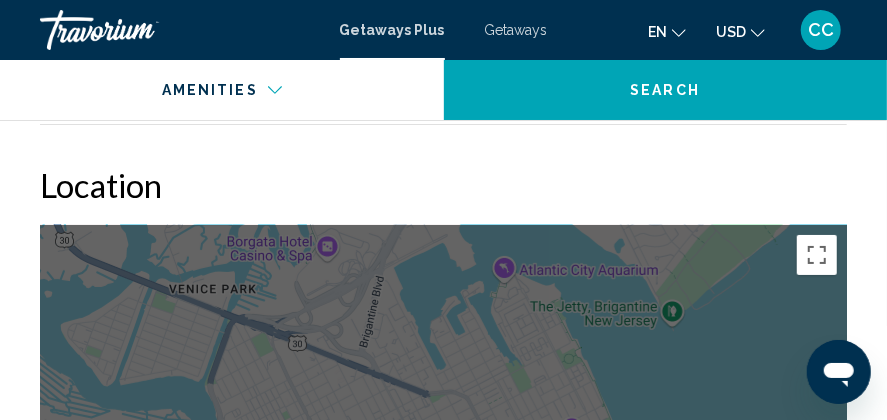 scroll, scrollTop: 2624, scrollLeft: 0, axis: vertical 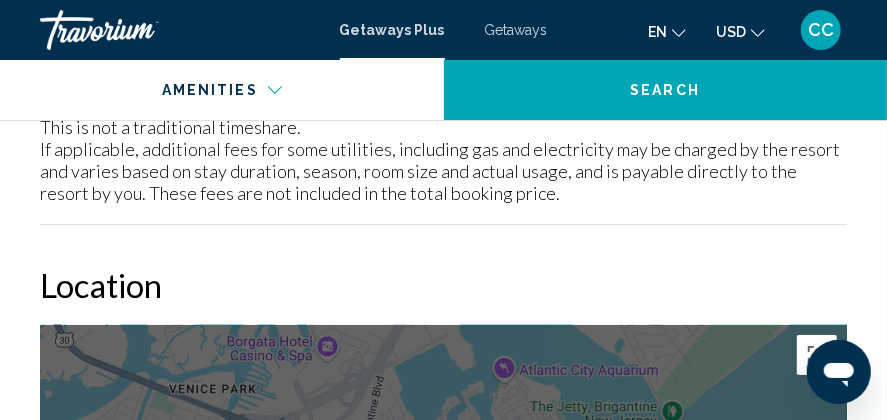 click on "Overview Type Resort All-Inclusive No All-Inclusive Address [STREET_ADDRESS] Description One block from the beach and the historic [GEOGRAPHIC_DATA].  The hotel location is ideal for easy access to several popular casinos, including the [GEOGRAPHIC_DATA].  Enjoy proximity to fine dining, shopping, and entertainment venues, including [GEOGRAPHIC_DATA].  Within walking distance is the Walk Outlet Shopping Center, offering over 100 shops and restaurants.  More upscale shopping is at The Pier at Caesars and The Quarter at [GEOGRAPHIC_DATA] are also close by.  When you return to your room you will find comfort in our exclusive lavish bedding, flat screen HDTV, refrigerator, and free internet access. Read more
Photos Amenities gym No Amenities available. Mandatory Fees  Info  Mandatory resort fee is 15.00 to 25.00 U.S. dollars, per night, . Cash or Credit is accepted. Plus tax, due at check-in. Up to $25 on Holidays and special events. Resort Fees +" at bounding box center (443, 734) 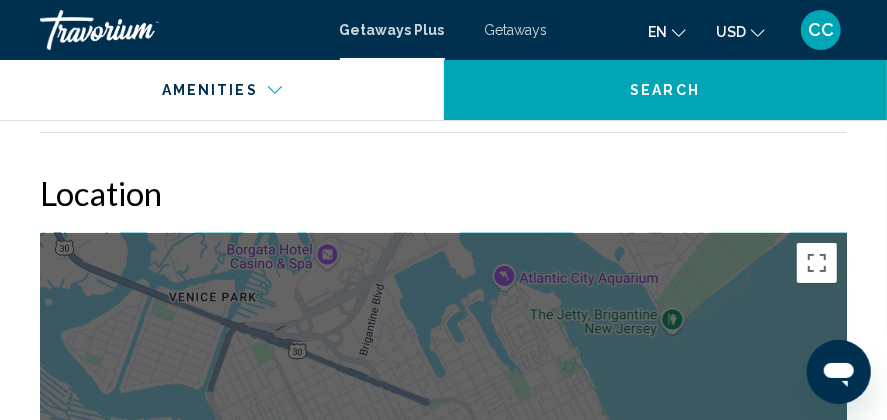 scroll, scrollTop: 2700, scrollLeft: 0, axis: vertical 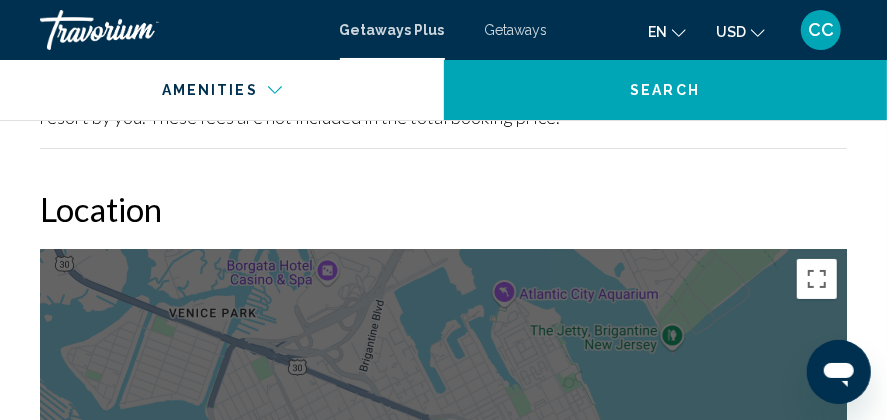 click on "To navigate, press the arrow keys. To activate drag with keyboard, press Alt + Enter. Once in keyboard drag state, use the arrow keys to move the marker. To complete the drag, press the Enter key. To cancel, press Escape." at bounding box center (443, 549) 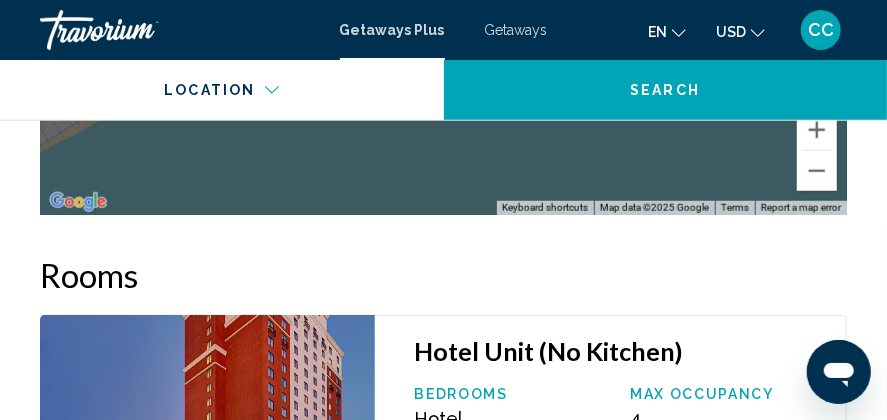scroll, scrollTop: 3300, scrollLeft: 0, axis: vertical 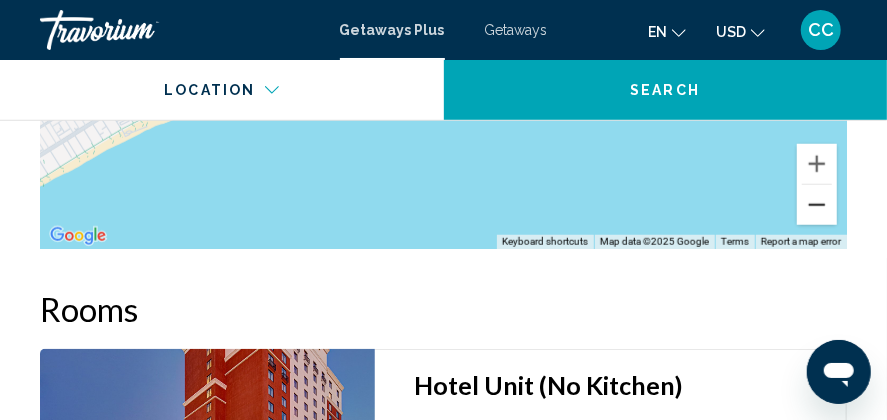 click at bounding box center (817, 205) 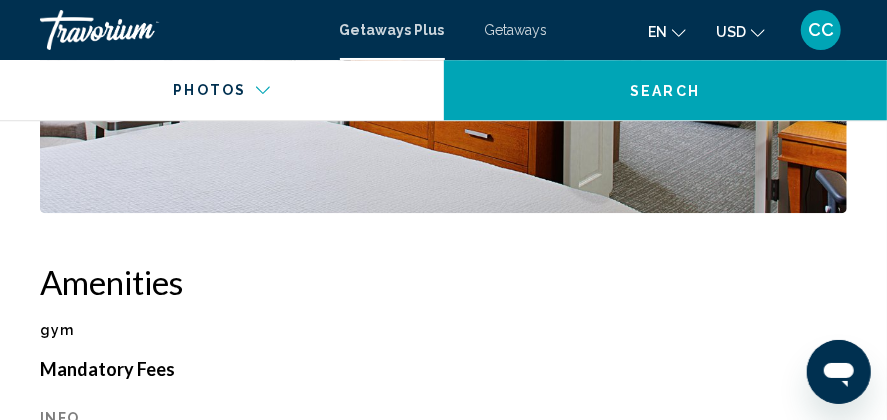 scroll, scrollTop: 2000, scrollLeft: 0, axis: vertical 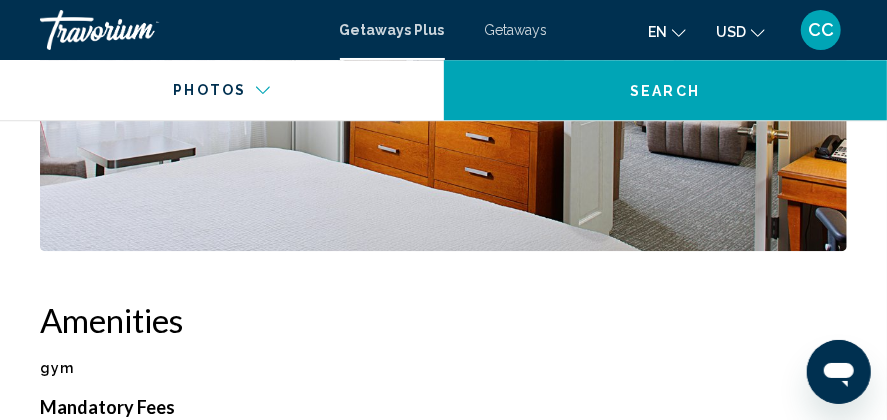 click on "Getaways" at bounding box center [516, 30] 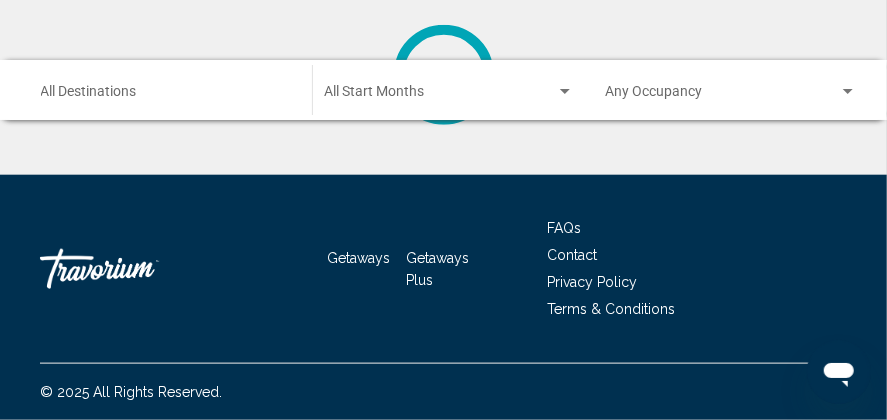 scroll, scrollTop: 0, scrollLeft: 0, axis: both 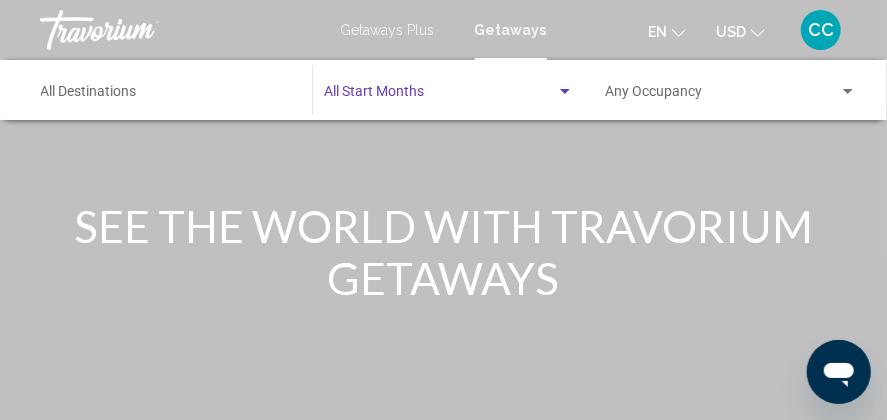 click at bounding box center [440, 96] 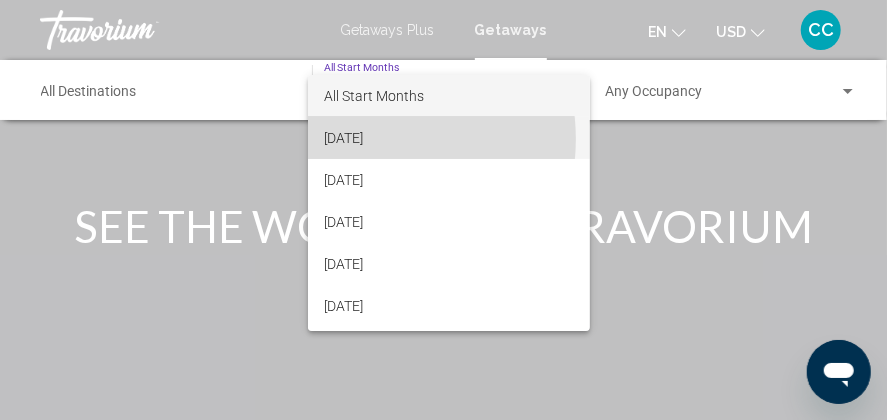click on "[DATE]" at bounding box center (449, 138) 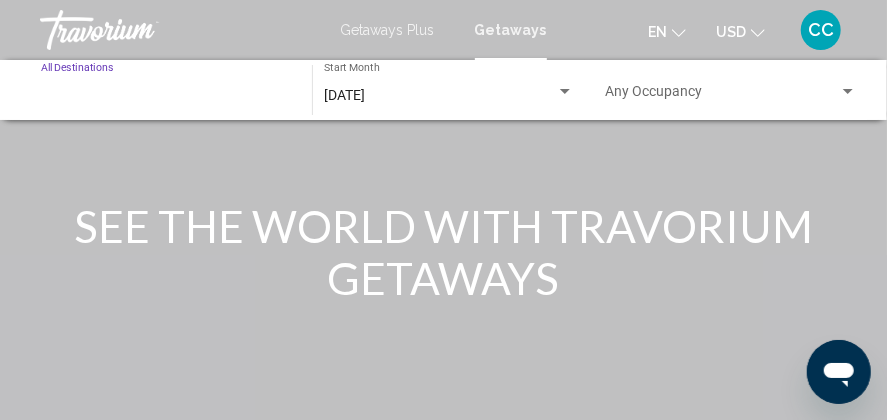 click on "Destination All Destinations" at bounding box center (166, 96) 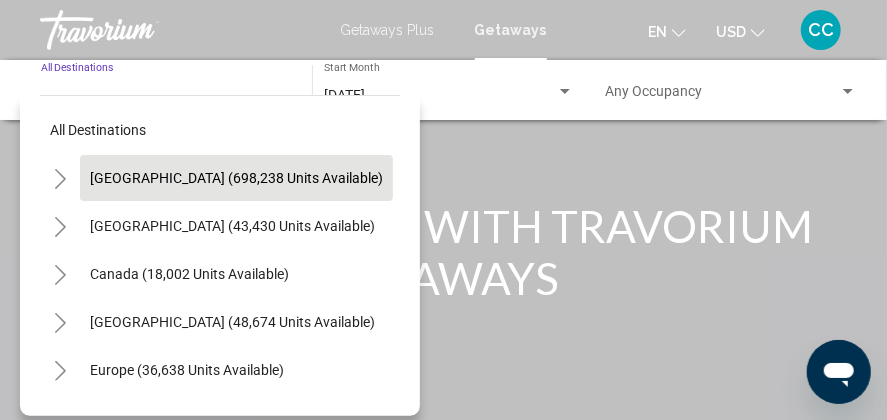 click on "[GEOGRAPHIC_DATA] (698,238 units available)" at bounding box center [232, 226] 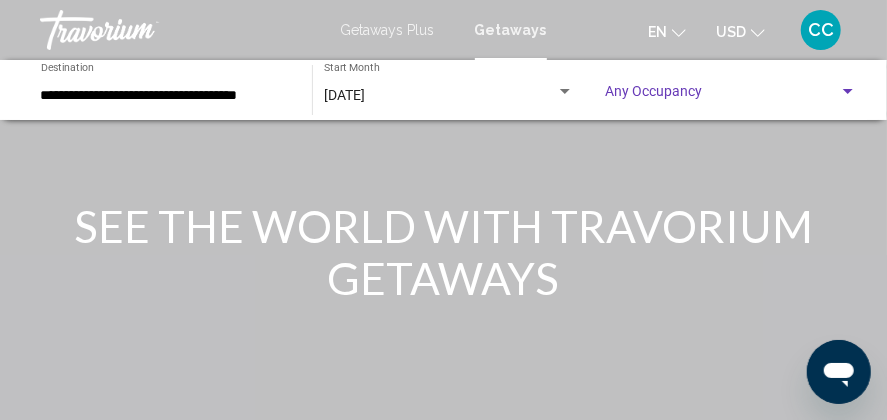 click at bounding box center [721, 96] 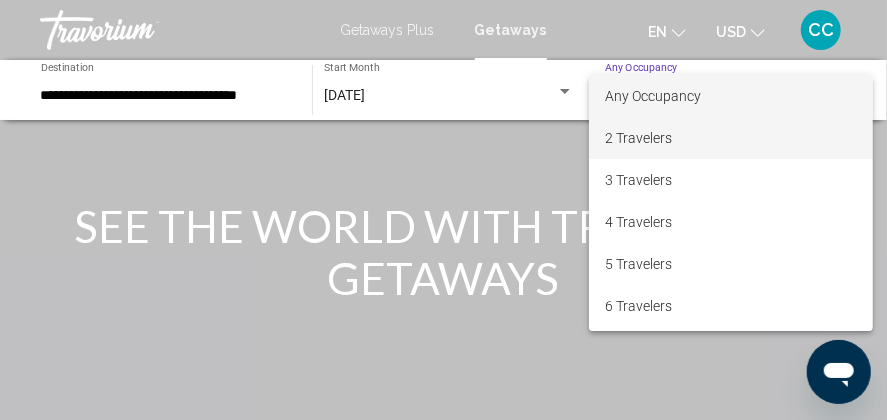 click on "2 Travelers" at bounding box center (730, 138) 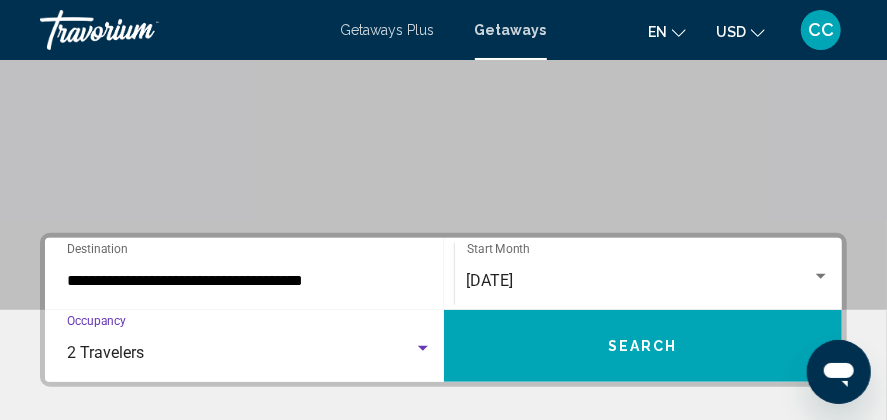 scroll, scrollTop: 300, scrollLeft: 0, axis: vertical 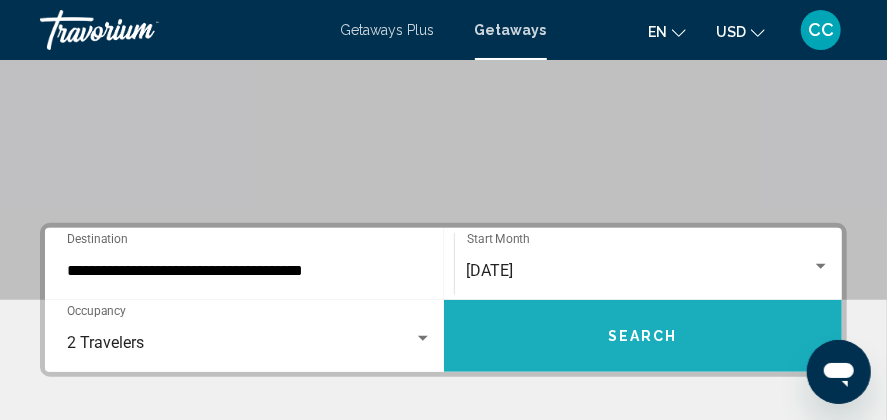 click on "Search" at bounding box center [643, 337] 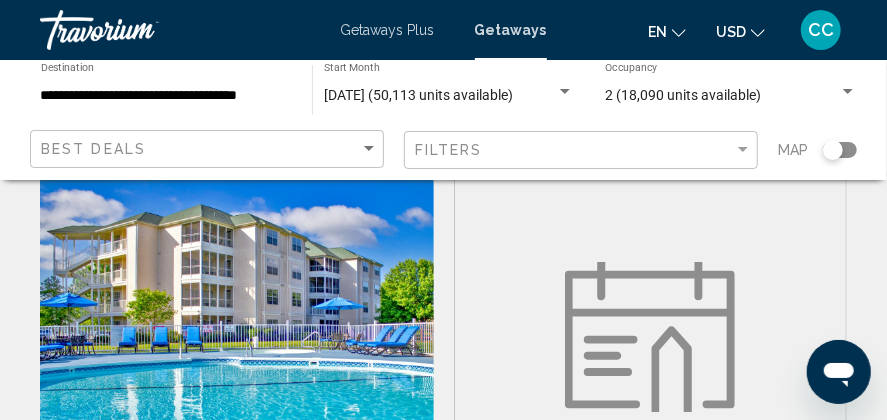 scroll, scrollTop: 0, scrollLeft: 0, axis: both 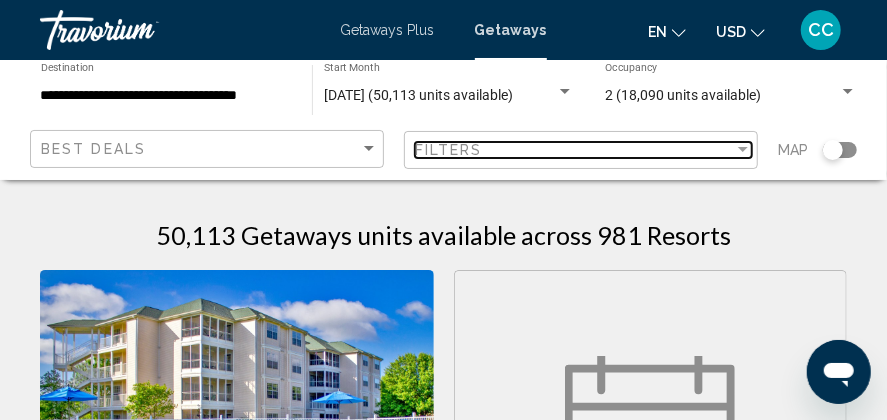 click on "Filters" at bounding box center (574, 150) 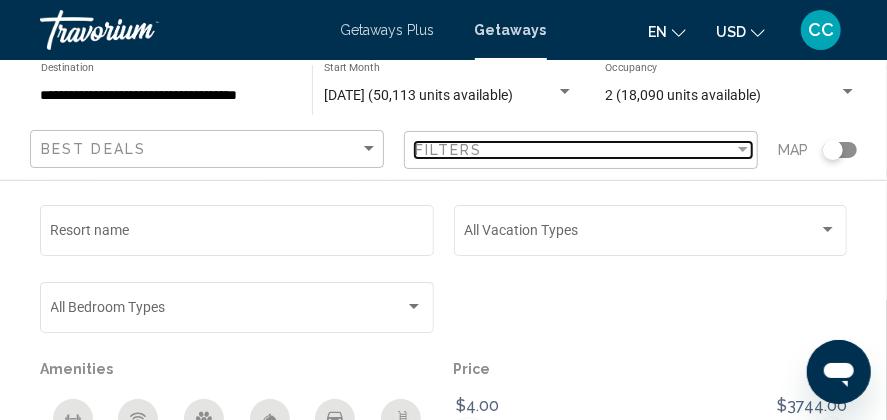 scroll, scrollTop: 3000, scrollLeft: 0, axis: vertical 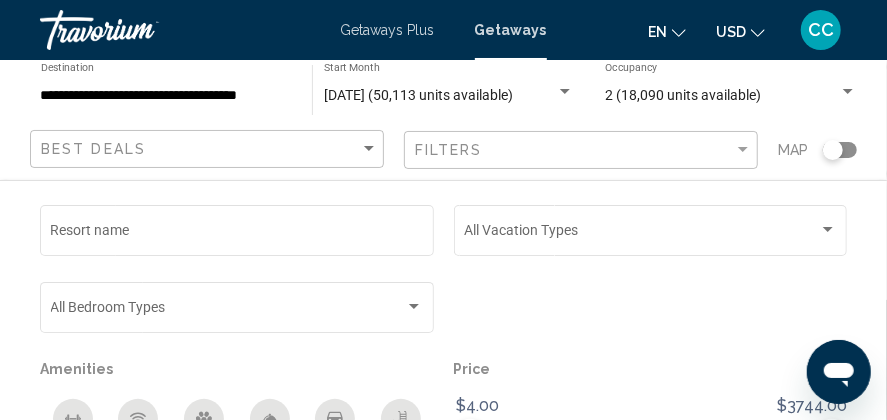 click on "Amenities" 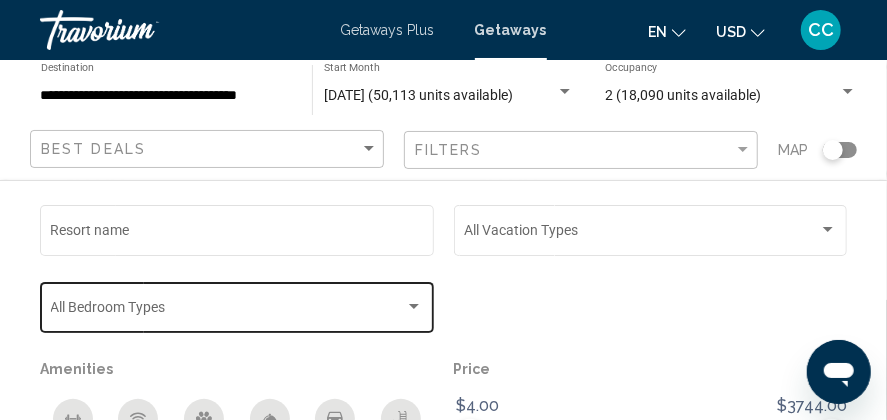 scroll, scrollTop: 2200, scrollLeft: 0, axis: vertical 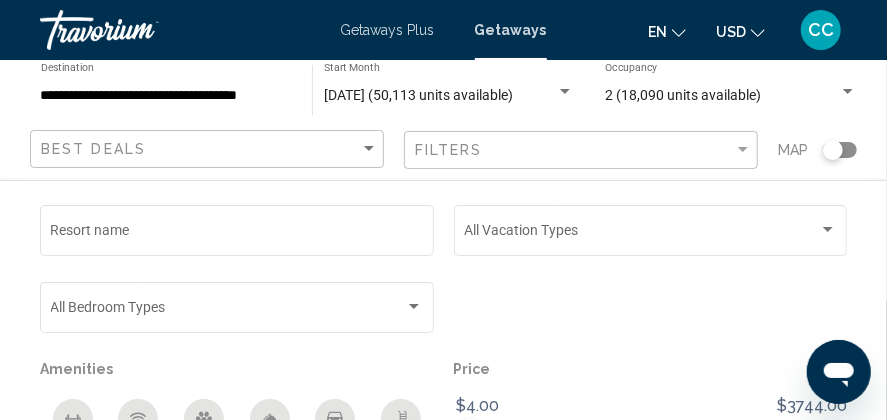 click at bounding box center [848, 91] 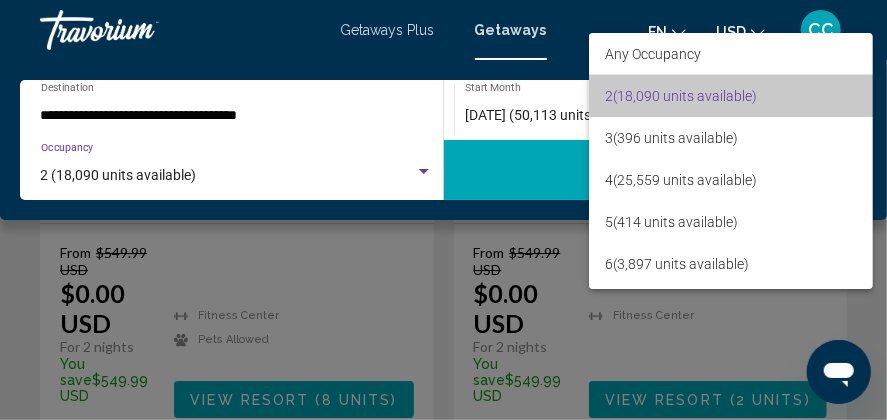 click on "2  (18,090 units available)" at bounding box center (730, 96) 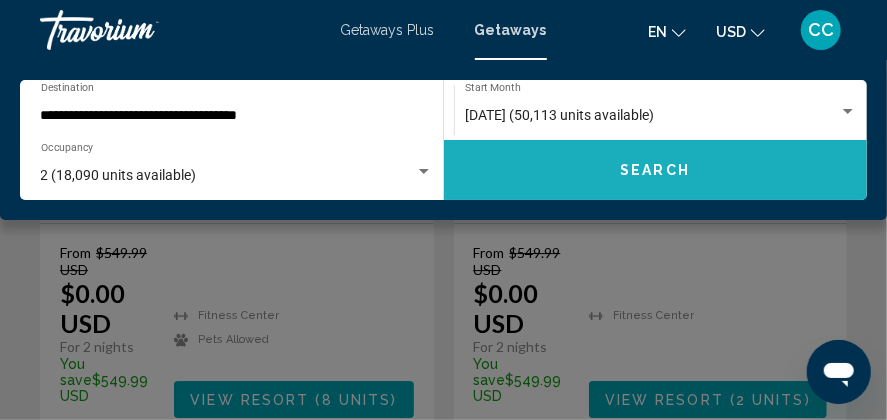 click on "Search" 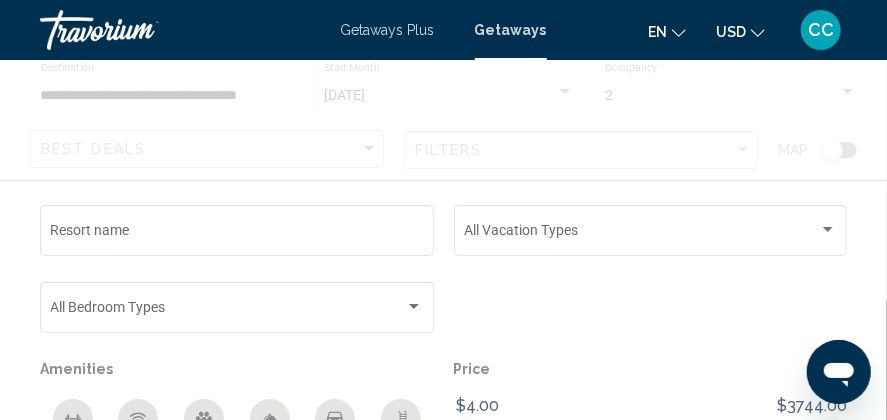 scroll, scrollTop: 0, scrollLeft: 0, axis: both 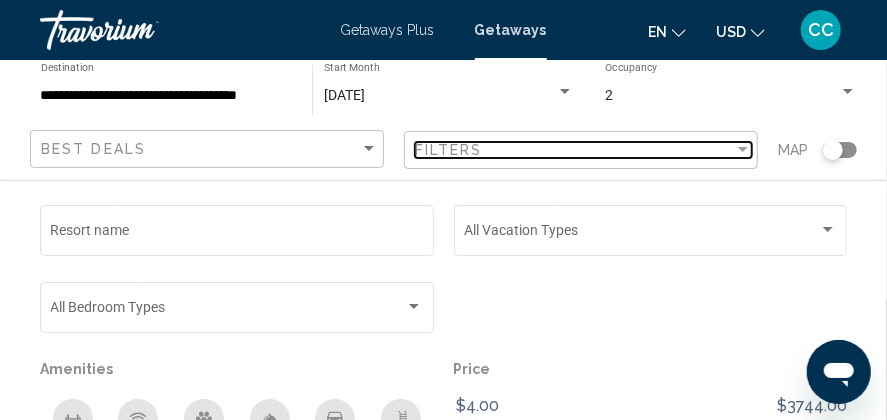 click at bounding box center (743, 149) 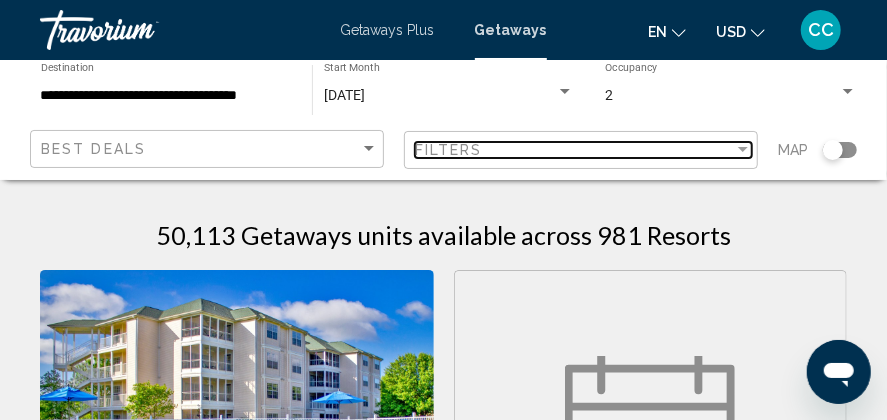 click at bounding box center [743, 149] 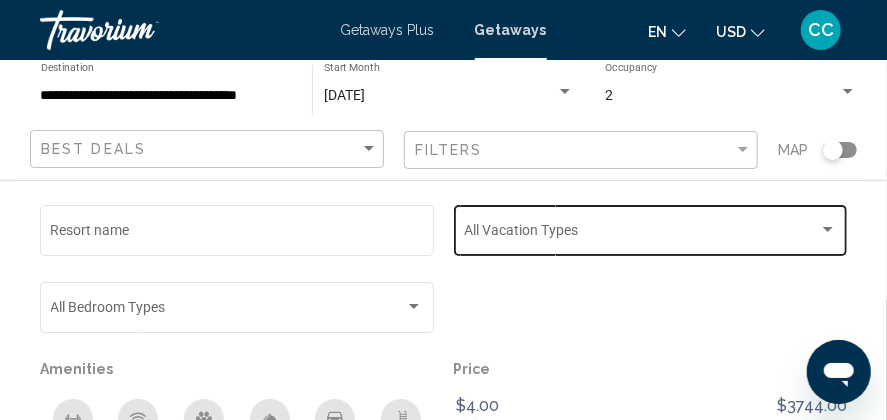 click at bounding box center [828, 230] 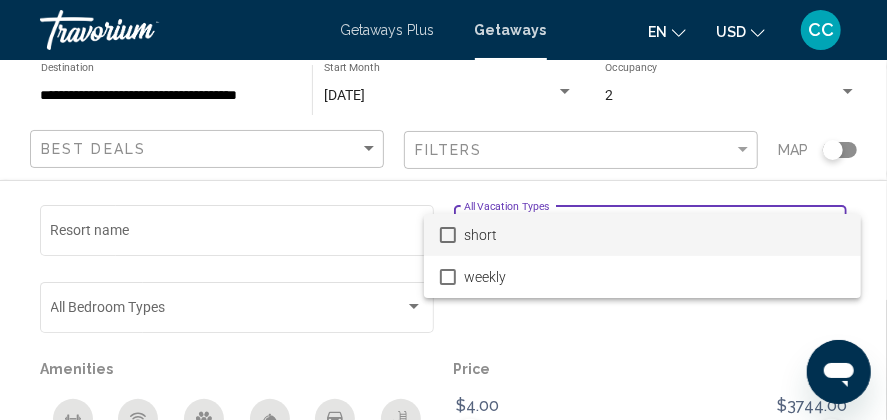 click at bounding box center [448, 235] 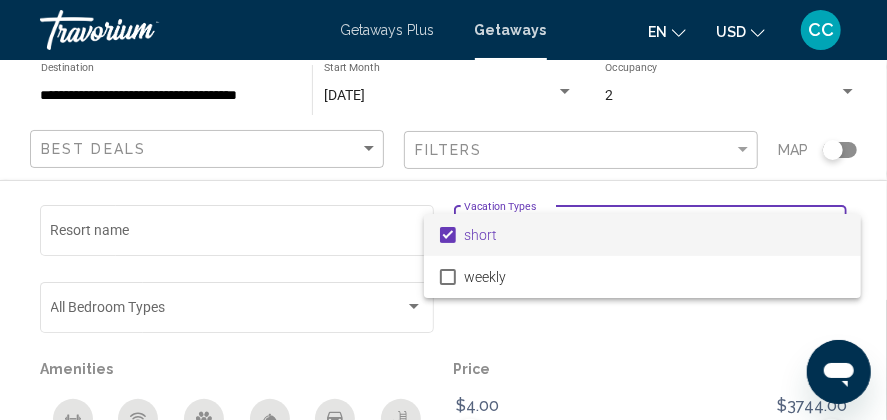 click at bounding box center (443, 210) 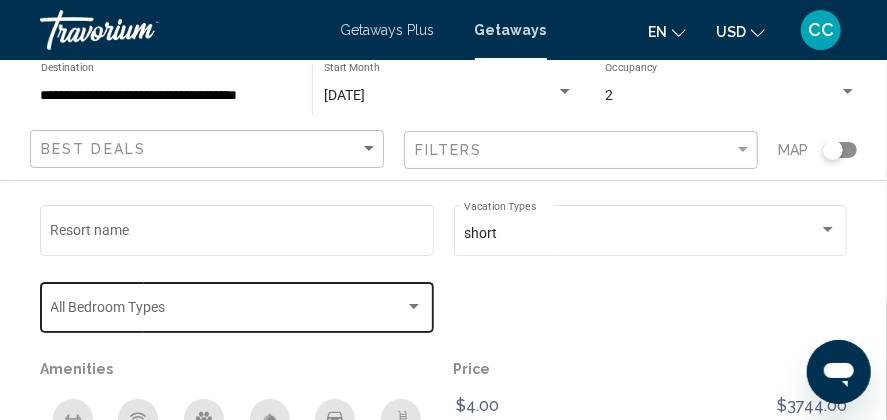 click at bounding box center [414, 306] 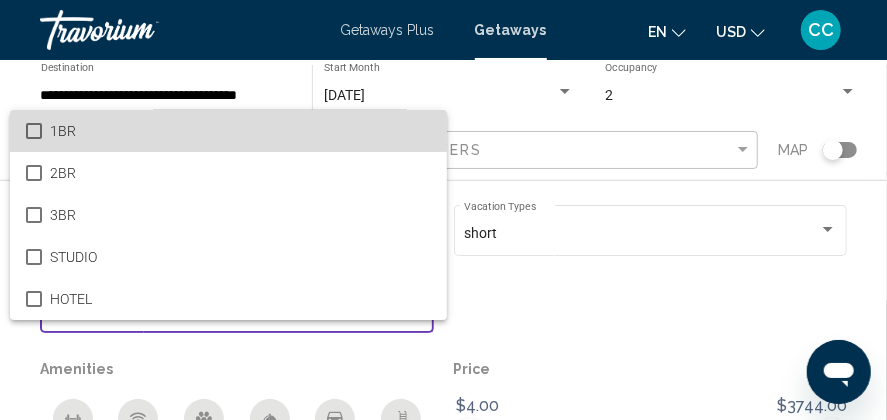 click on "1BR" at bounding box center (228, 131) 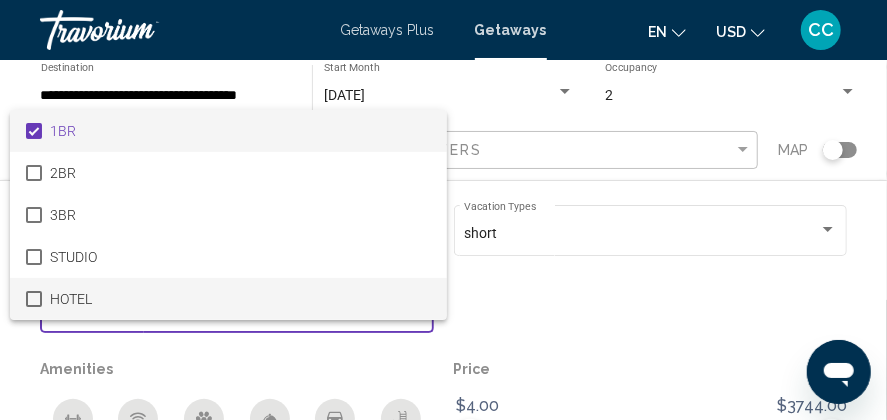 click at bounding box center [34, 299] 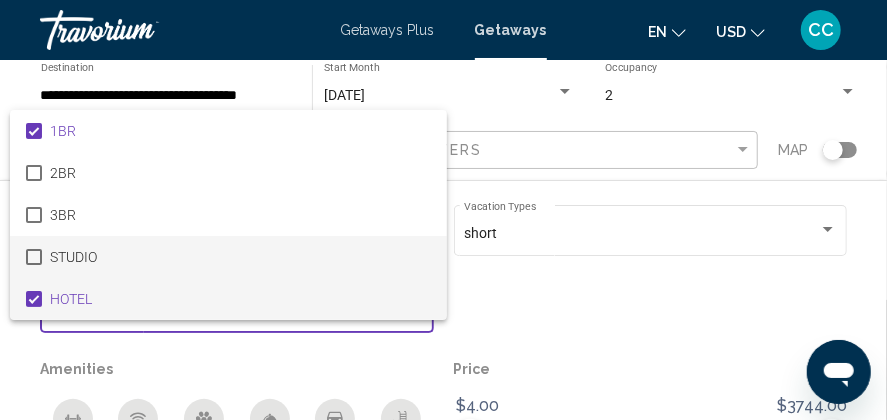 click at bounding box center (34, 257) 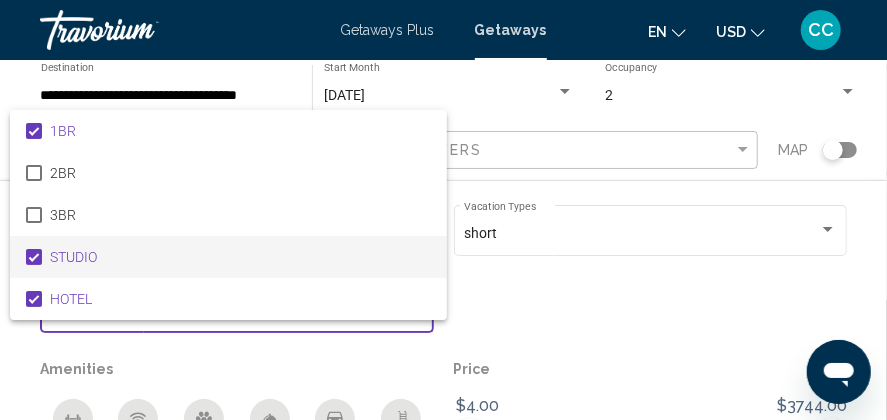 click at bounding box center [443, 210] 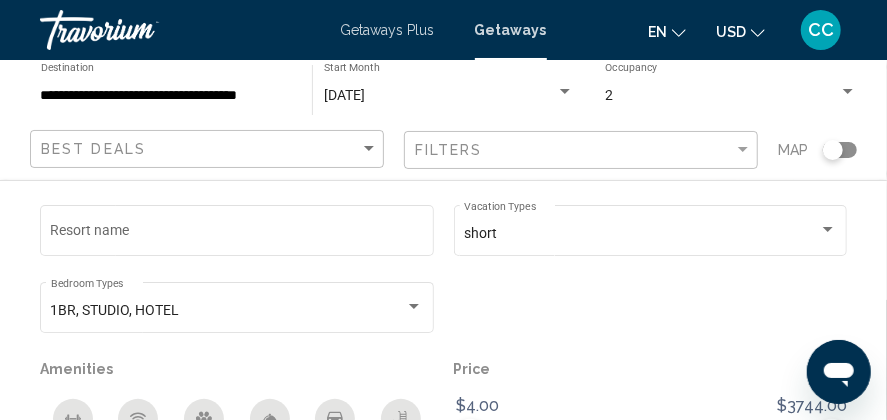scroll, scrollTop: 4507, scrollLeft: 0, axis: vertical 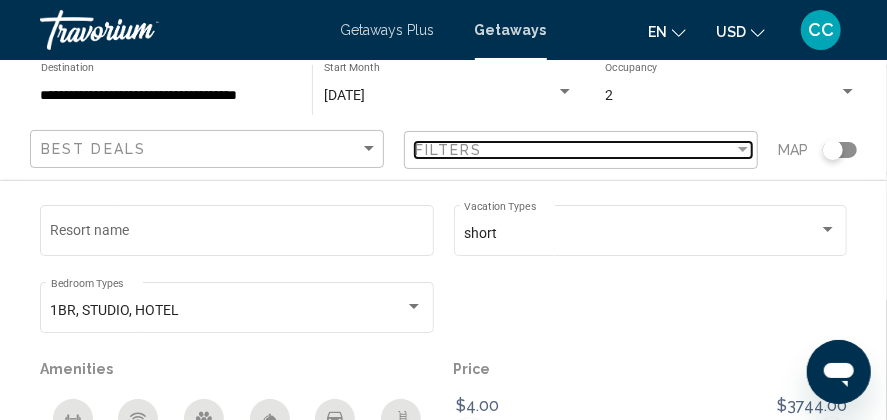 click at bounding box center (743, 149) 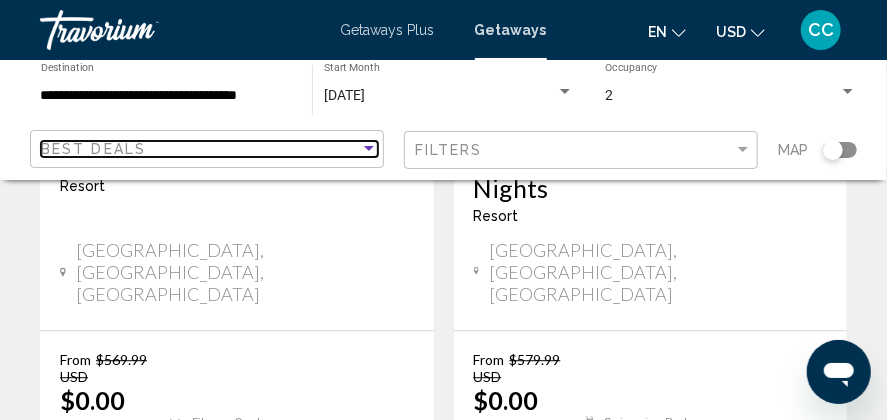 click at bounding box center (369, 148) 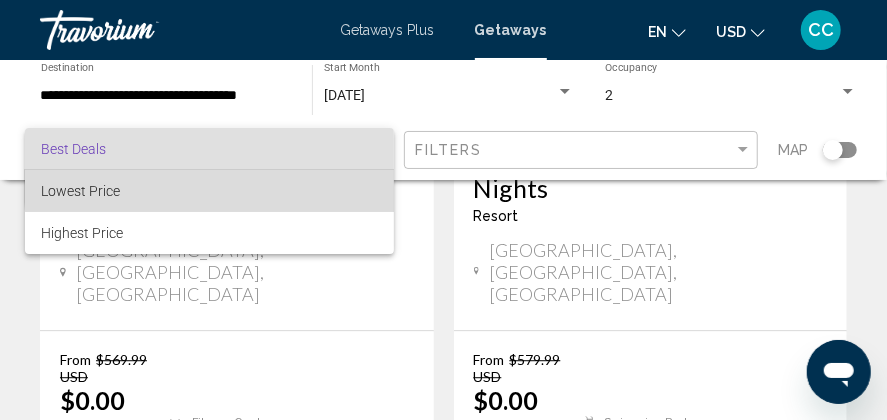 click on "Lowest Price" at bounding box center (209, 191) 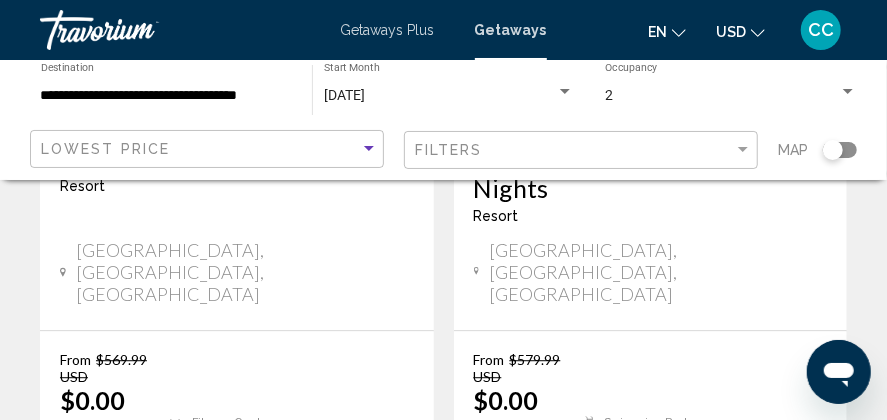 click on "2" at bounding box center [721, 96] 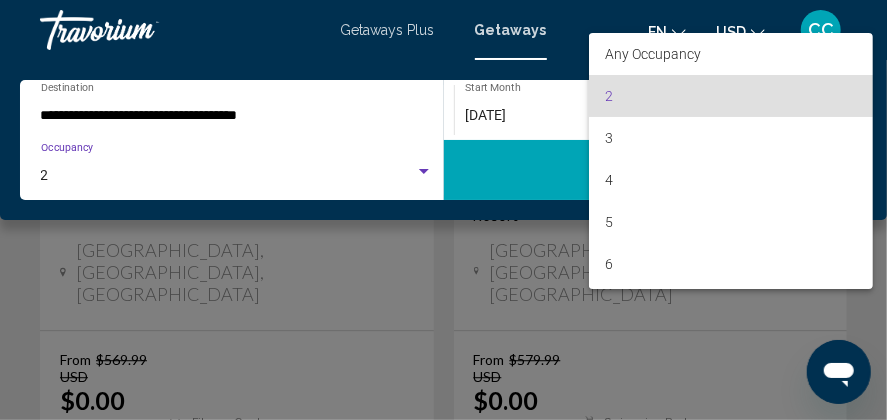 click at bounding box center (443, 210) 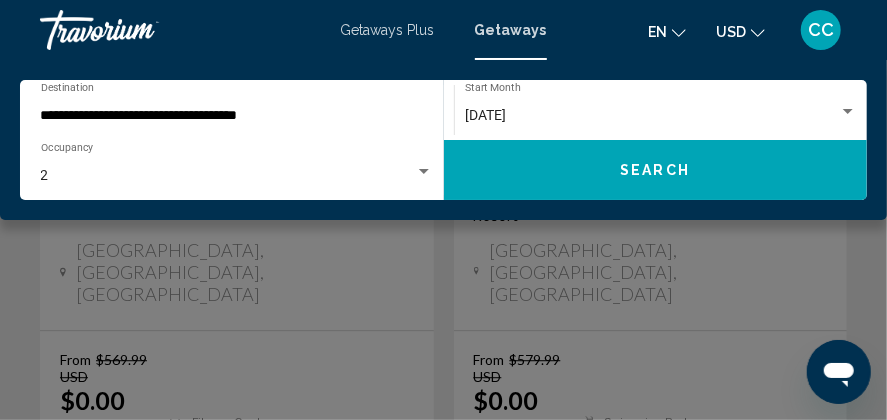 click on "Search" 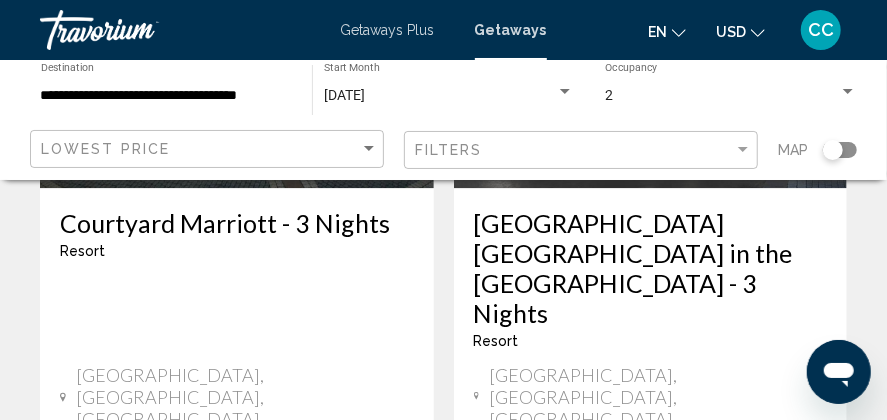 scroll, scrollTop: 4500, scrollLeft: 0, axis: vertical 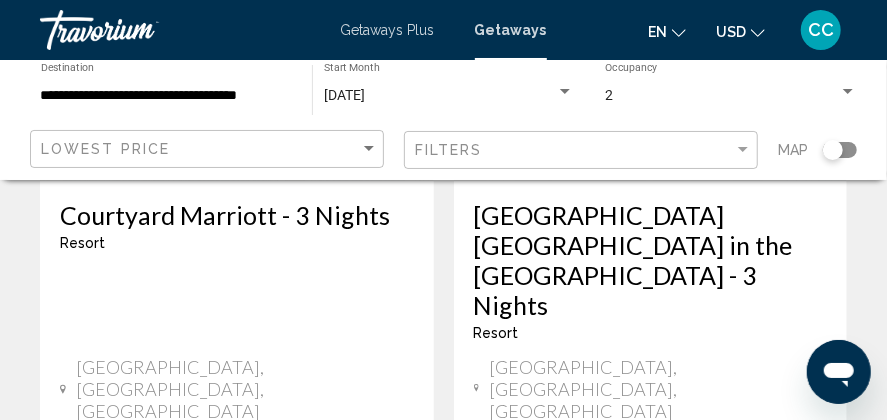 click on "2" at bounding box center (304, 722) 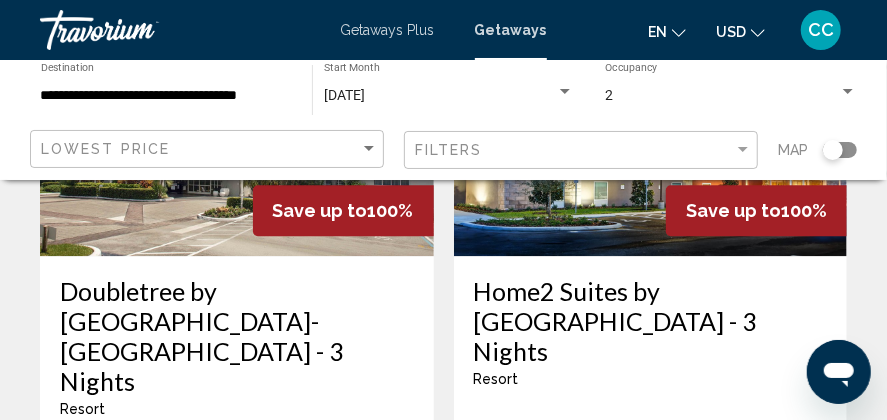 scroll, scrollTop: 4400, scrollLeft: 0, axis: vertical 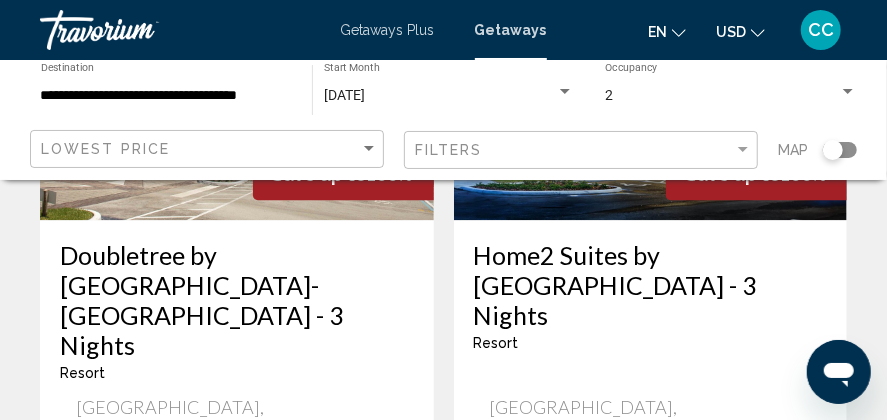 click on "3" at bounding box center (374, 762) 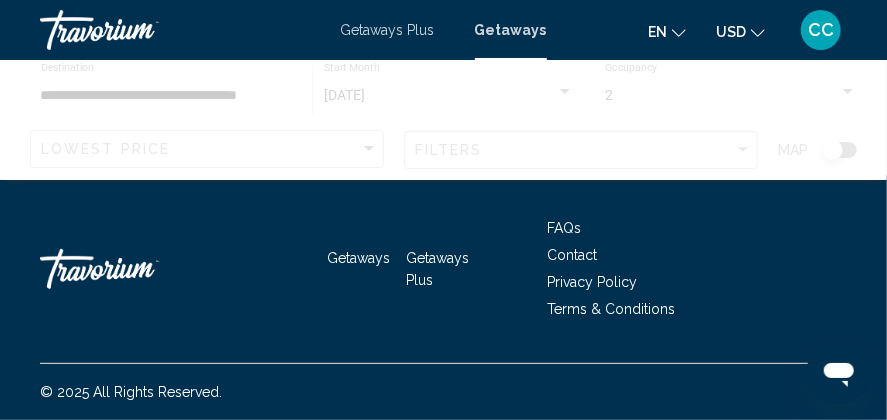 scroll, scrollTop: 0, scrollLeft: 0, axis: both 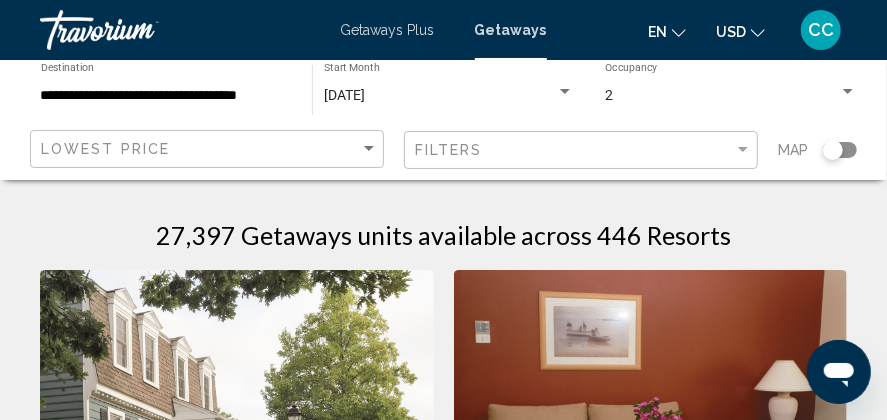 click 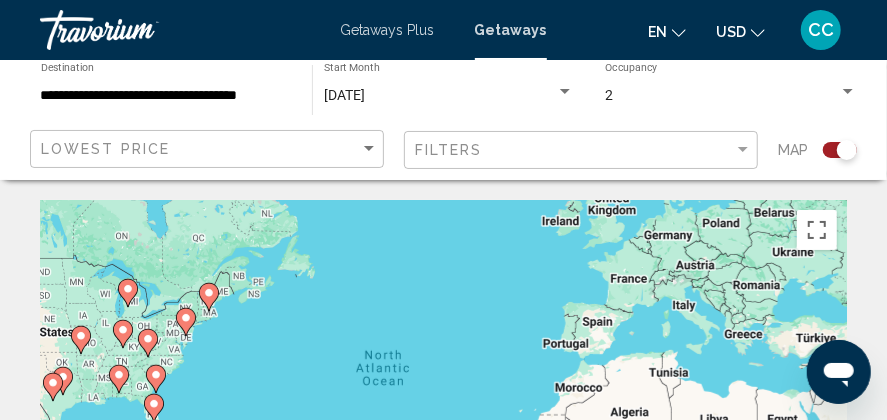 click on "To navigate, press the arrow keys. To activate drag with keyboard, press Alt + Enter. Once in keyboard drag state, use the arrow keys to move the marker. To complete the drag, press the Enter key. To cancel, press Escape." at bounding box center [443, 400] 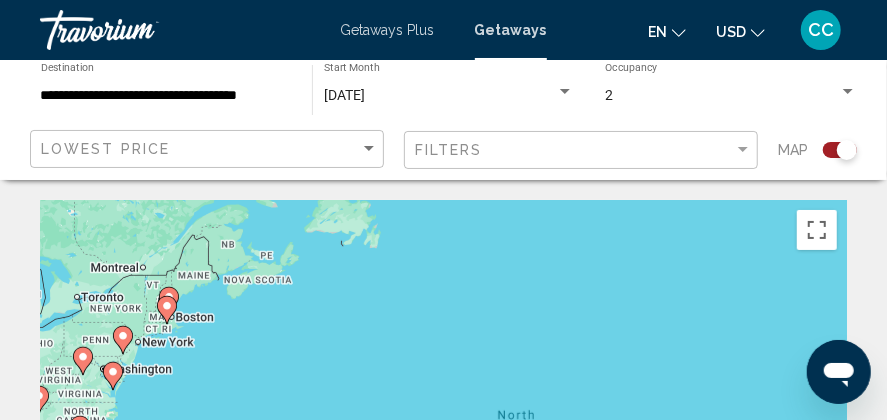 click on "To navigate, press the arrow keys. To activate drag with keyboard, press Alt + Enter. Once in keyboard drag state, use the arrow keys to move the marker. To complete the drag, press the Enter key. To cancel, press Escape." at bounding box center [443, 400] 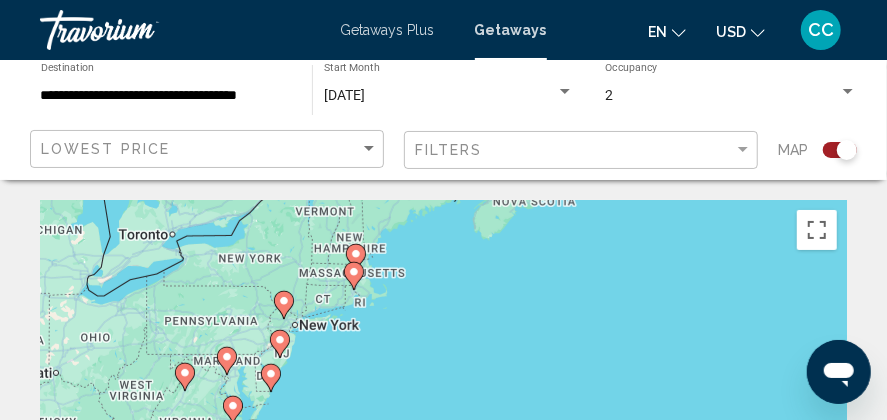 drag, startPoint x: 168, startPoint y: 336, endPoint x: 386, endPoint y: 314, distance: 219.10728 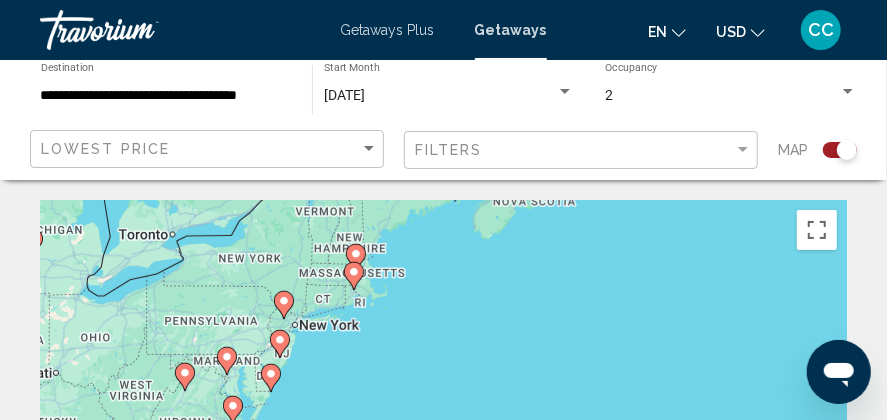 click on "To navigate, press the arrow keys. To activate drag with keyboard, press Alt + Enter. Once in keyboard drag state, use the arrow keys to move the marker. To complete the drag, press the Enter key. To cancel, press Escape." at bounding box center (443, 400) 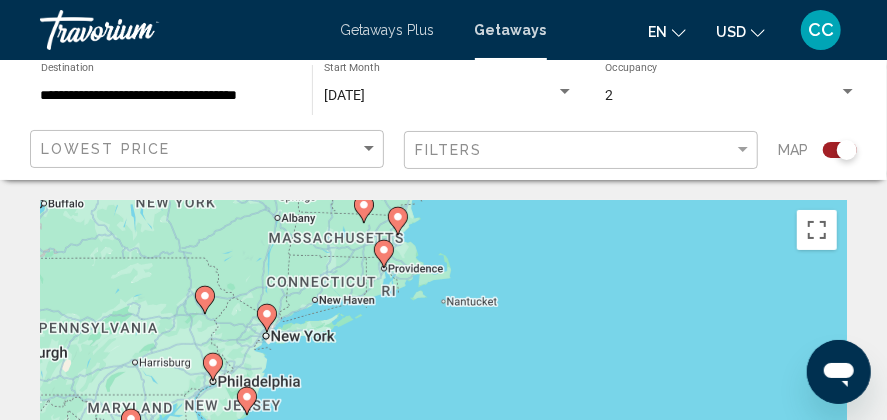 click on "To navigate, press the arrow keys. To activate drag with keyboard, press Alt + Enter. Once in keyboard drag state, use the arrow keys to move the marker. To complete the drag, press the Enter key. To cancel, press Escape." at bounding box center [443, 400] 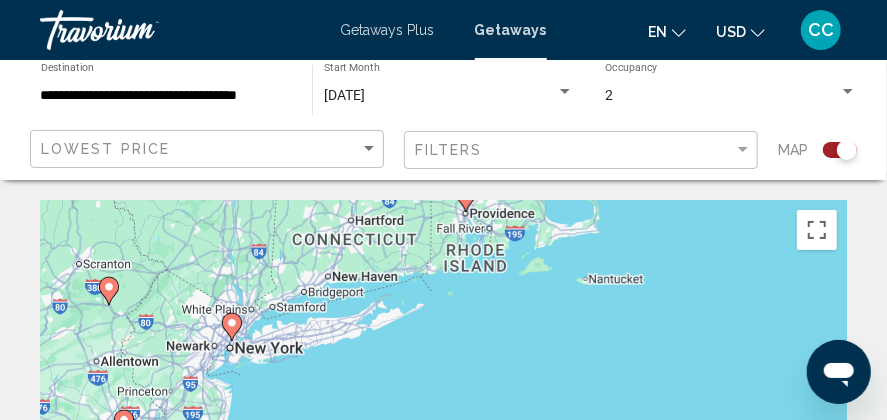 click on "To navigate, press the arrow keys. To activate drag with keyboard, press Alt + Enter. Once in keyboard drag state, use the arrow keys to move the marker. To complete the drag, press the Enter key. To cancel, press Escape." at bounding box center [443, 400] 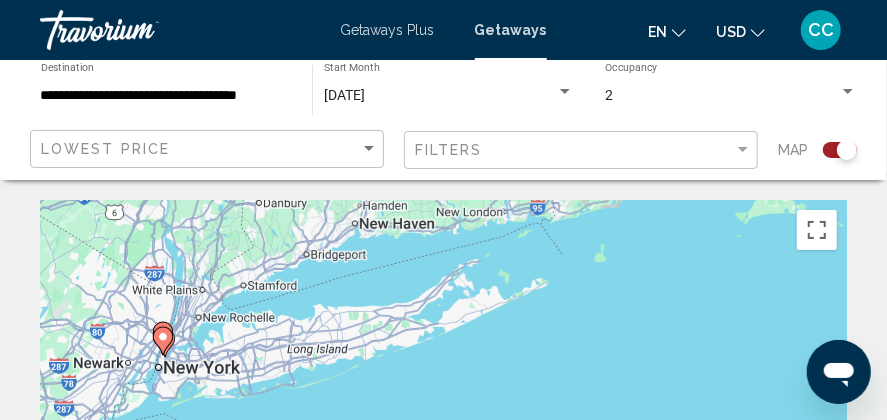 click on "To navigate, press the arrow keys. To activate drag with keyboard, press Alt + Enter. Once in keyboard drag state, use the arrow keys to move the marker. To complete the drag, press the Enter key. To cancel, press Escape." at bounding box center (443, 400) 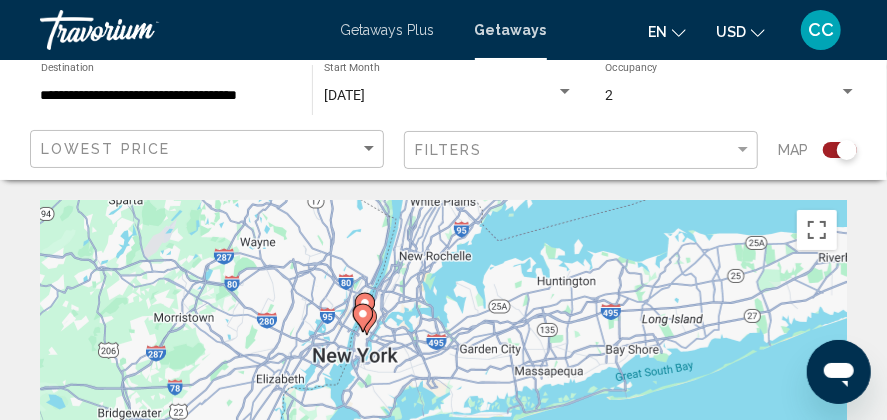 drag, startPoint x: 169, startPoint y: 341, endPoint x: 422, endPoint y: 298, distance: 256.62814 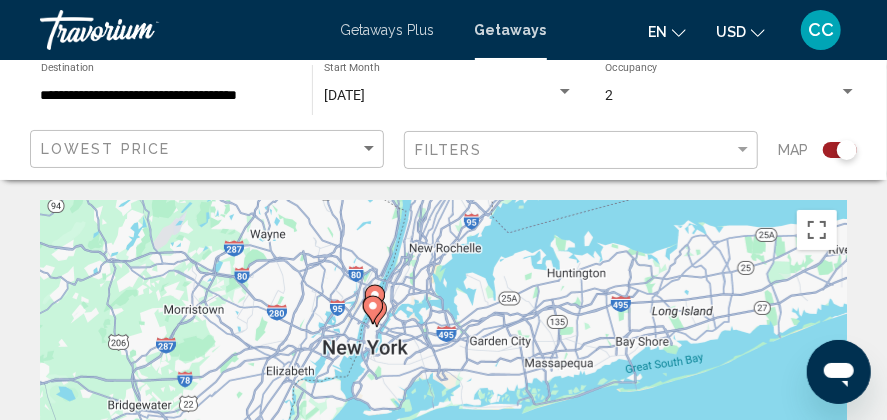 click on "To navigate, press the arrow keys. To activate drag with keyboard, press Alt + Enter. Once in keyboard drag state, use the arrow keys to move the marker. To complete the drag, press the Enter key. To cancel, press Escape." at bounding box center [443, 400] 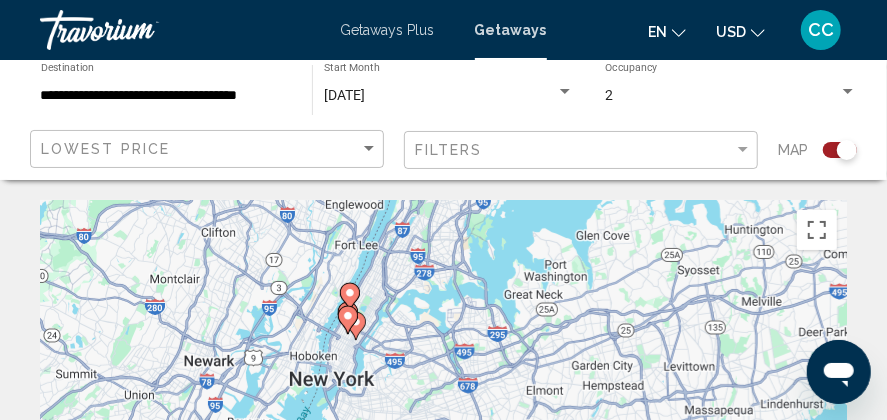 click on "To navigate, press the arrow keys. To activate drag with keyboard, press Alt + Enter. Once in keyboard drag state, use the arrow keys to move the marker. To complete the drag, press the Enter key. To cancel, press Escape." at bounding box center (443, 400) 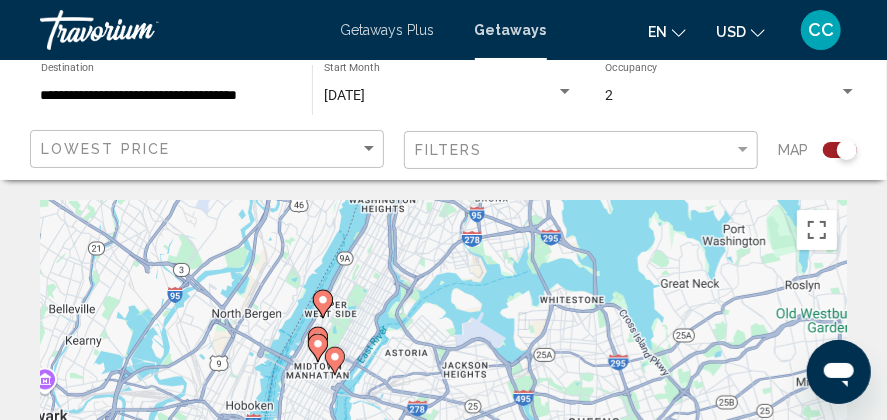 click on "To navigate, press the arrow keys. To activate drag with keyboard, press Alt + Enter. Once in keyboard drag state, use the arrow keys to move the marker. To complete the drag, press the Enter key. To cancel, press Escape." at bounding box center (443, 400) 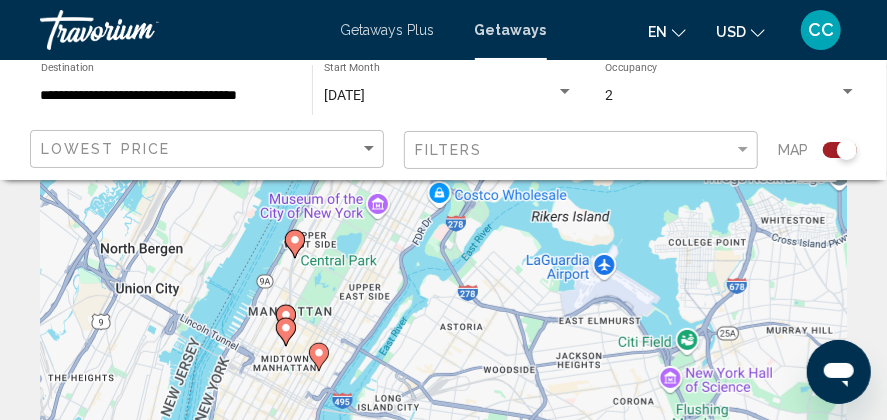 scroll, scrollTop: 100, scrollLeft: 0, axis: vertical 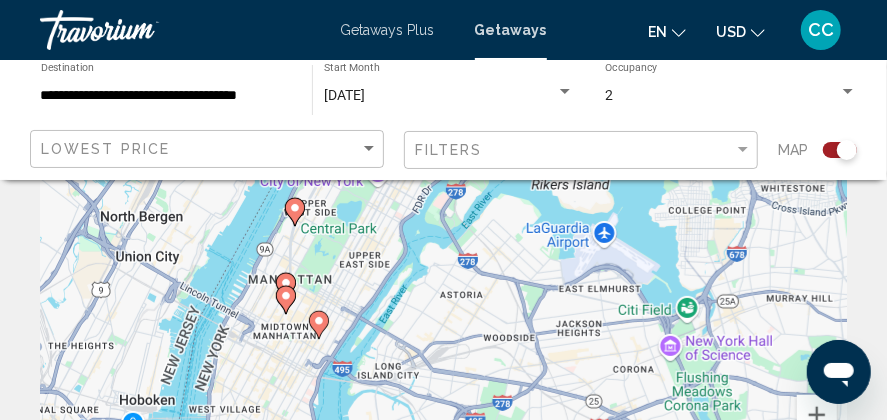 click on "To navigate, press the arrow keys. To activate drag with keyboard, press Alt + Enter. Once in keyboard drag state, use the arrow keys to move the marker. To complete the drag, press the Enter key. To cancel, press Escape." at bounding box center [443, 300] 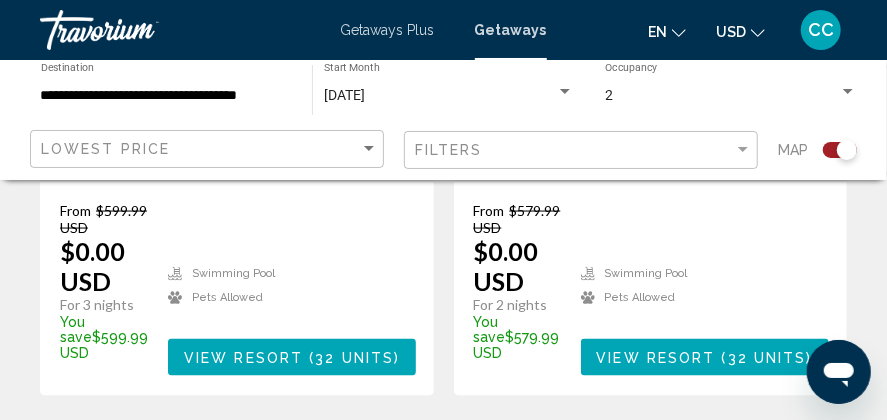 scroll, scrollTop: 1000, scrollLeft: 0, axis: vertical 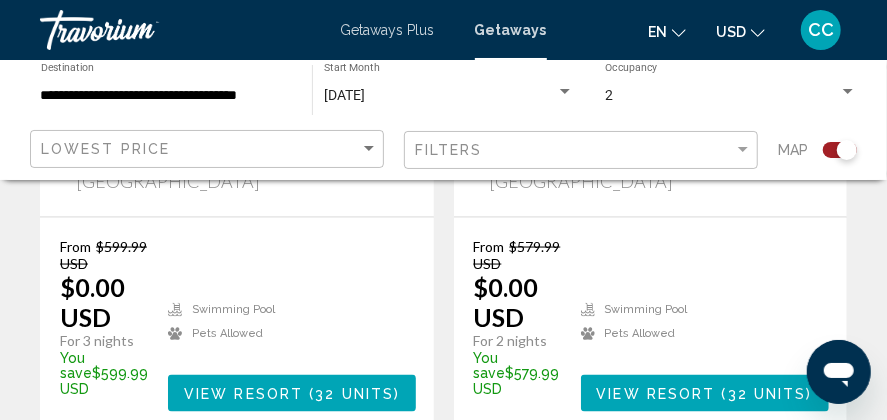 click on "32 units" at bounding box center [354, 394] 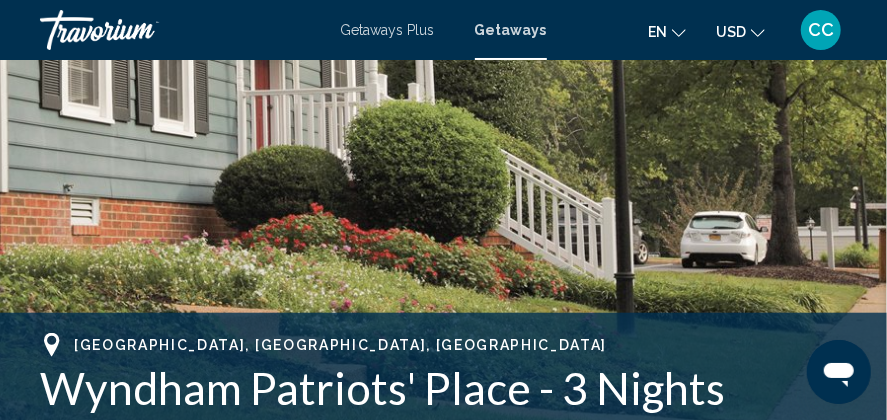 scroll, scrollTop: 524, scrollLeft: 0, axis: vertical 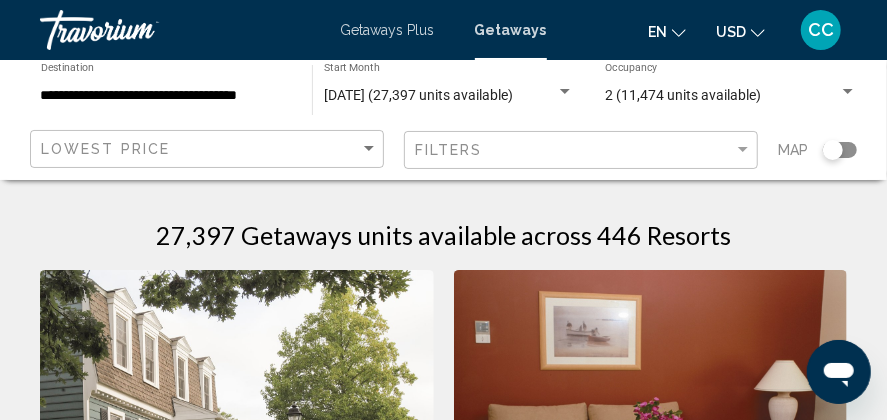 click 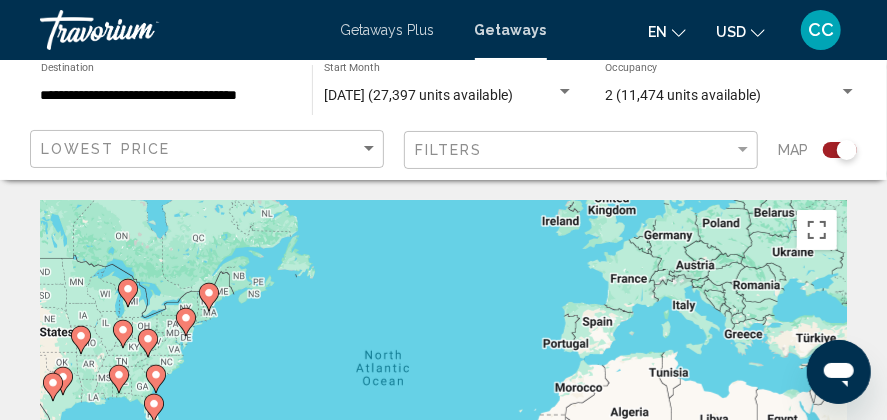 click on "To navigate, press the arrow keys. To activate drag with keyboard, press Alt + Enter. Once in keyboard drag state, use the arrow keys to move the marker. To complete the drag, press the Enter key. To cancel, press Escape." at bounding box center [443, 400] 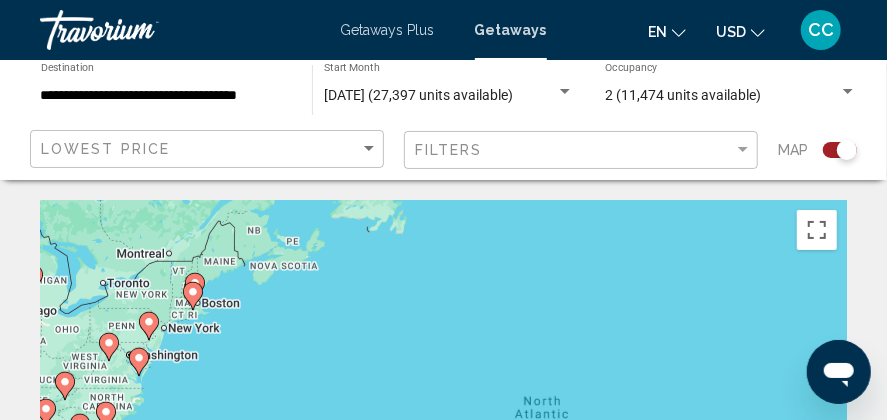 click on "To navigate, press the arrow keys. To activate drag with keyboard, press Alt + Enter. Once in keyboard drag state, use the arrow keys to move the marker. To complete the drag, press the Enter key. To cancel, press Escape." at bounding box center [443, 400] 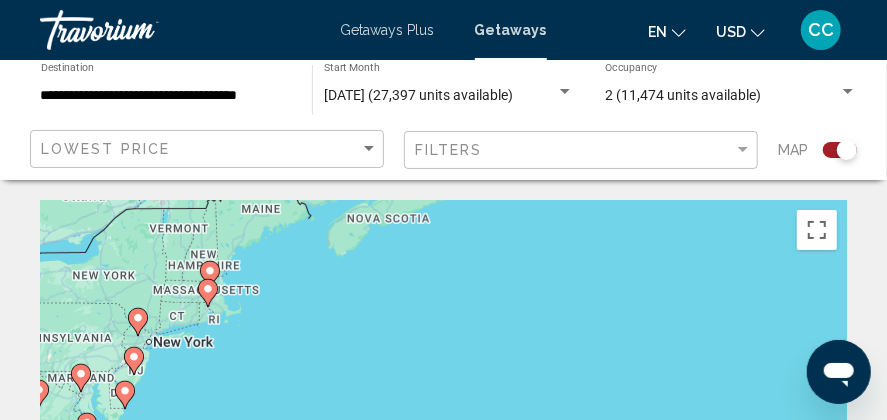 click on "To navigate, press the arrow keys. To activate drag with keyboard, press Alt + Enter. Once in keyboard drag state, use the arrow keys to move the marker. To complete the drag, press the Enter key. To cancel, press Escape." at bounding box center (443, 400) 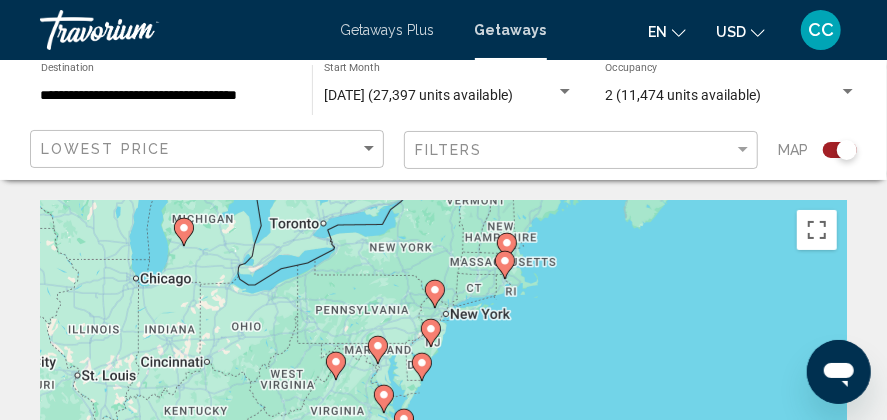 drag, startPoint x: 188, startPoint y: 325, endPoint x: 489, endPoint y: 295, distance: 302.49133 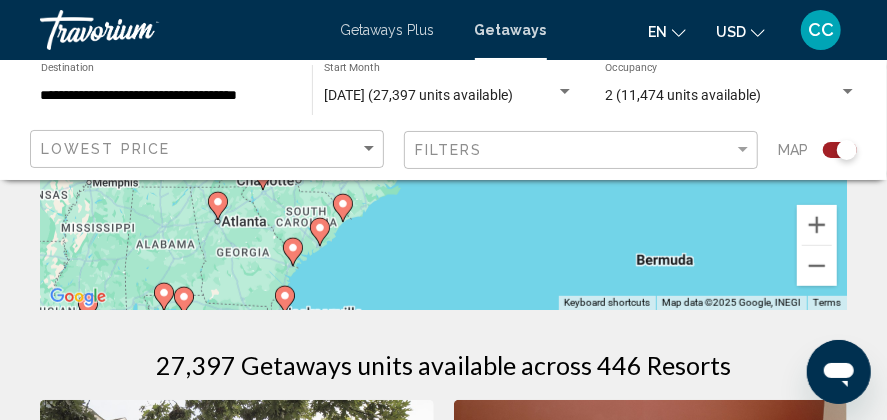 scroll, scrollTop: 300, scrollLeft: 0, axis: vertical 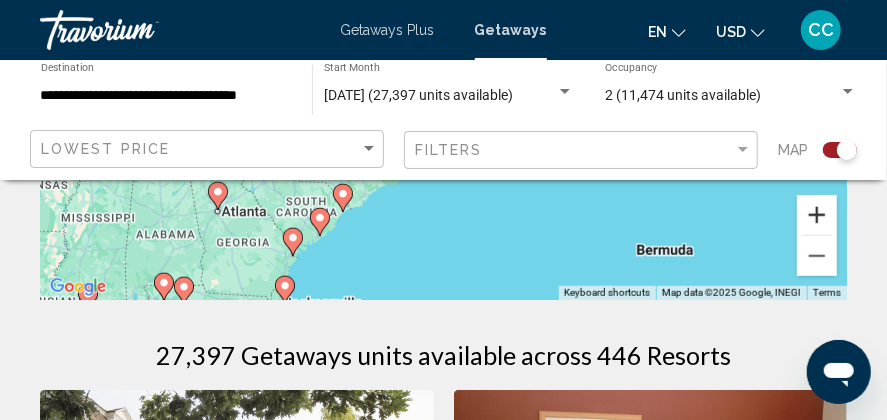 click at bounding box center [817, 215] 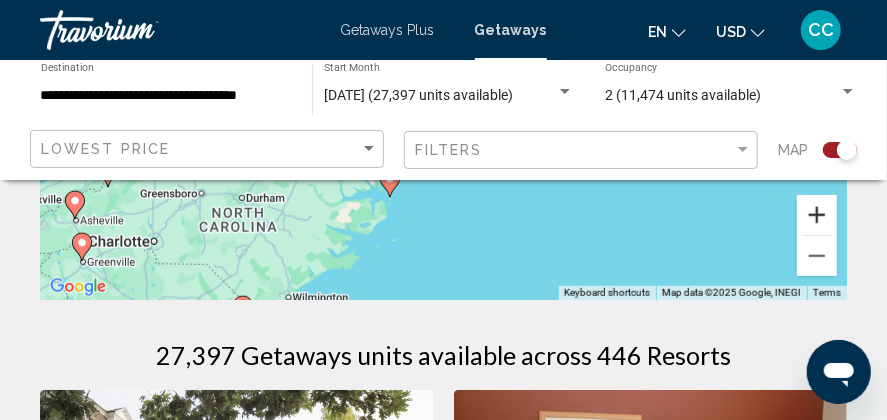 click at bounding box center (817, 215) 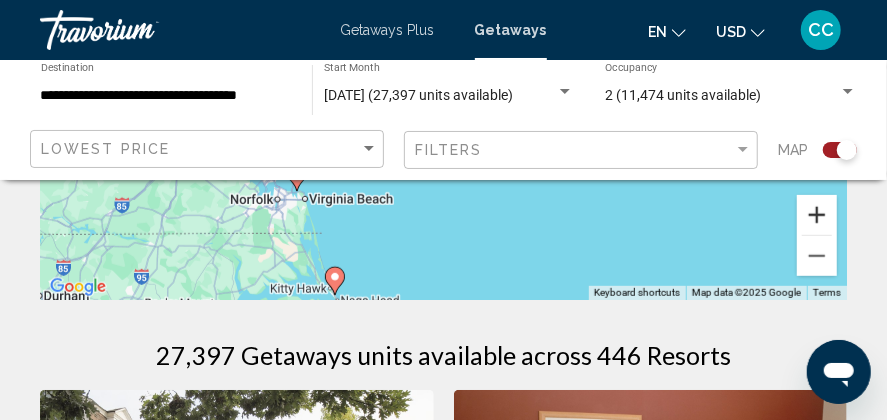 click at bounding box center (817, 215) 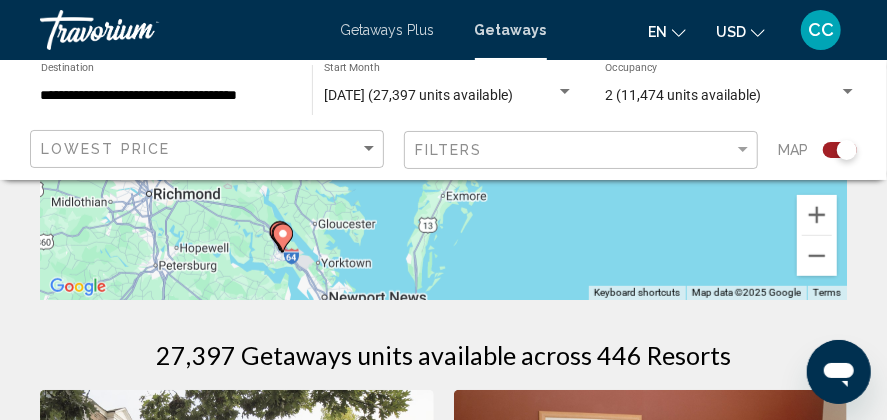 drag, startPoint x: 246, startPoint y: 254, endPoint x: 494, endPoint y: 307, distance: 253.60008 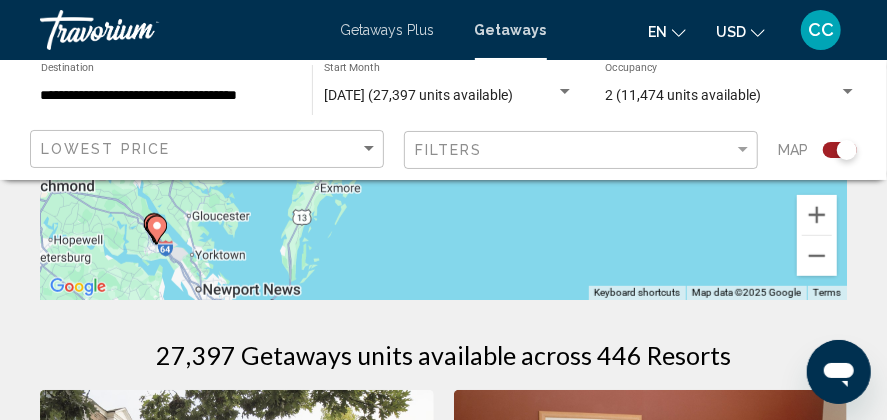 drag, startPoint x: 389, startPoint y: 226, endPoint x: 251, endPoint y: 200, distance: 140.42792 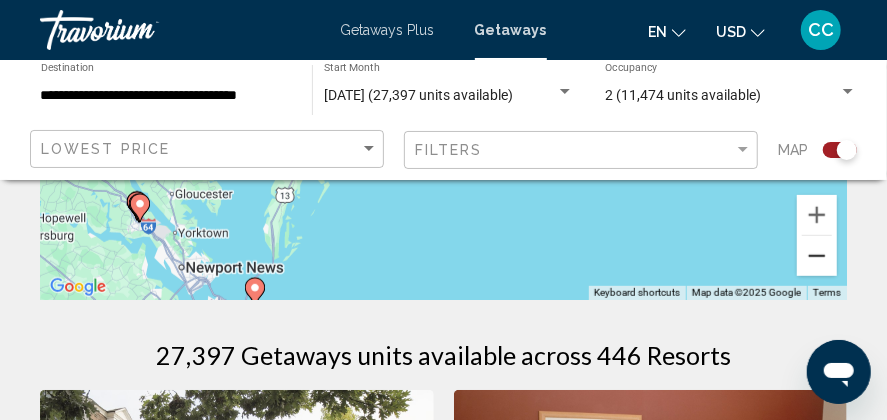 click at bounding box center [817, 256] 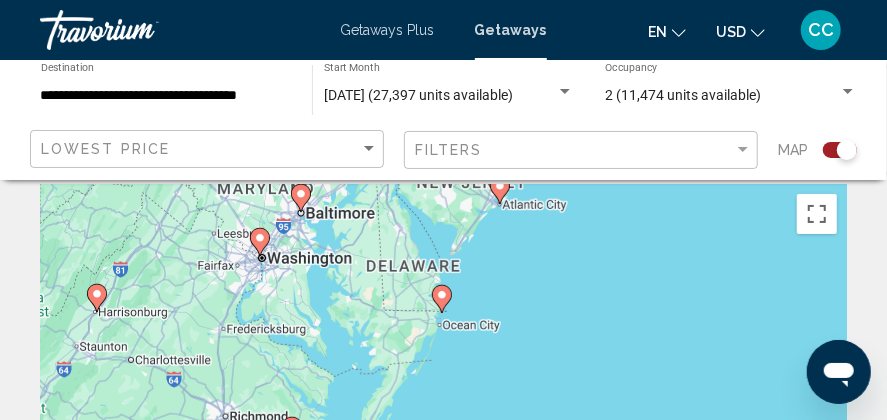 scroll, scrollTop: 0, scrollLeft: 0, axis: both 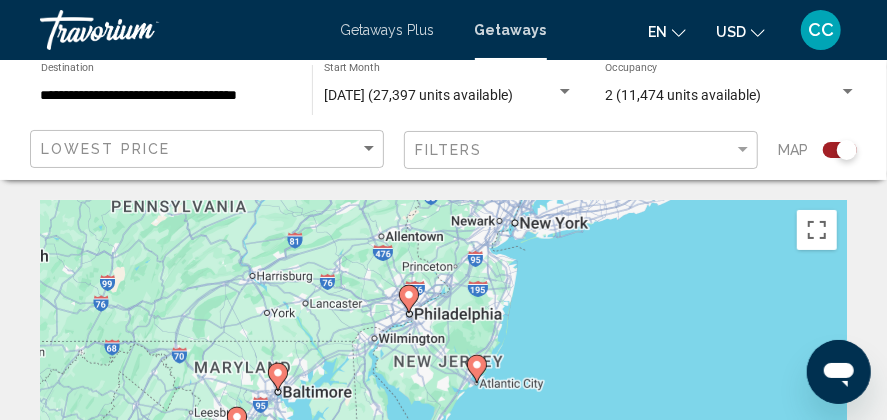 drag, startPoint x: 537, startPoint y: 236, endPoint x: 514, endPoint y: 402, distance: 167.5858 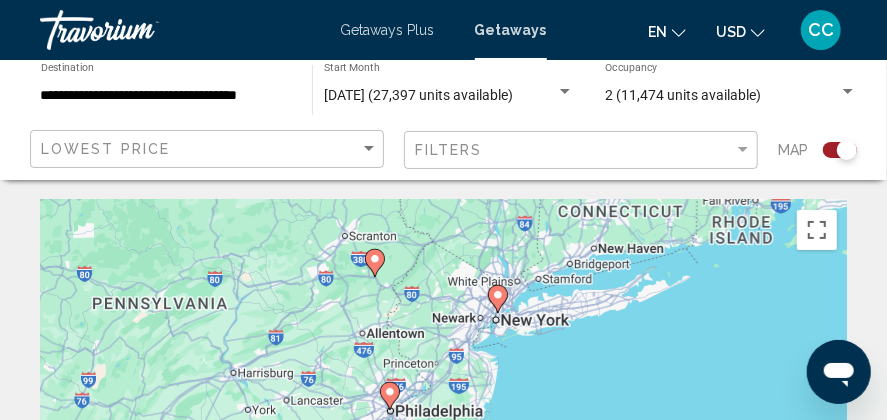 drag, startPoint x: 557, startPoint y: 253, endPoint x: 536, endPoint y: 354, distance: 103.16007 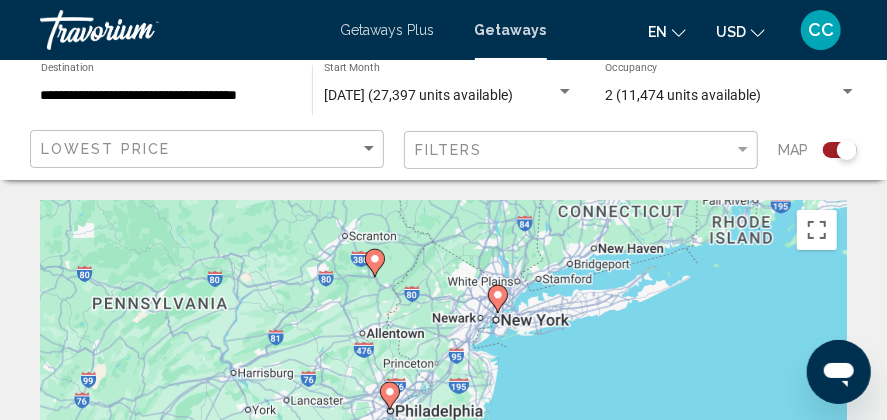 click on "To navigate, press the arrow keys. To activate drag with keyboard, press Alt + Enter. Once in keyboard drag state, use the arrow keys to move the marker. To complete the drag, press the Enter key. To cancel, press Escape." at bounding box center (443, 400) 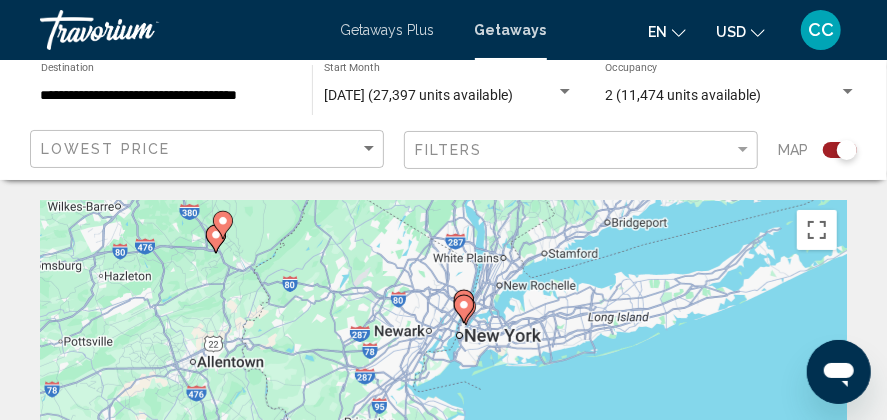 click on "To navigate, press the arrow keys. To activate drag with keyboard, press Alt + Enter. Once in keyboard drag state, use the arrow keys to move the marker. To complete the drag, press the Enter key. To cancel, press Escape." at bounding box center (443, 400) 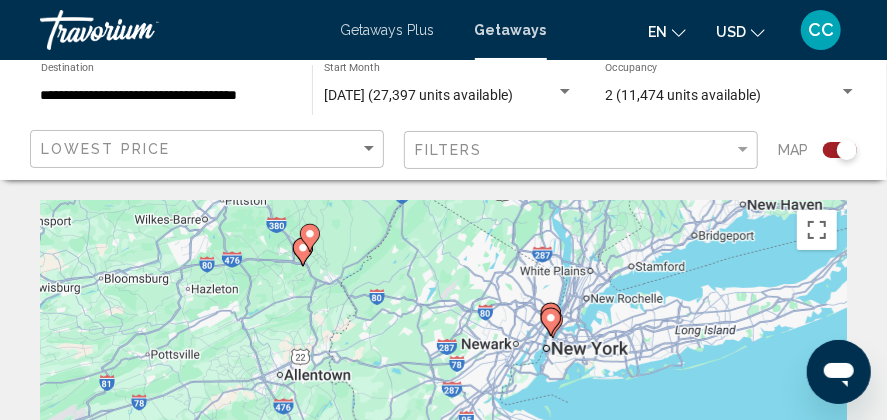 drag, startPoint x: 485, startPoint y: 312, endPoint x: 574, endPoint y: 325, distance: 89.94443 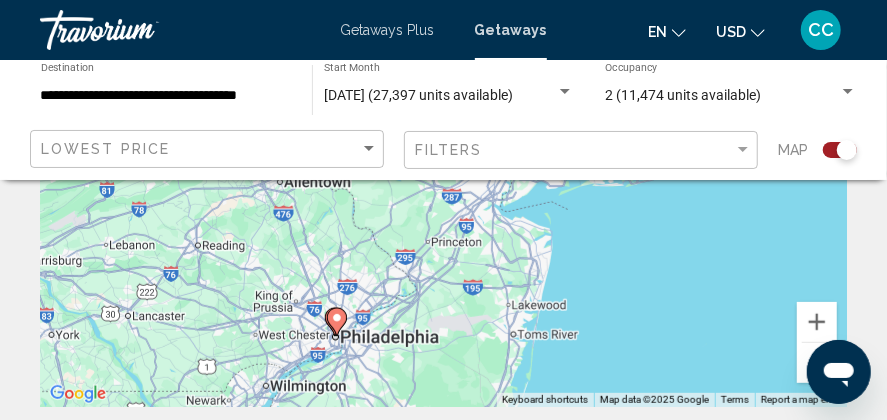 scroll, scrollTop: 200, scrollLeft: 0, axis: vertical 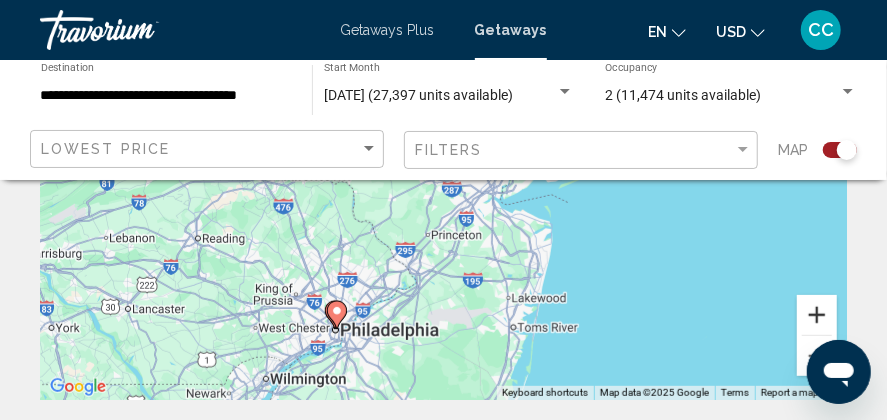 click at bounding box center (817, 315) 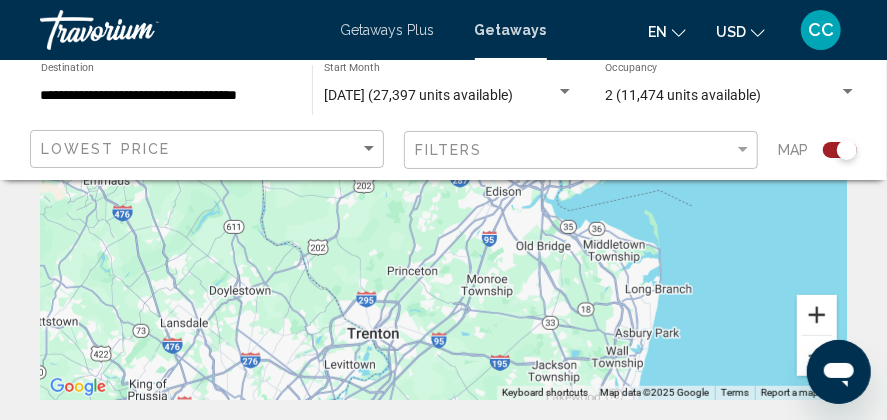 scroll, scrollTop: 0, scrollLeft: 0, axis: both 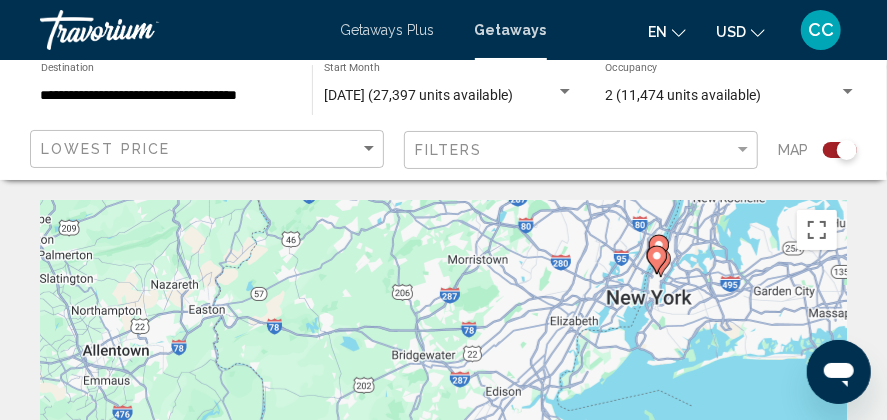 click on "To navigate, press the arrow keys. To activate drag with keyboard, press Alt + Enter. Once in keyboard drag state, use the arrow keys to move the marker. To complete the drag, press the Enter key. To cancel, press Escape." at bounding box center [443, 400] 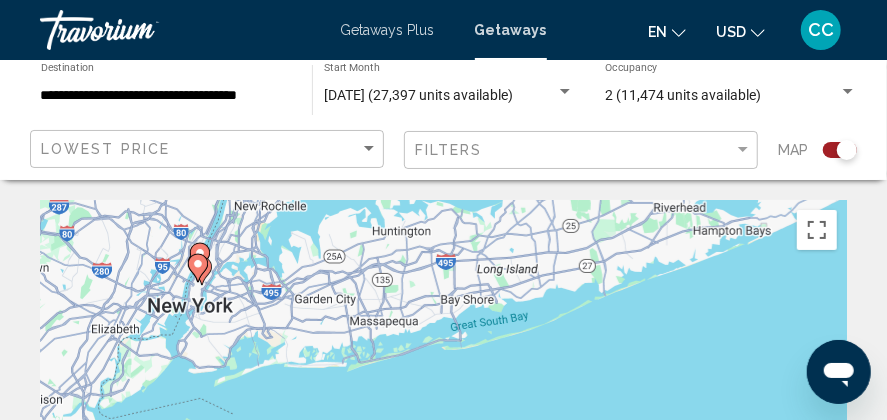 drag, startPoint x: 682, startPoint y: 268, endPoint x: 223, endPoint y: 275, distance: 459.05338 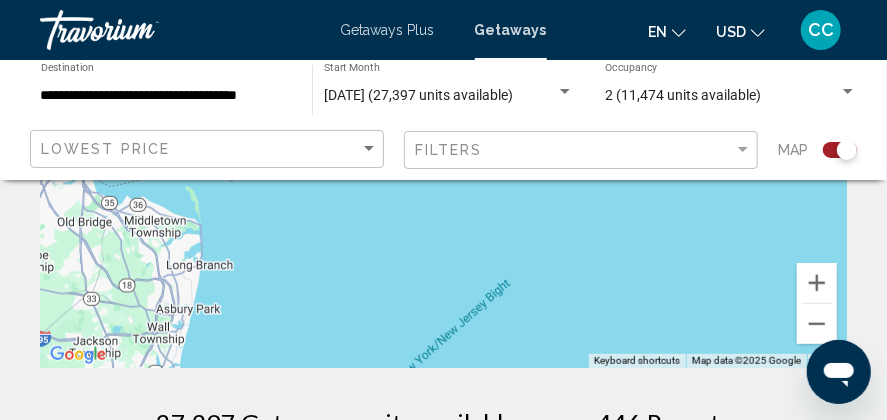 scroll, scrollTop: 200, scrollLeft: 0, axis: vertical 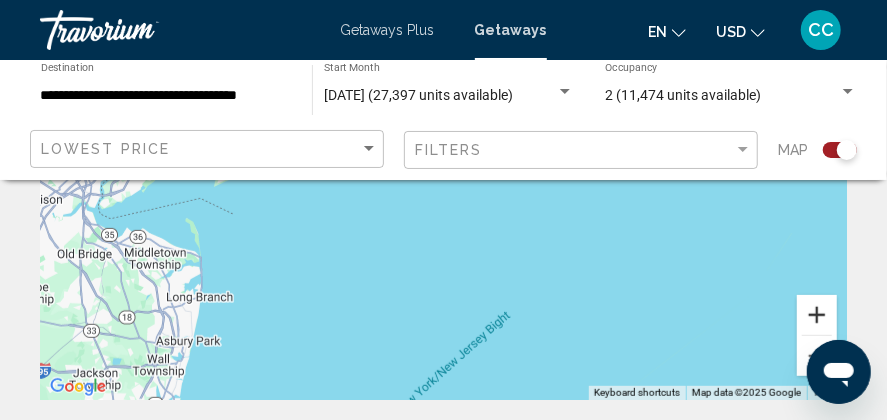 click at bounding box center (817, 315) 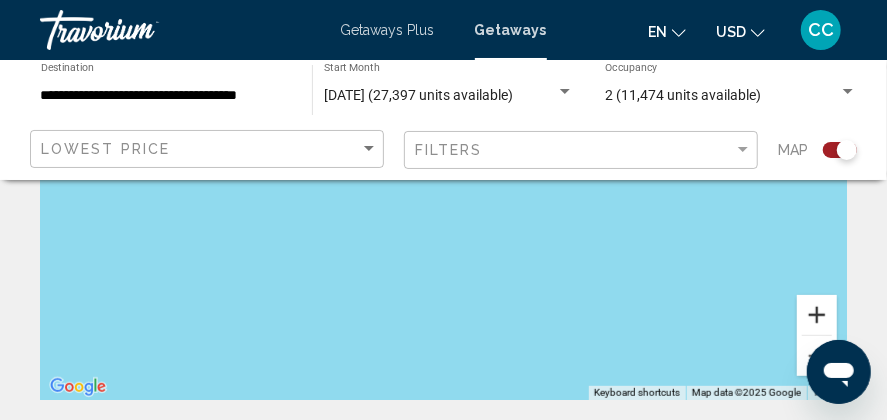 click at bounding box center [817, 315] 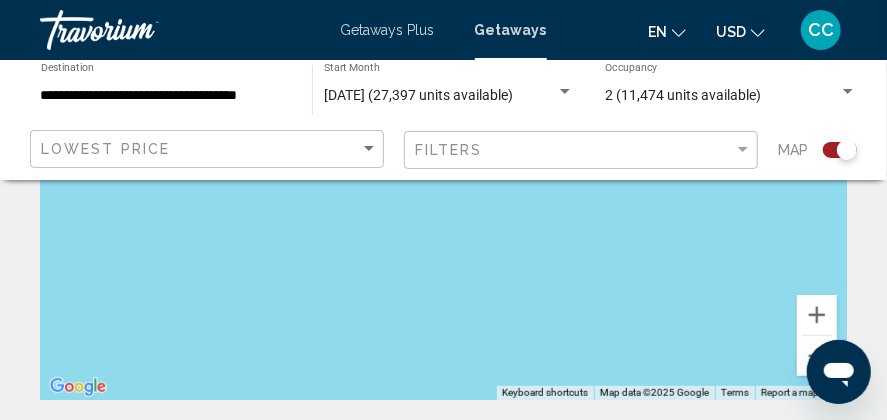 drag, startPoint x: 323, startPoint y: 269, endPoint x: 698, endPoint y: 352, distance: 384.0755 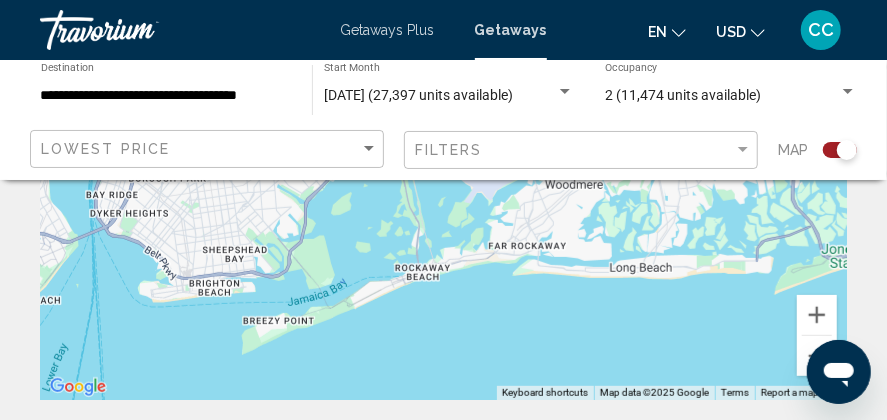 drag, startPoint x: 164, startPoint y: 232, endPoint x: 507, endPoint y: 359, distance: 365.75674 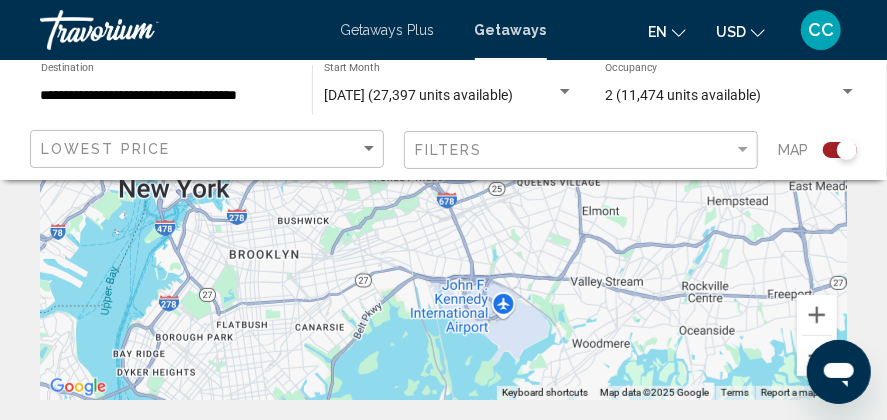 drag, startPoint x: 407, startPoint y: 250, endPoint x: 429, endPoint y: 401, distance: 152.59424 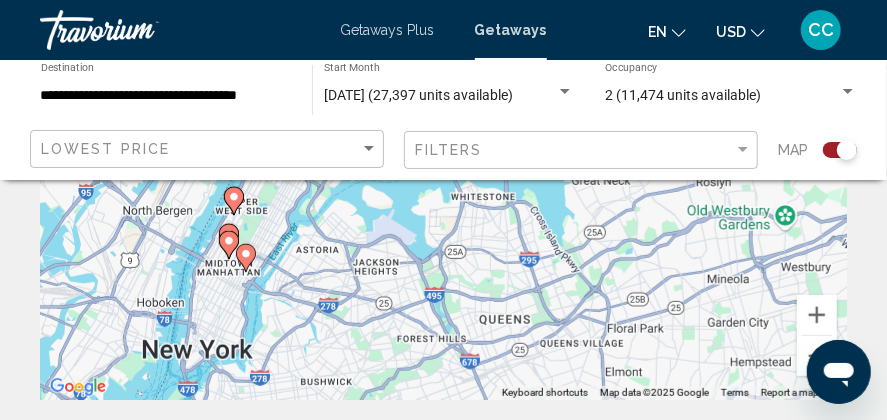 drag, startPoint x: 349, startPoint y: 228, endPoint x: 370, endPoint y: 383, distance: 156.4161 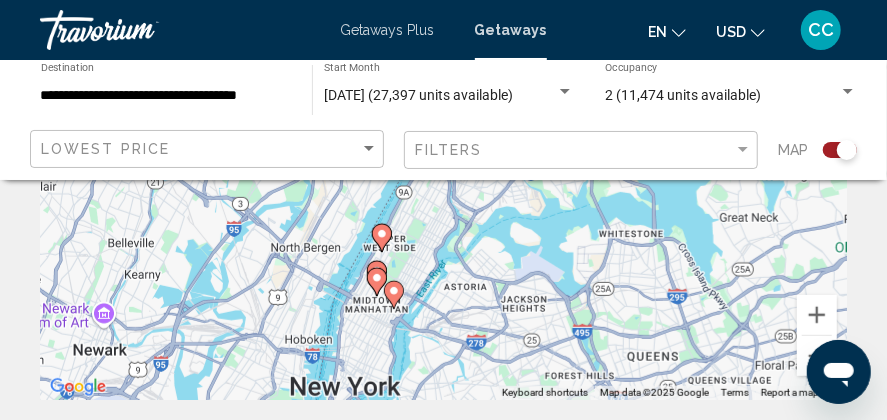 drag, startPoint x: 293, startPoint y: 246, endPoint x: 442, endPoint y: 285, distance: 154.01949 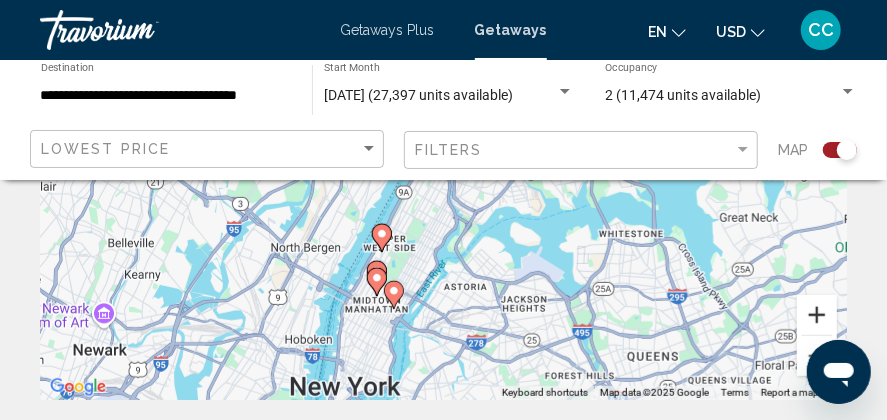 click at bounding box center [817, 315] 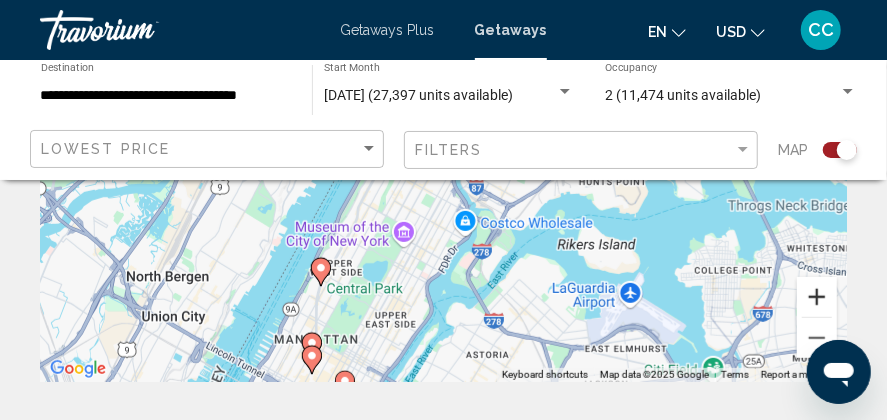 scroll, scrollTop: 200, scrollLeft: 0, axis: vertical 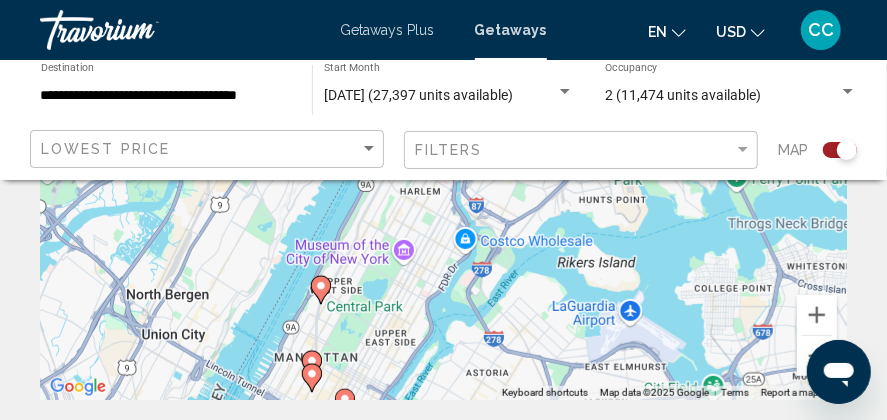 click 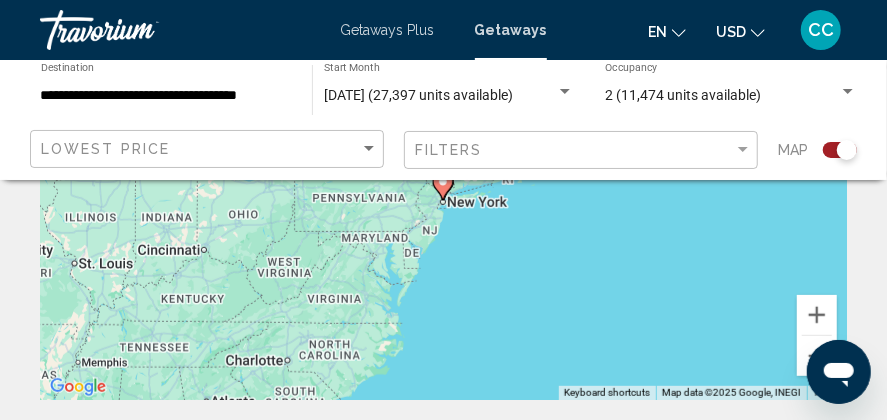 click 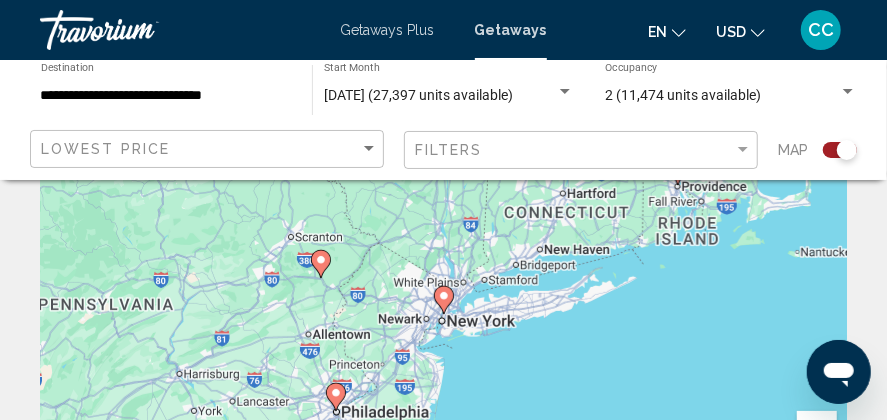 scroll, scrollTop: 91, scrollLeft: 0, axis: vertical 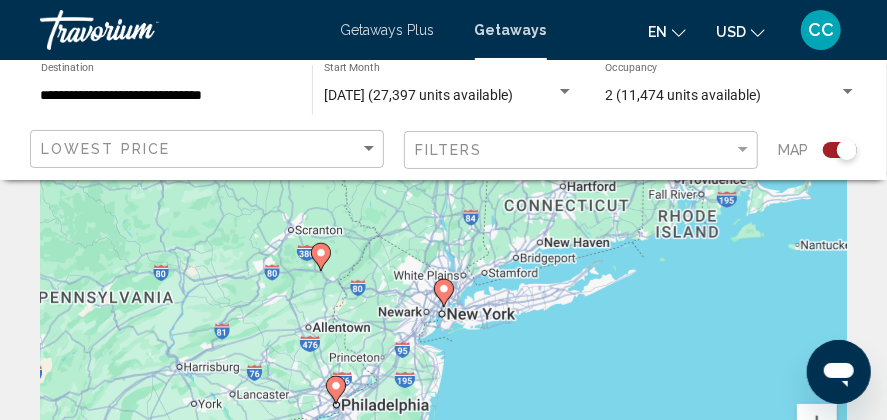 click 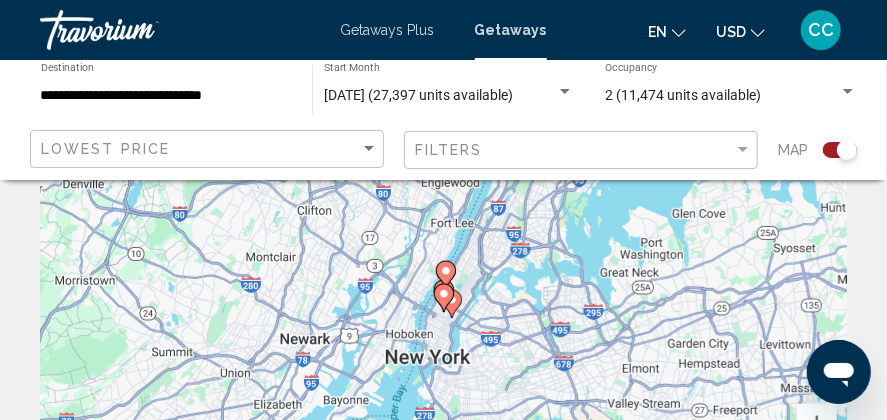 click 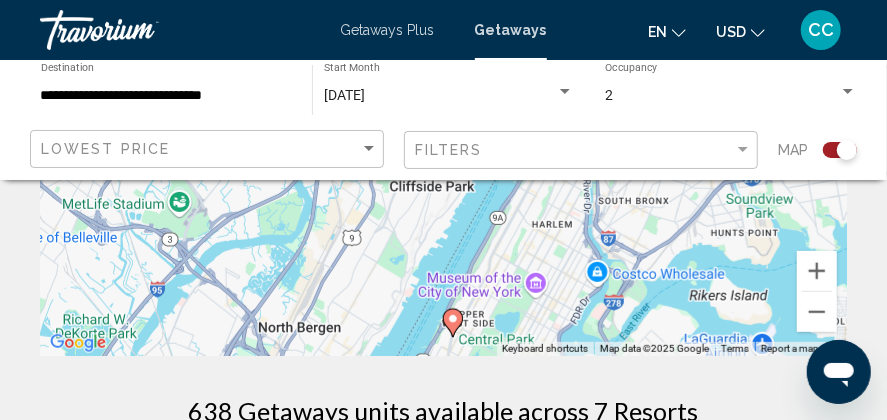 scroll, scrollTop: 200, scrollLeft: 0, axis: vertical 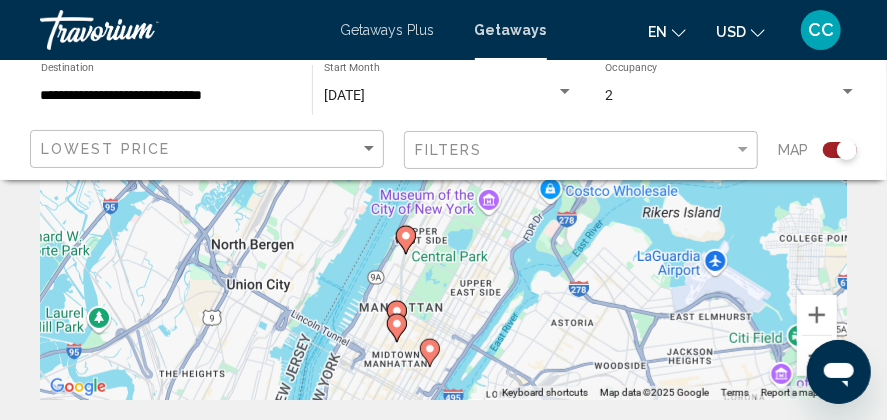 drag, startPoint x: 570, startPoint y: 259, endPoint x: 528, endPoint y: 155, distance: 112.1606 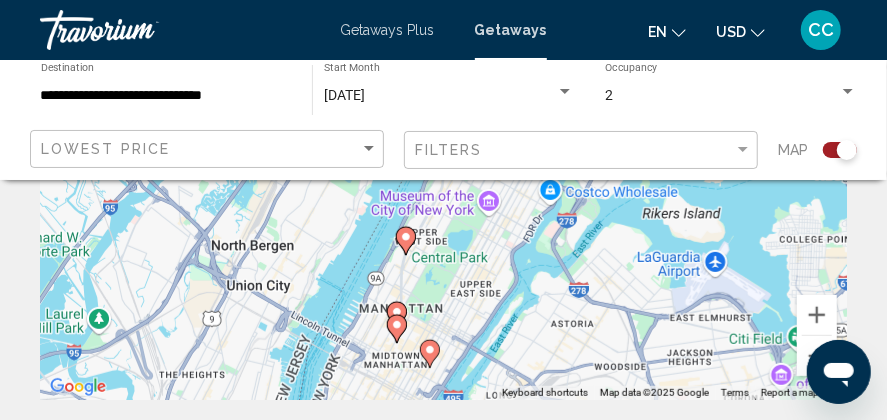 click 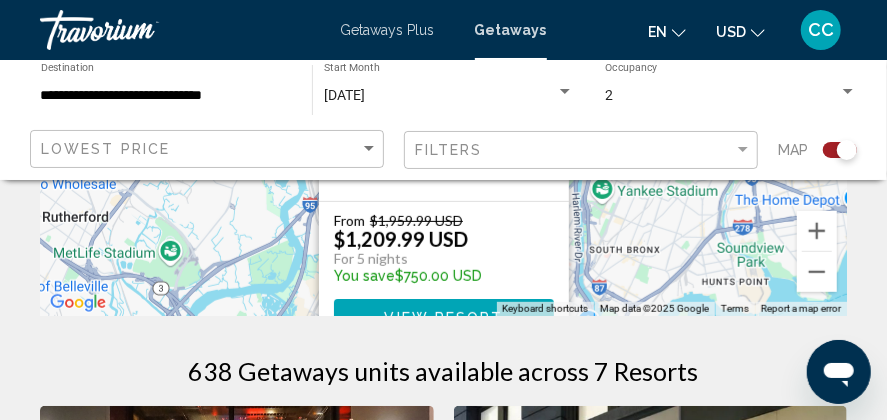 scroll, scrollTop: 300, scrollLeft: 0, axis: vertical 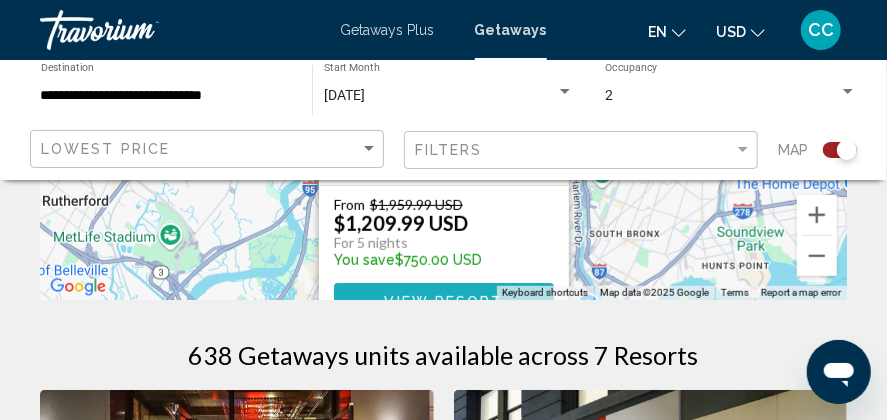 click on "View Resort" at bounding box center [444, 301] 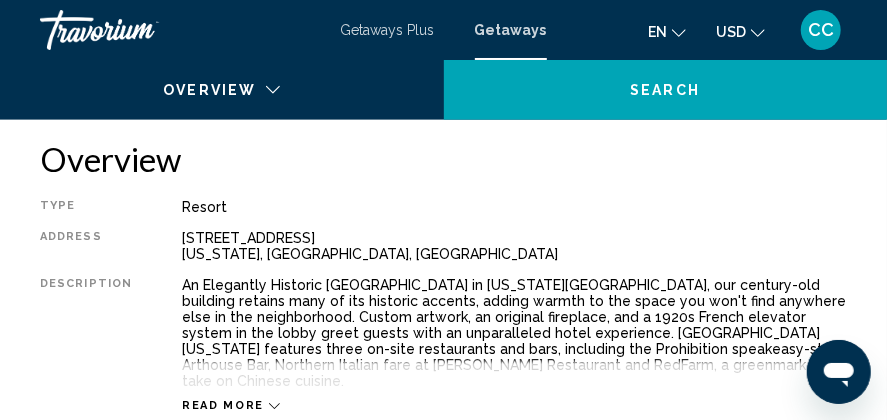 scroll, scrollTop: 1025, scrollLeft: 0, axis: vertical 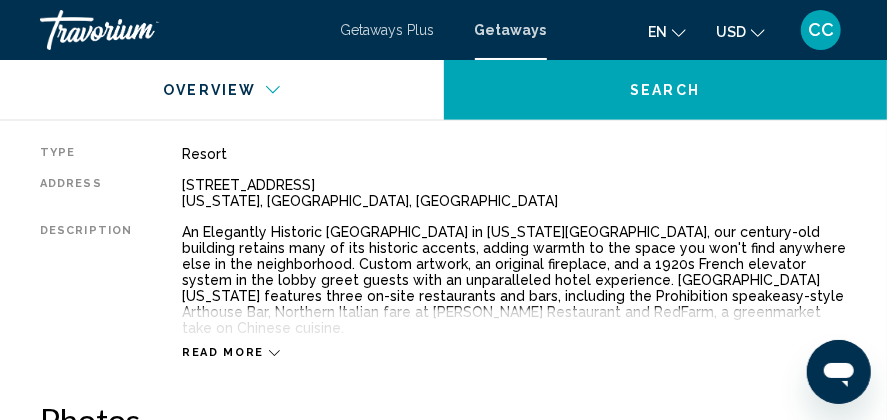 click on "Read more" at bounding box center (231, 353) 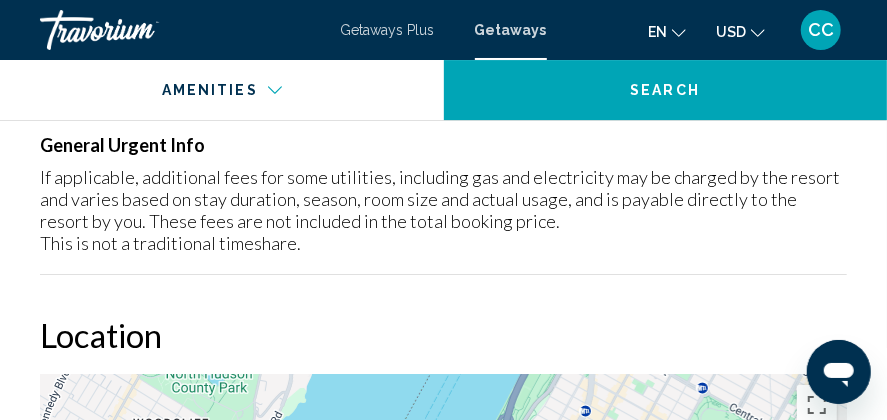 scroll, scrollTop: 2225, scrollLeft: 0, axis: vertical 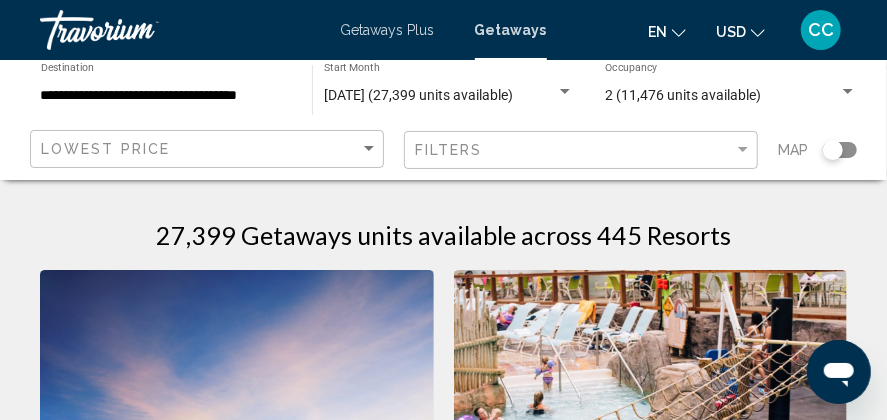click 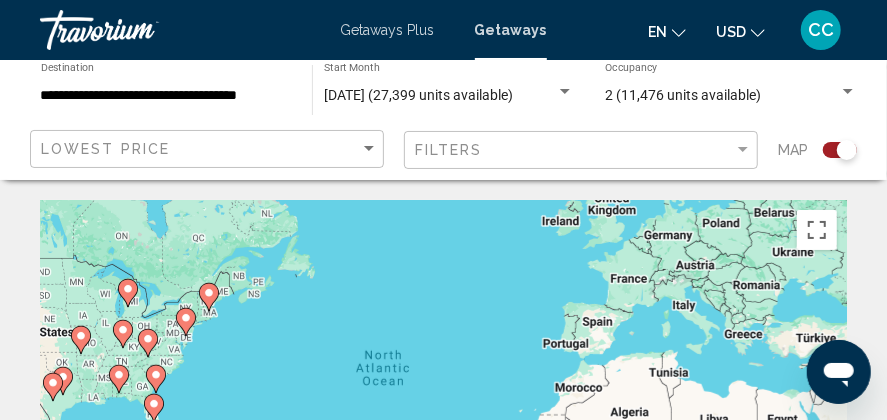 click at bounding box center [209, 297] 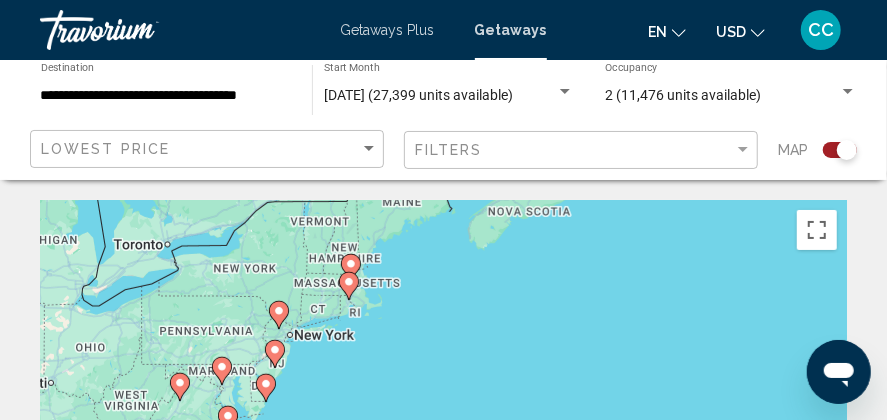 drag, startPoint x: 471, startPoint y: 324, endPoint x: 384, endPoint y: 205, distance: 147.411 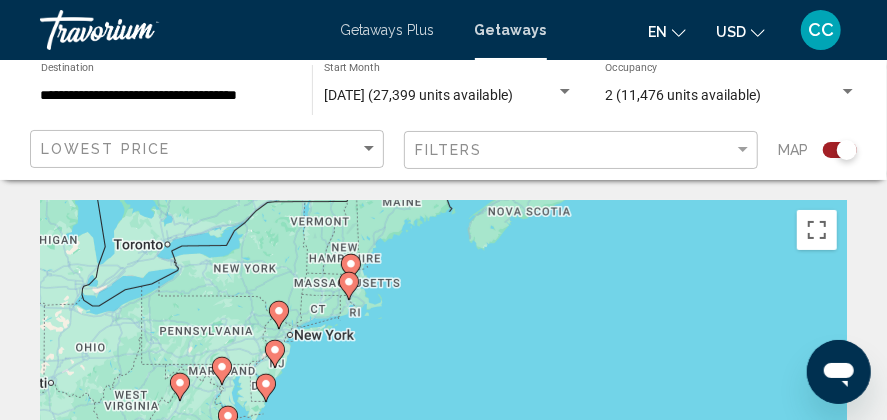 click on "To navigate, press the arrow keys. To activate drag with keyboard, press Alt + Enter. Once in keyboard drag state, use the arrow keys to move the marker. To complete the drag, press the Enter key. To cancel, press Escape." at bounding box center [443, 400] 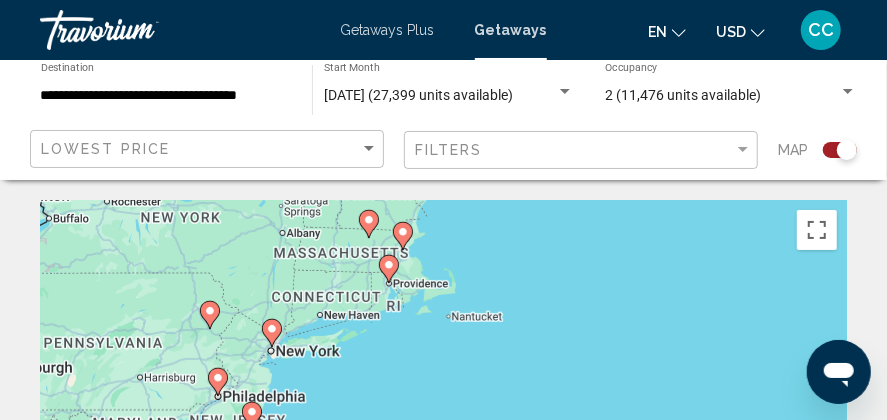 click on "To navigate, press the arrow keys. To activate drag with keyboard, press Alt + Enter. Once in keyboard drag state, use the arrow keys to move the marker. To complete the drag, press the Enter key. To cancel, press Escape." at bounding box center [443, 400] 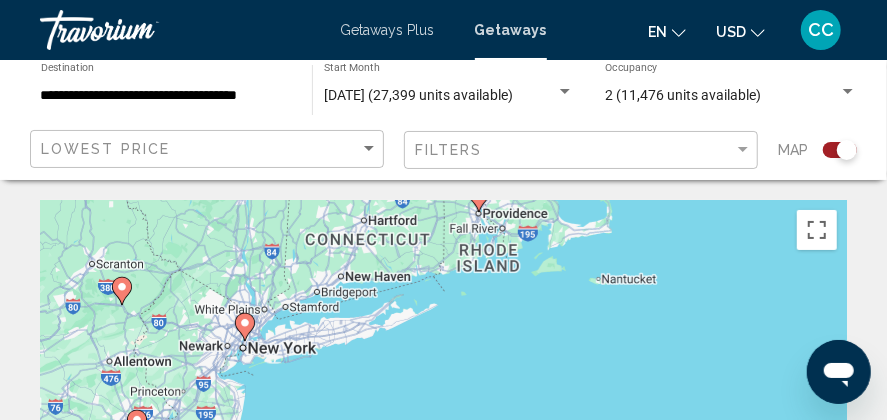 click on "To navigate, press the arrow keys. To activate drag with keyboard, press Alt + Enter. Once in keyboard drag state, use the arrow keys to move the marker. To complete the drag, press the Enter key. To cancel, press Escape." at bounding box center (443, 400) 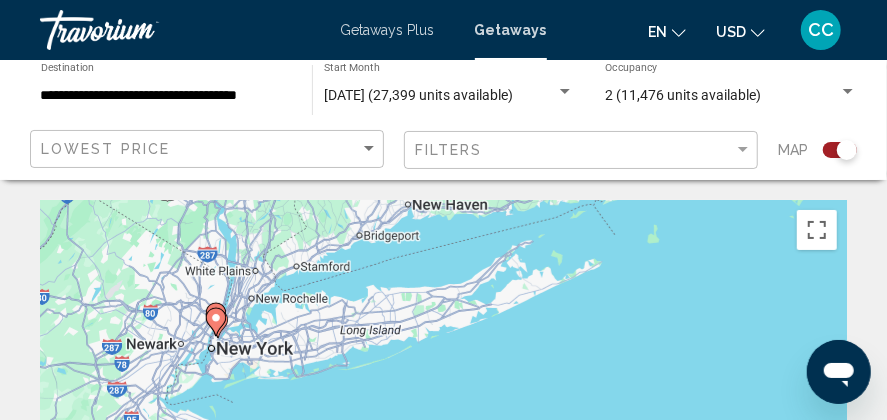 click on "To navigate, press the arrow keys. To activate drag with keyboard, press Alt + Enter. Once in keyboard drag state, use the arrow keys to move the marker. To complete the drag, press the Enter key. To cancel, press Escape." at bounding box center (443, 400) 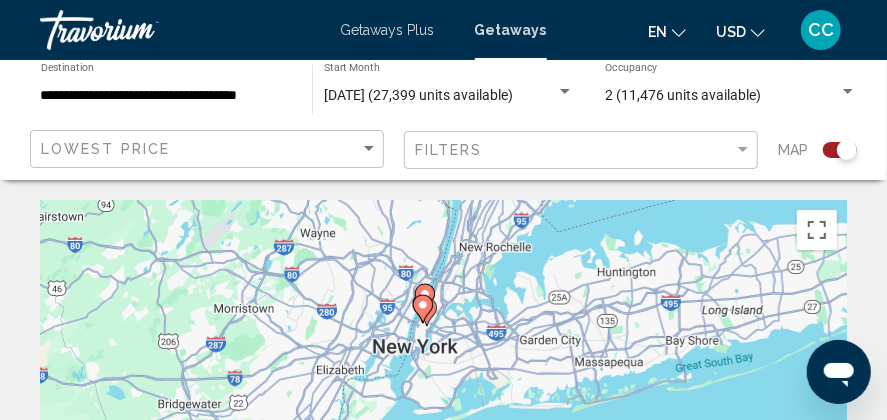 drag, startPoint x: 216, startPoint y: 332, endPoint x: 484, endPoint y: 328, distance: 268.02985 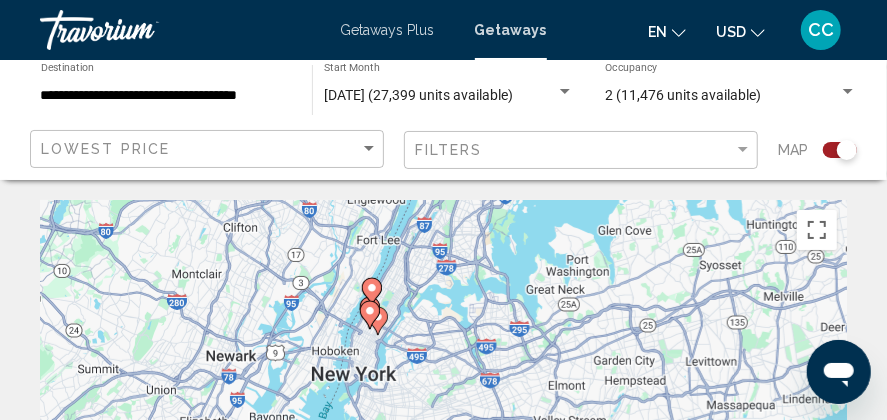click on "To navigate, press the arrow keys. To activate drag with keyboard, press Alt + Enter. Once in keyboard drag state, use the arrow keys to move the marker. To complete the drag, press the Enter key. To cancel, press Escape." at bounding box center (443, 400) 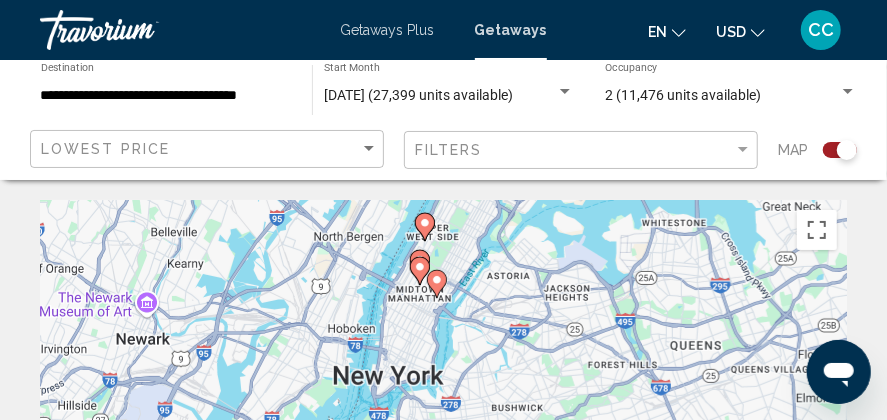 drag, startPoint x: 372, startPoint y: 303, endPoint x: 495, endPoint y: 234, distance: 141.0319 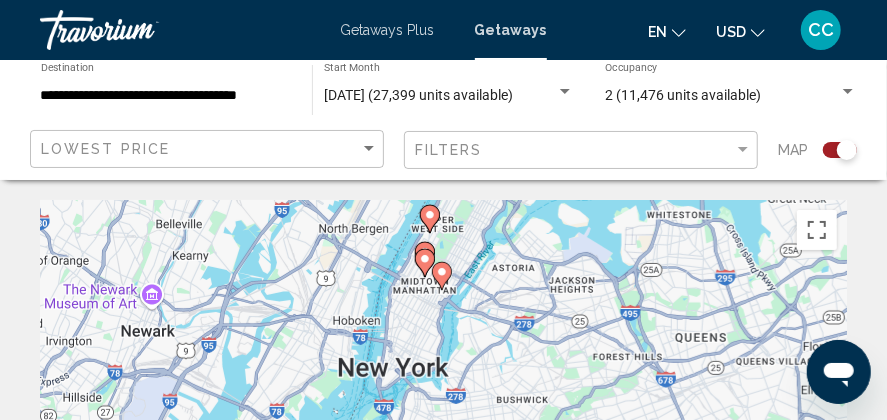 click on "To navigate, press the arrow keys. To activate drag with keyboard, press Alt + Enter. Once in keyboard drag state, use the arrow keys to move the marker. To complete the drag, press the Enter key. To cancel, press Escape." at bounding box center (443, 400) 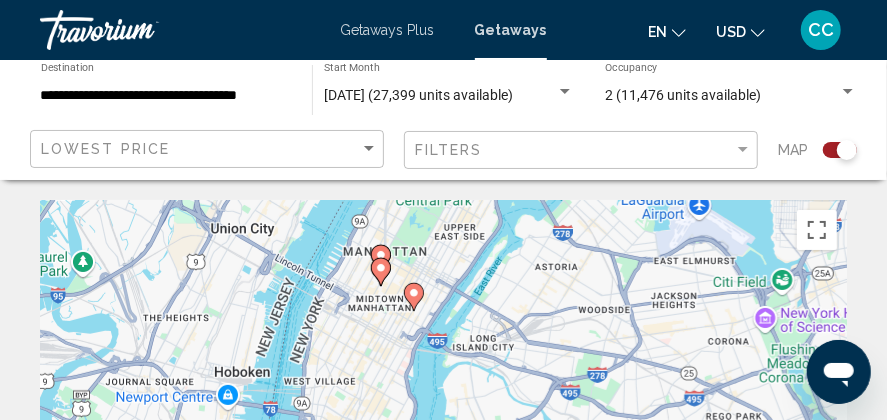 click on "To navigate, press the arrow keys. To activate drag with keyboard, press Alt + Enter. Once in keyboard drag state, use the arrow keys to move the marker. To complete the drag, press the Enter key. To cancel, press Escape." at bounding box center [443, 400] 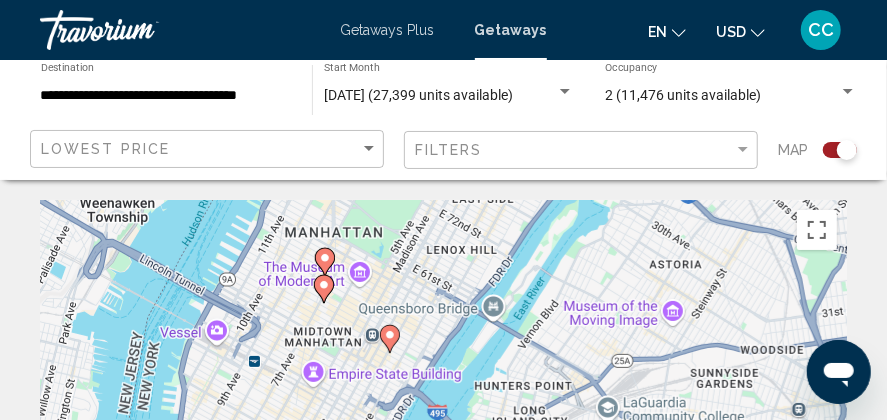 click on "To navigate, press the arrow keys. To activate drag with keyboard, press Alt + Enter. Once in keyboard drag state, use the arrow keys to move the marker. To complete the drag, press the Enter key. To cancel, press Escape." at bounding box center (443, 400) 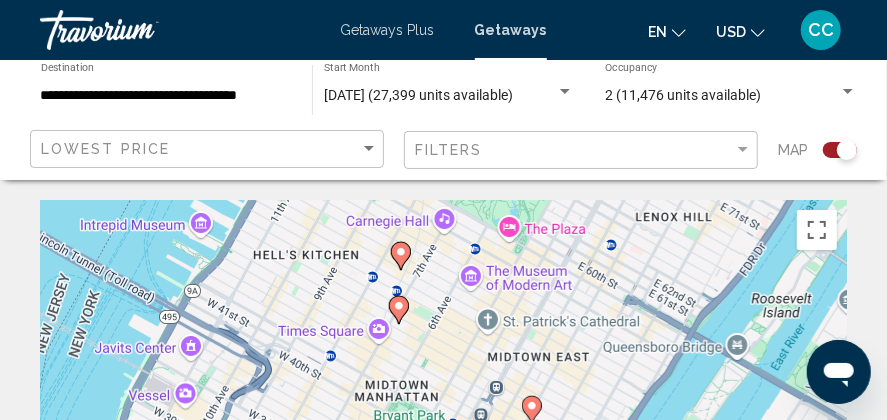 drag, startPoint x: 322, startPoint y: 289, endPoint x: 512, endPoint y: 275, distance: 190.51509 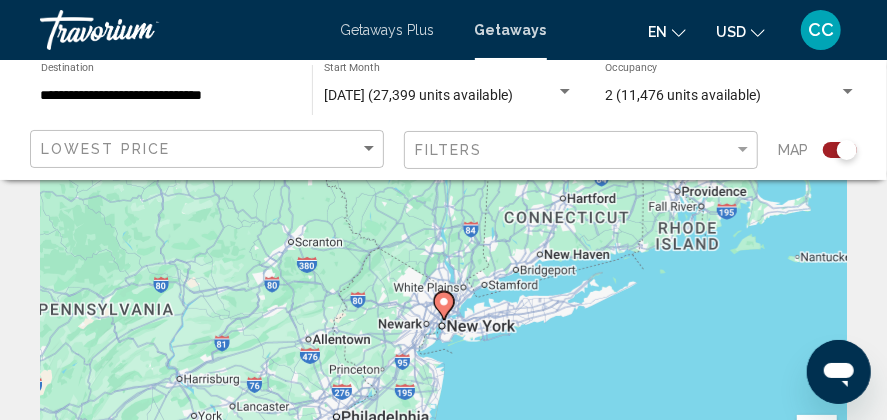 scroll, scrollTop: 100, scrollLeft: 0, axis: vertical 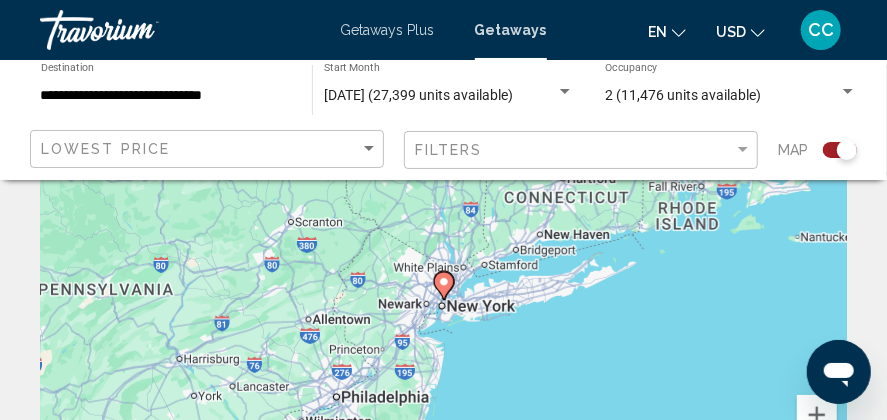 click on "To navigate, press the arrow keys. To activate drag with keyboard, press Alt + Enter. Once in keyboard drag state, use the arrow keys to move the marker. To complete the drag, press the Enter key. To cancel, press Escape." at bounding box center [443, 300] 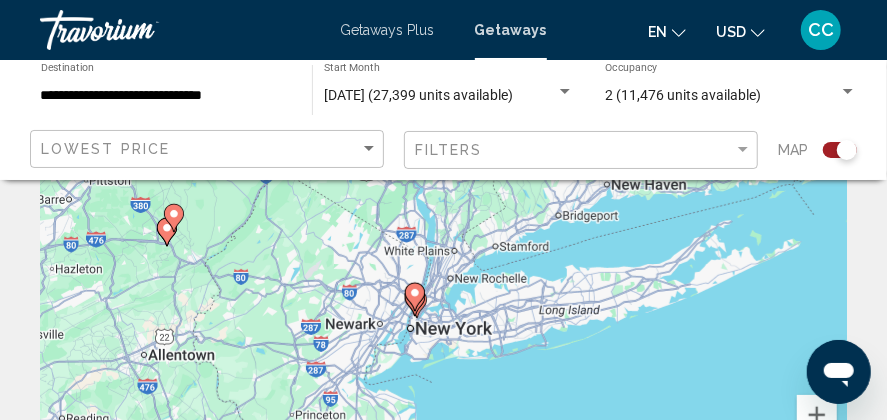 click on "To navigate, press the arrow keys. To activate drag with keyboard, press Alt + Enter. Once in keyboard drag state, use the arrow keys to move the marker. To complete the drag, press the Enter key. To cancel, press Escape." at bounding box center (443, 300) 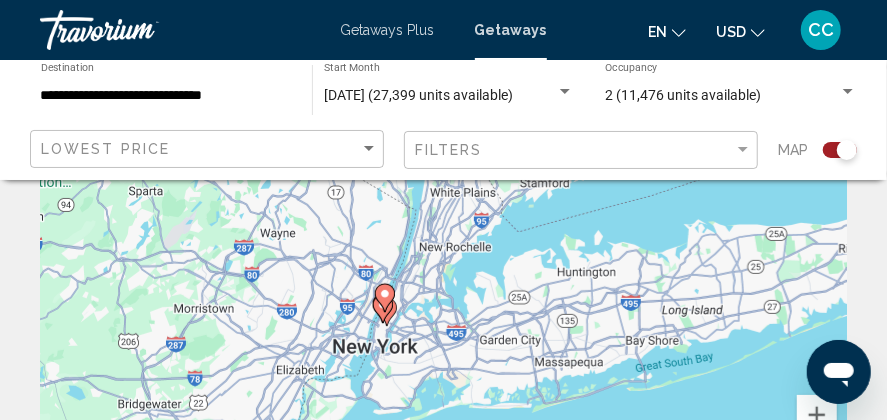 click on "To navigate, press the arrow keys. To activate drag with keyboard, press Alt + Enter. Once in keyboard drag state, use the arrow keys to move the marker. To complete the drag, press the Enter key. To cancel, press Escape." at bounding box center (443, 300) 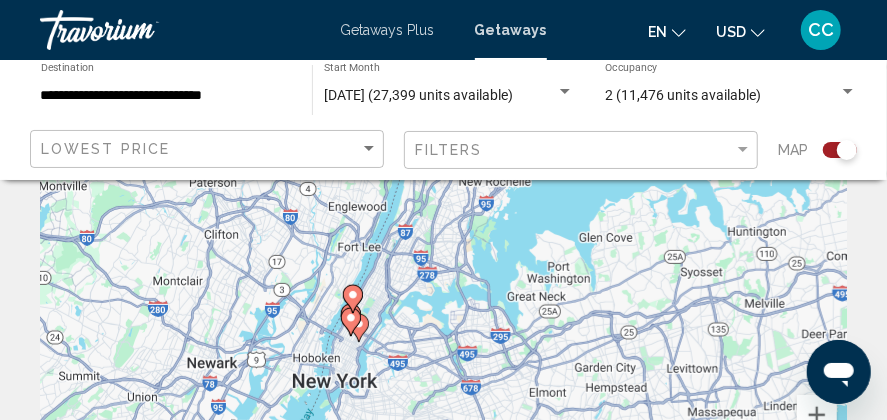 click on "To navigate, press the arrow keys. To activate drag with keyboard, press Alt + Enter. Once in keyboard drag state, use the arrow keys to move the marker. To complete the drag, press the Enter key. To cancel, press Escape." at bounding box center [443, 300] 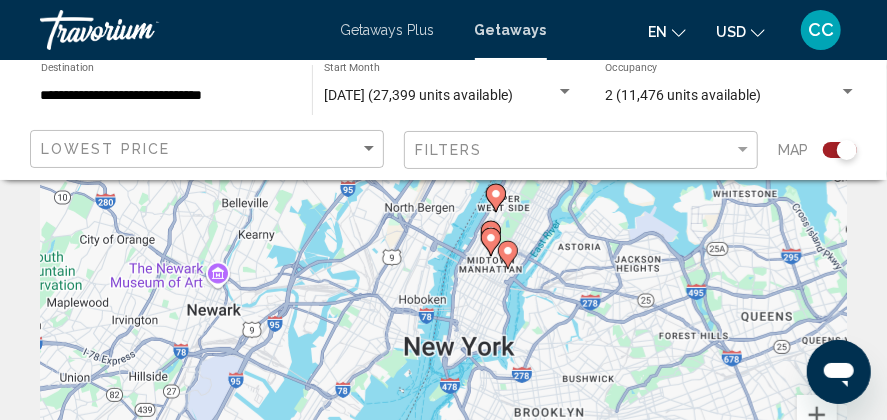 drag, startPoint x: 343, startPoint y: 325, endPoint x: 541, endPoint y: 213, distance: 227.48187 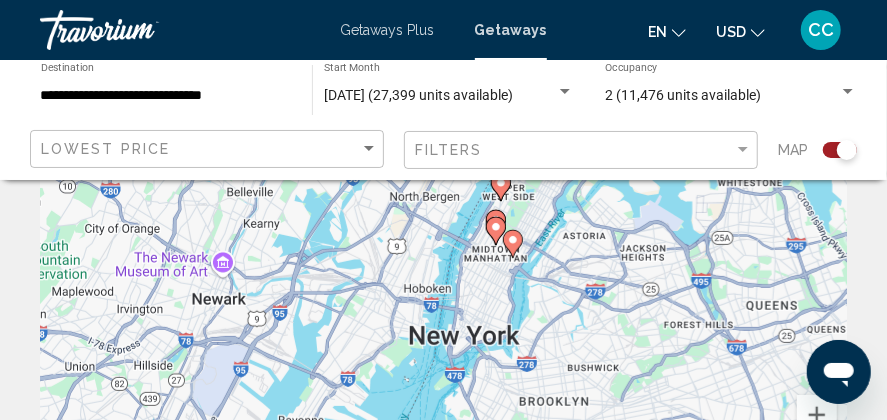 click on "To navigate, press the arrow keys. To activate drag with keyboard, press Alt + Enter. Once in keyboard drag state, use the arrow keys to move the marker. To complete the drag, press the Enter key. To cancel, press Escape." at bounding box center [443, 300] 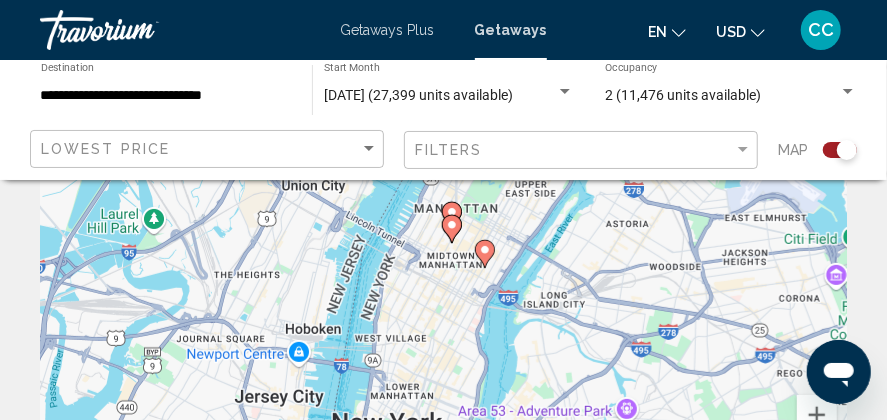click on "To navigate, press the arrow keys. To activate drag with keyboard, press Alt + Enter. Once in keyboard drag state, use the arrow keys to move the marker. To complete the drag, press the Enter key. To cancel, press Escape." at bounding box center [443, 300] 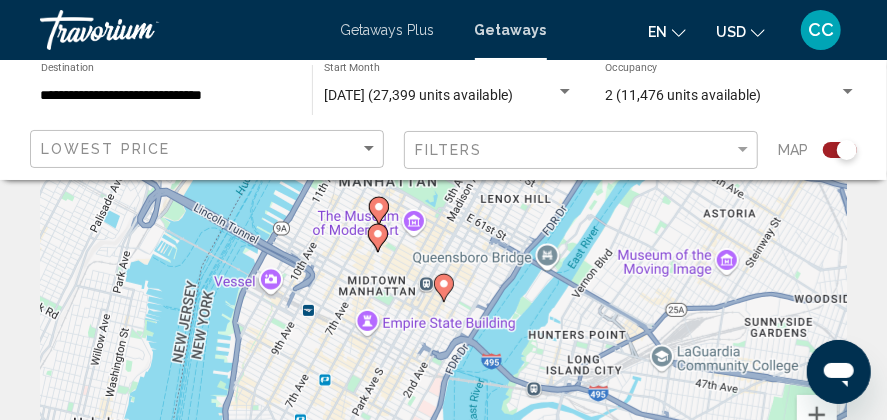 click on "To navigate, press the arrow keys. To activate drag with keyboard, press Alt + Enter. Once in keyboard drag state, use the arrow keys to move the marker. To complete the drag, press the Enter key. To cancel, press Escape." at bounding box center (443, 300) 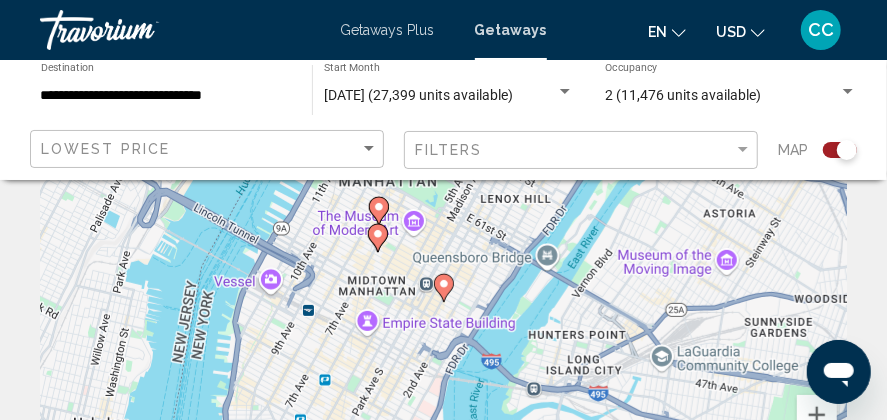 click on "To navigate, press the arrow keys. To activate drag with keyboard, press Alt + Enter. Once in keyboard drag state, use the arrow keys to move the marker. To complete the drag, press the Enter key. To cancel, press Escape." at bounding box center (443, 300) 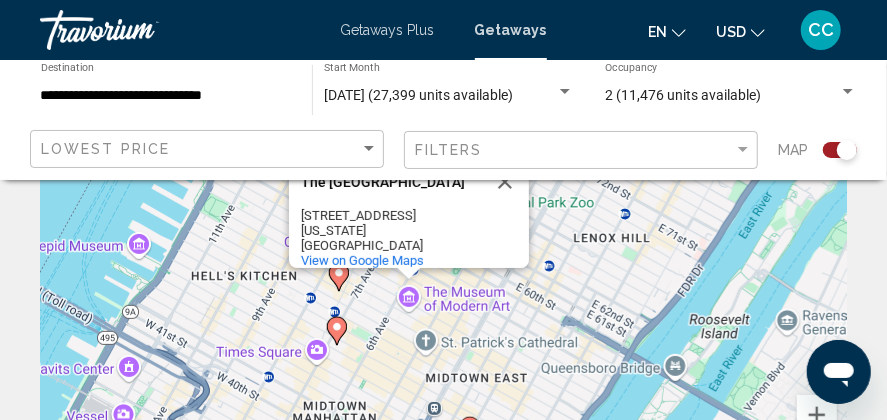 click on "To navigate, press the arrow keys. To activate drag with keyboard, press Alt + Enter. Once in keyboard drag state, use the arrow keys to move the marker. To complete the drag, press the Enter key. To cancel, press Escape.     The [GEOGRAPHIC_DATA]                     The [GEOGRAPHIC_DATA]                 [STREET_ADDRESS][US_STATE]              View on Google Maps" at bounding box center [443, 300] 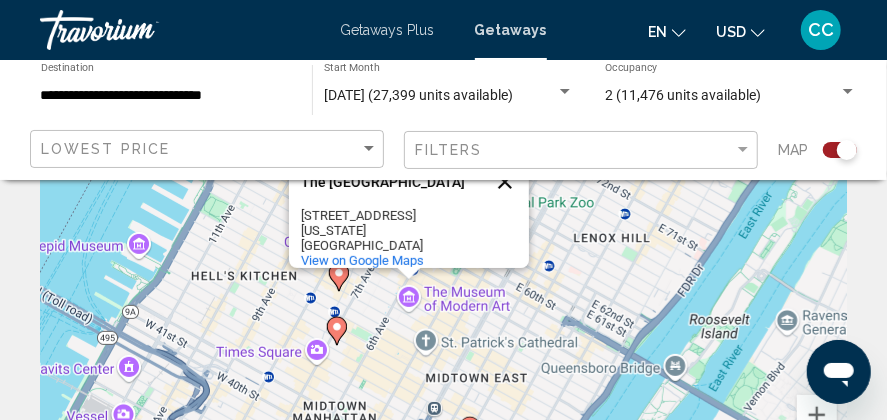 click at bounding box center (505, 182) 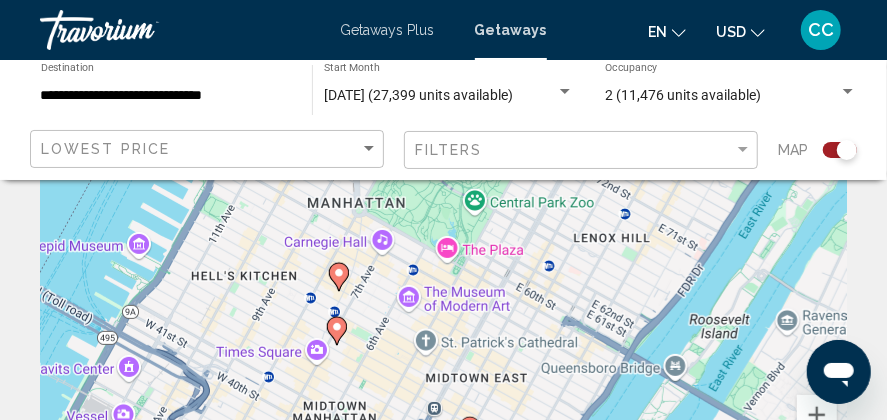 click 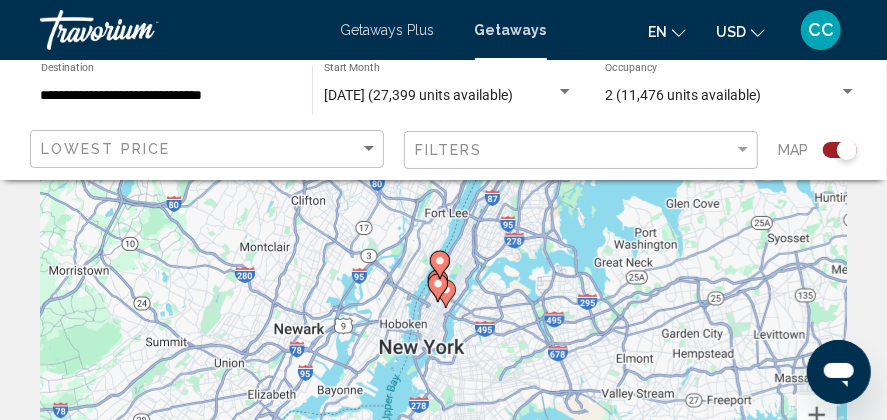 click on "To navigate, press the arrow keys. To activate drag with keyboard, press Alt + Enter. Once in keyboard drag state, use the arrow keys to move the marker. To complete the drag, press the Enter key. To cancel, press Escape." at bounding box center [443, 300] 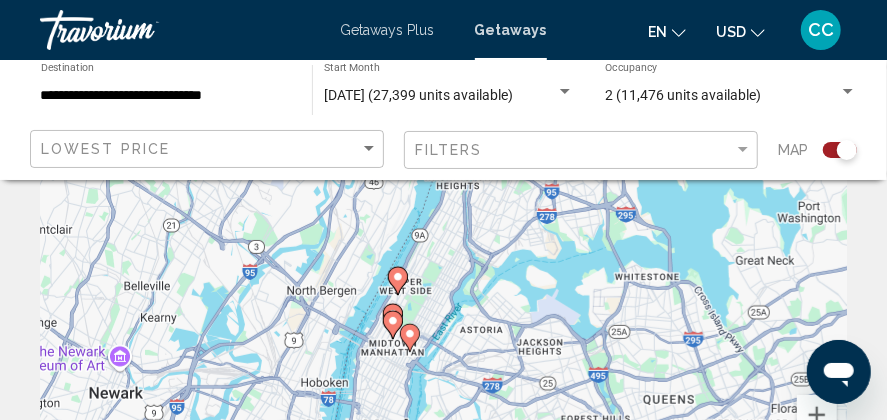 click on "To navigate, press the arrow keys. To activate drag with keyboard, press Alt + Enter. Once in keyboard drag state, use the arrow keys to move the marker. To complete the drag, press the Enter key. To cancel, press Escape." at bounding box center [443, 300] 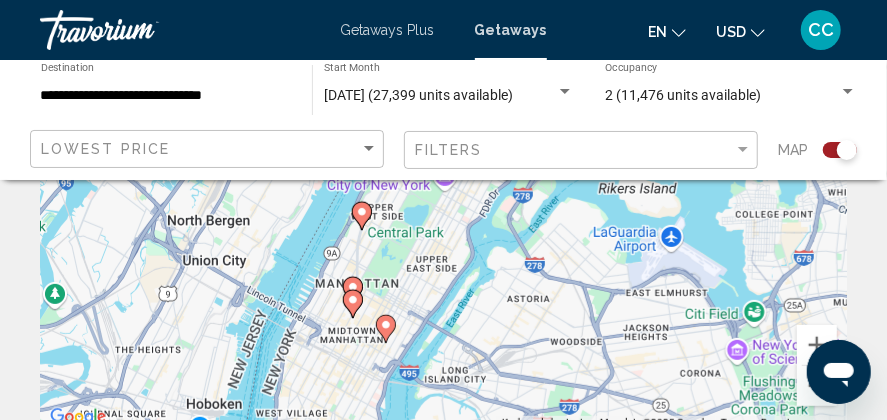 scroll, scrollTop: 200, scrollLeft: 0, axis: vertical 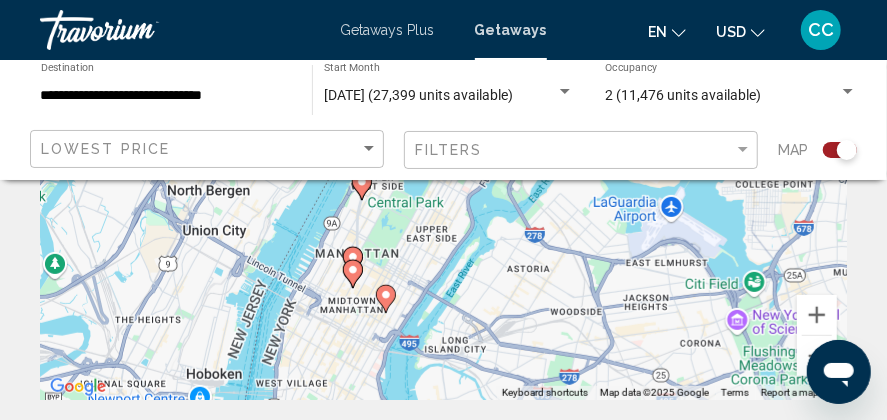 click 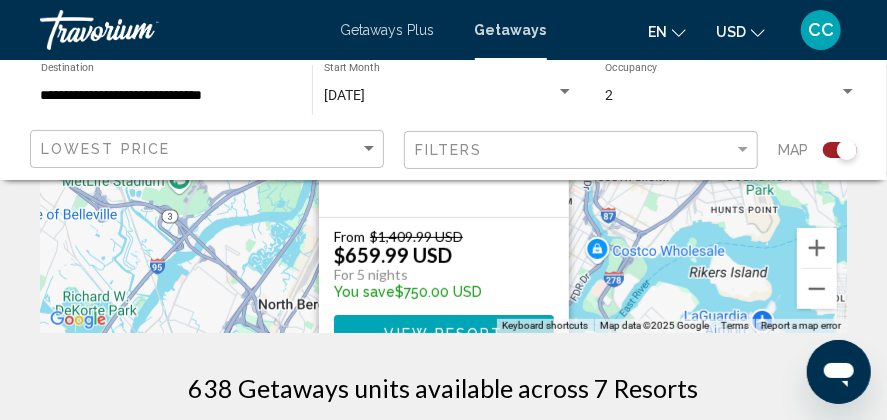scroll, scrollTop: 300, scrollLeft: 0, axis: vertical 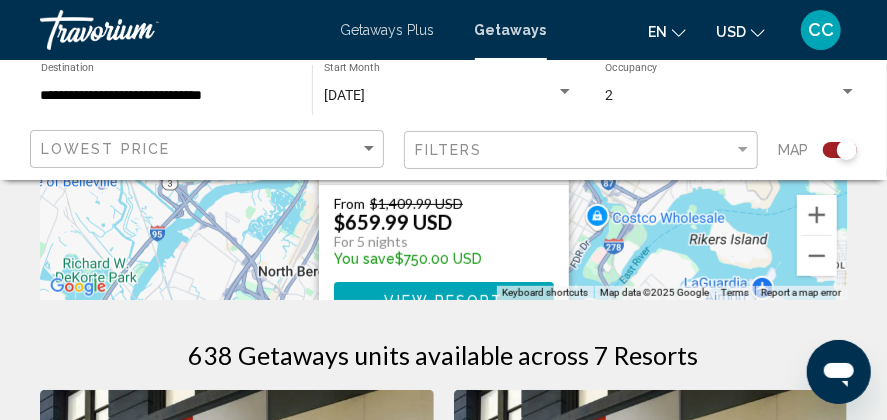 click on "View Resort" at bounding box center [443, 301] 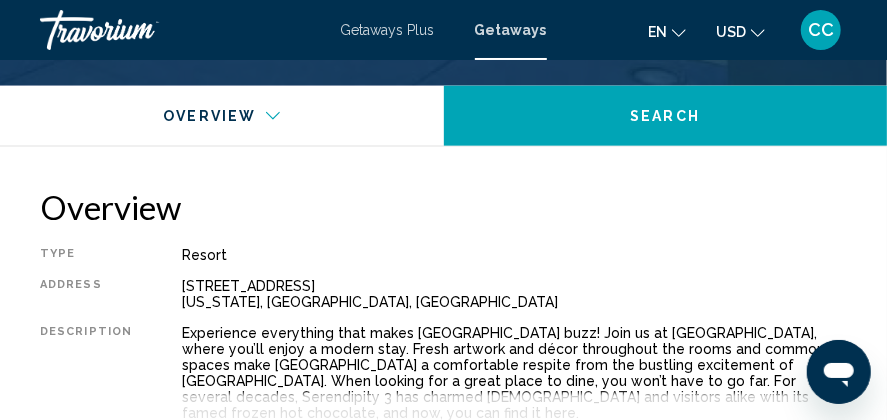 scroll, scrollTop: 1024, scrollLeft: 0, axis: vertical 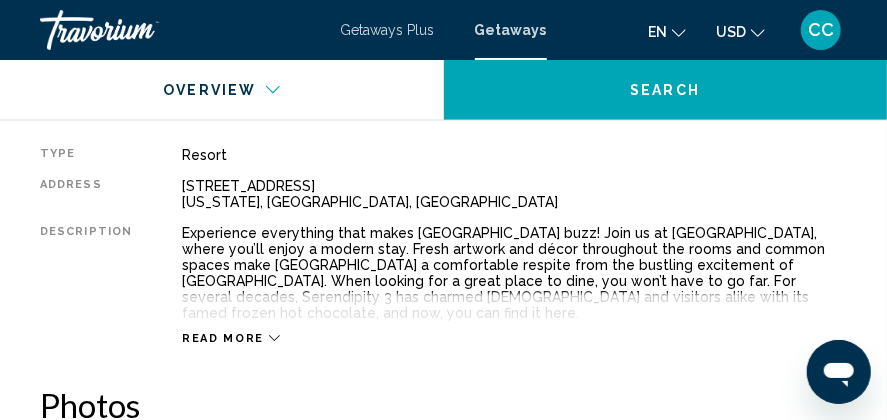 click on "Read more" at bounding box center (223, 338) 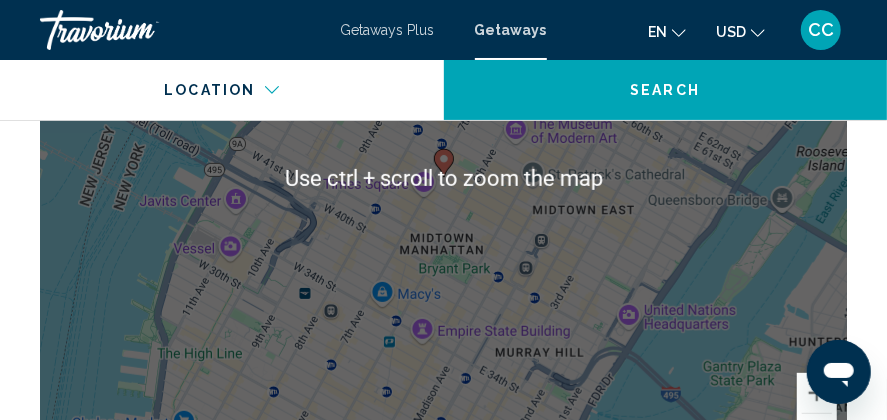 scroll, scrollTop: 2924, scrollLeft: 0, axis: vertical 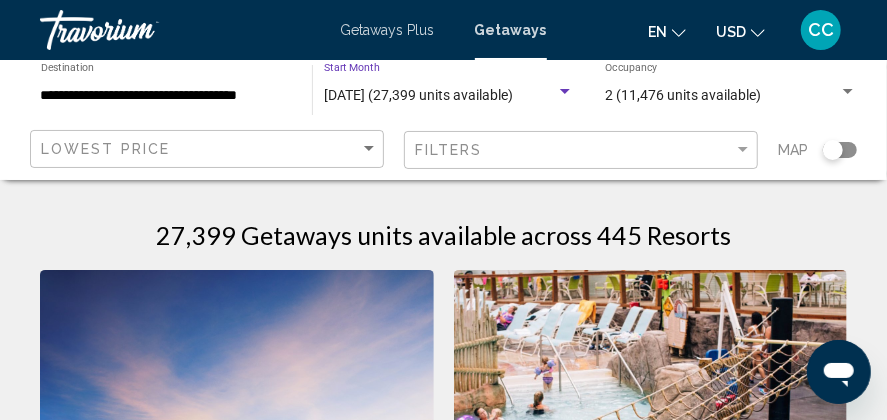 click at bounding box center [565, 91] 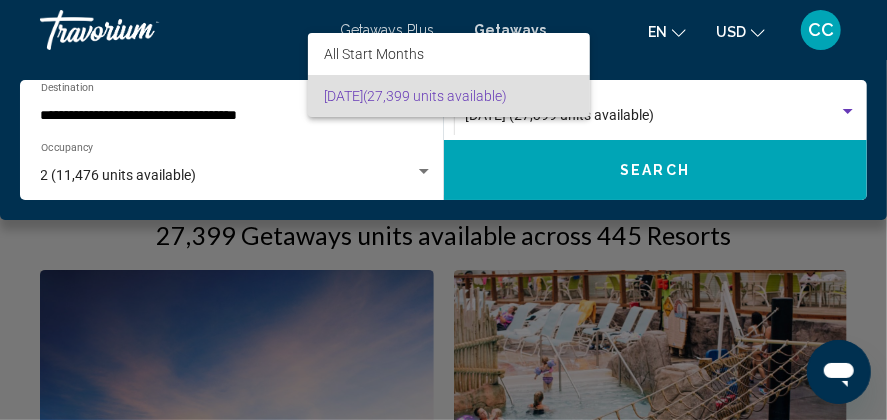click on "[DATE]  (27,399 units available)" at bounding box center [449, 96] 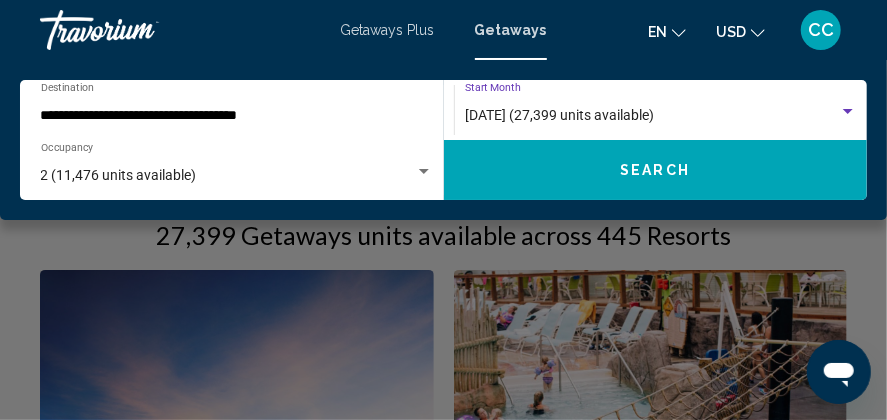 click on "Search" 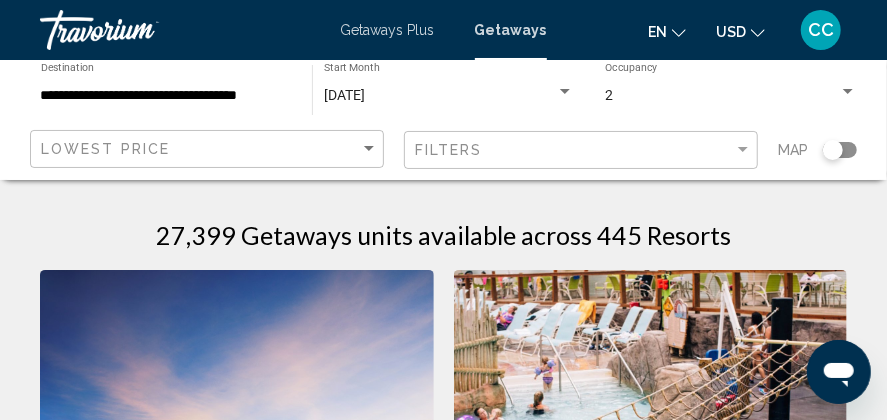 click 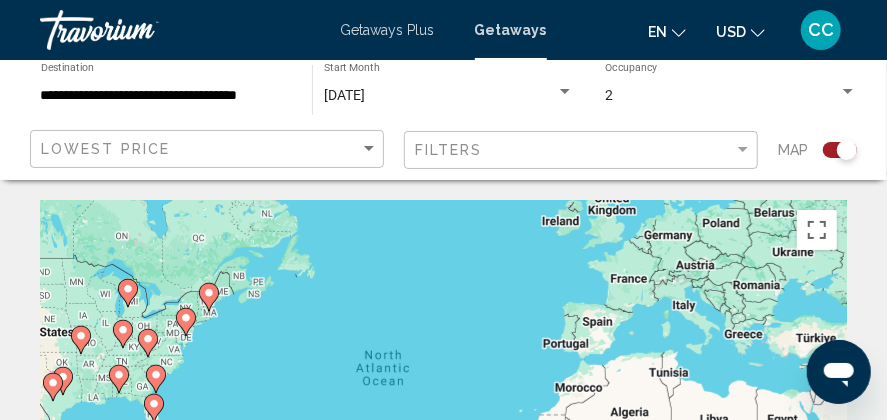click on "To navigate, press the arrow keys. To activate drag with keyboard, press Alt + Enter. Once in keyboard drag state, use the arrow keys to move the marker. To complete the drag, press the Enter key. To cancel, press Escape." at bounding box center (443, 400) 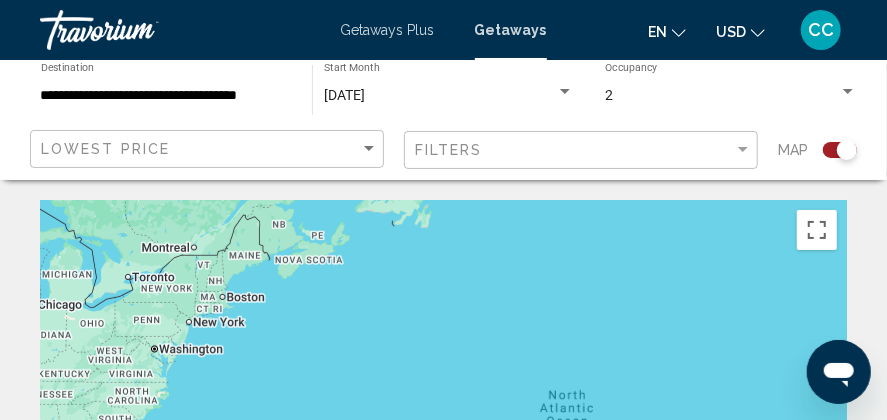 click on "To navigate, press the arrow keys. To activate drag with keyboard, press Alt + Enter. Once in keyboard drag state, use the arrow keys to move the marker. To complete the drag, press the Enter key. To cancel, press Escape." at bounding box center (443, 400) 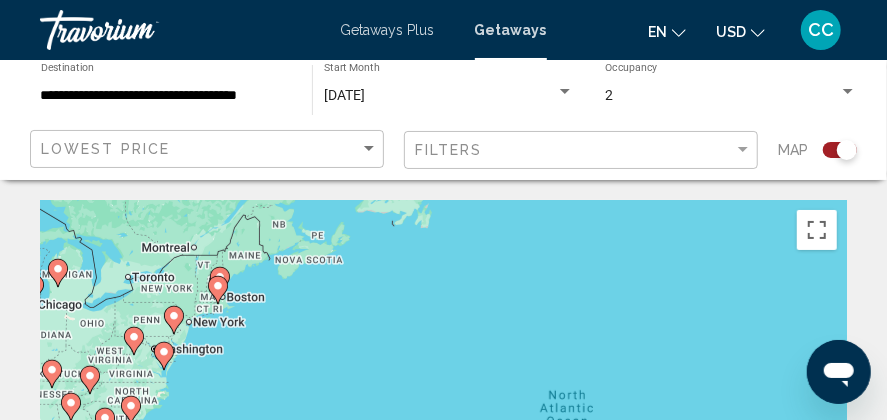 click on "To navigate, press the arrow keys. To activate drag with keyboard, press Alt + Enter. Once in keyboard drag state, use the arrow keys to move the marker. To complete the drag, press the Enter key. To cancel, press Escape." at bounding box center (443, 400) 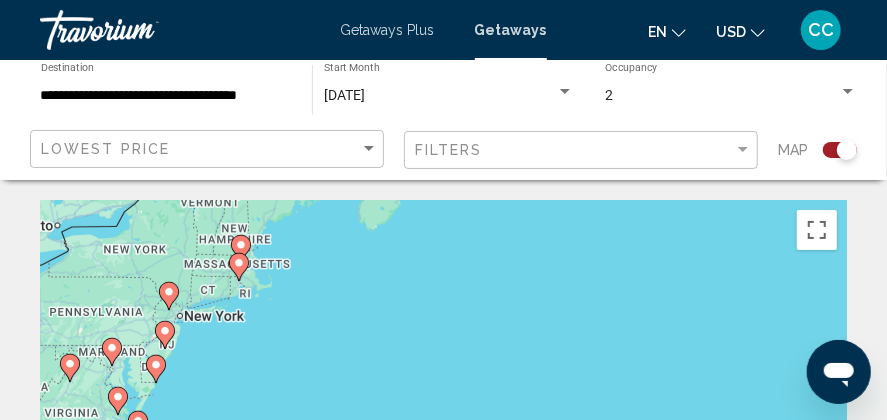 click on "To navigate, press the arrow keys. To activate drag with keyboard, press Alt + Enter. Once in keyboard drag state, use the arrow keys to move the marker. To complete the drag, press the Enter key. To cancel, press Escape." at bounding box center [443, 400] 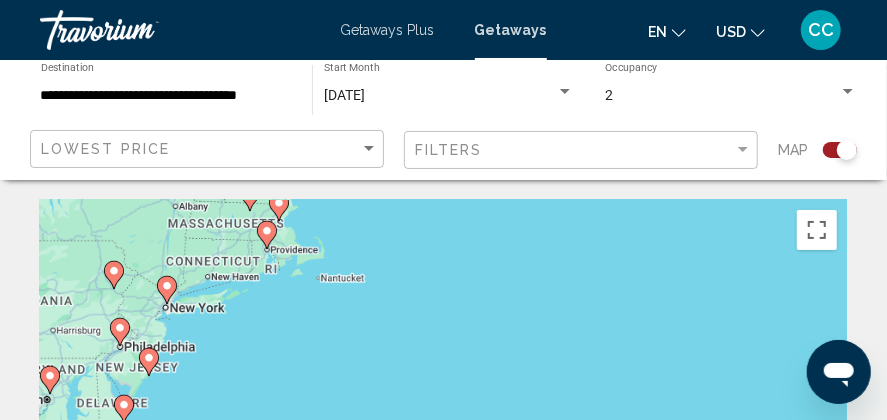click on "To navigate, press the arrow keys. To activate drag with keyboard, press Alt + Enter. Once in keyboard drag state, use the arrow keys to move the marker. To complete the drag, press the Enter key. To cancel, press Escape." at bounding box center (443, 400) 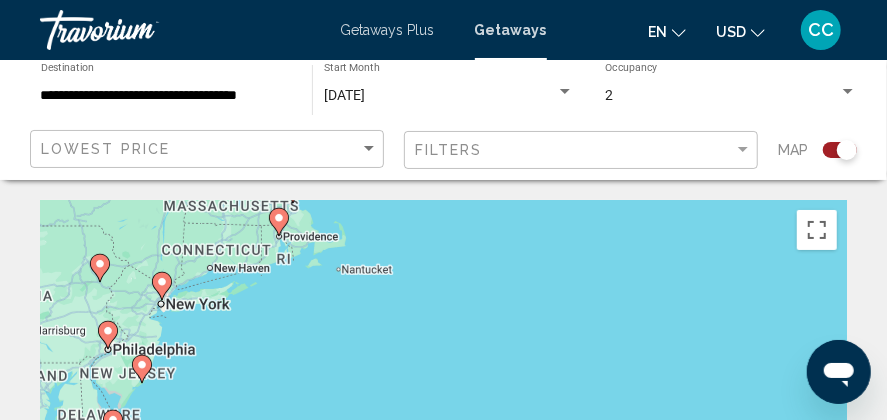click on "To navigate, press the arrow keys. To activate drag with keyboard, press Alt + Enter. Once in keyboard drag state, use the arrow keys to move the marker. To complete the drag, press the Enter key. To cancel, press Escape." at bounding box center (443, 400) 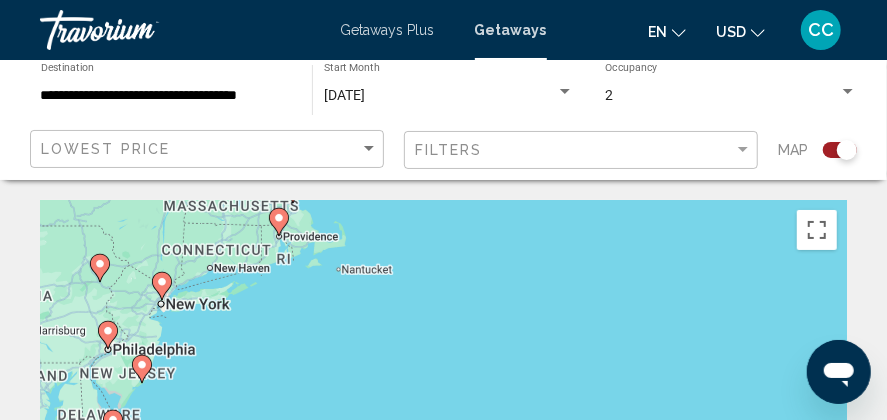 click on "To navigate, press the arrow keys. To activate drag with keyboard, press Alt + Enter. Once in keyboard drag state, use the arrow keys to move the marker. To complete the drag, press the Enter key. To cancel, press Escape." at bounding box center [443, 400] 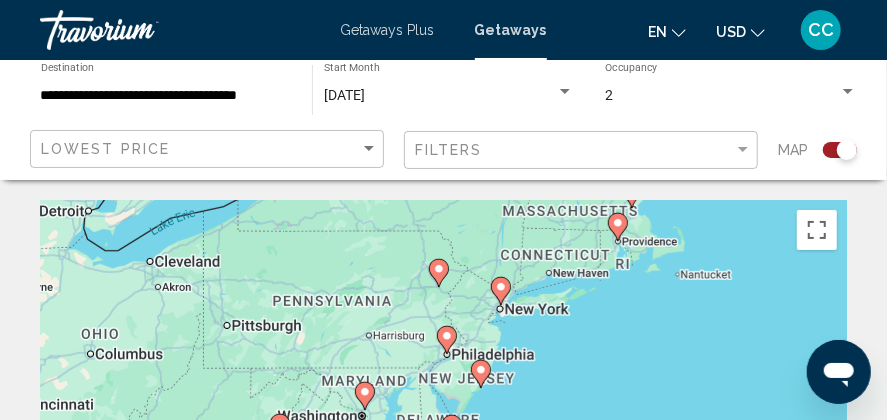 drag, startPoint x: 178, startPoint y: 307, endPoint x: 509, endPoint y: 305, distance: 331.00604 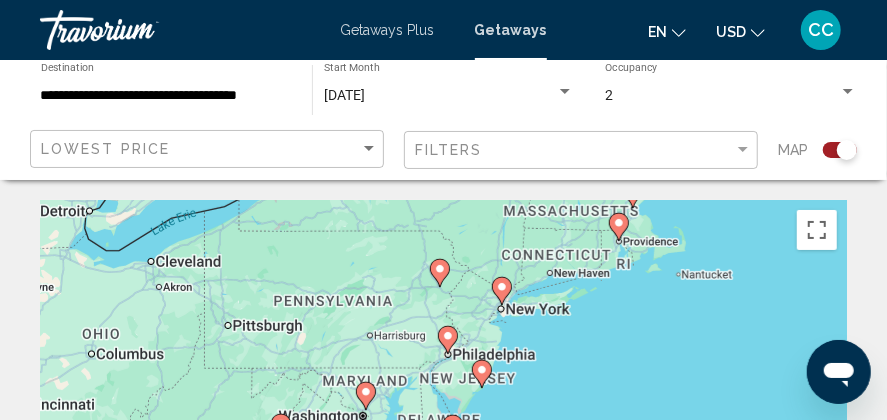 click on "To navigate, press the arrow keys. To activate drag with keyboard, press Alt + Enter. Once in keyboard drag state, use the arrow keys to move the marker. To complete the drag, press the Enter key. To cancel, press Escape." at bounding box center (443, 400) 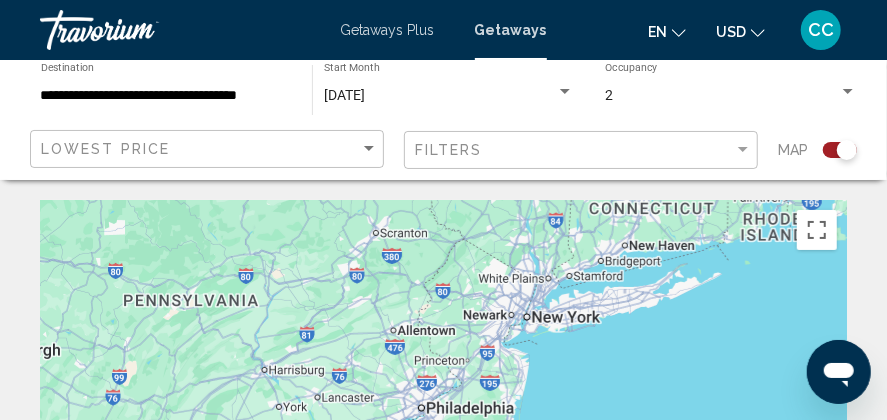 click on "To navigate, press the arrow keys. To activate drag with keyboard, press Alt + Enter. Once in keyboard drag state, use the arrow keys to move the marker. To complete the drag, press the Enter key. To cancel, press Escape." at bounding box center (443, 400) 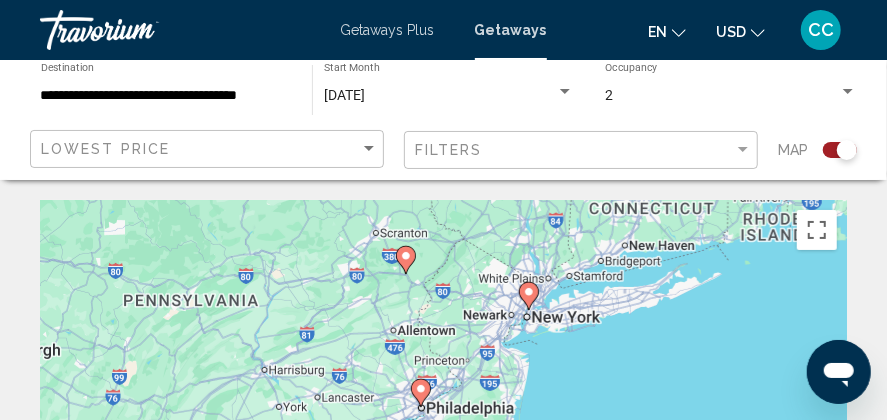 click on "To navigate, press the arrow keys. To activate drag with keyboard, press Alt + Enter. Once in keyboard drag state, use the arrow keys to move the marker. To complete the drag, press the Enter key. To cancel, press Escape." at bounding box center (443, 400) 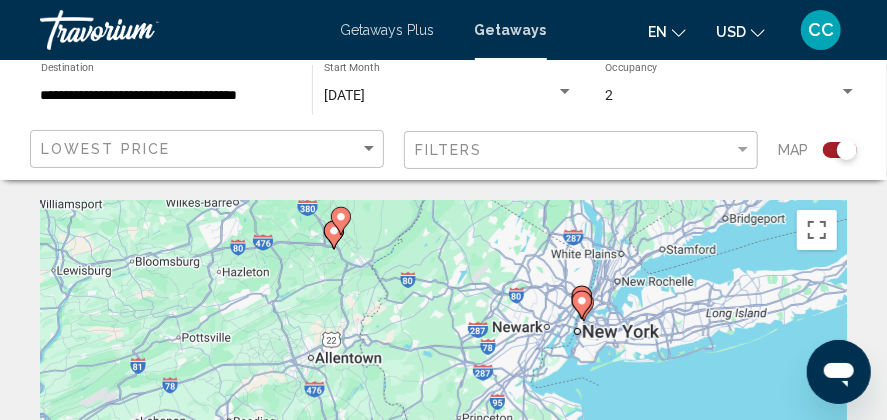 click on "To navigate, press the arrow keys. To activate drag with keyboard, press Alt + Enter. Once in keyboard drag state, use the arrow keys to move the marker. To complete the drag, press the Enter key. To cancel, press Escape." at bounding box center [443, 400] 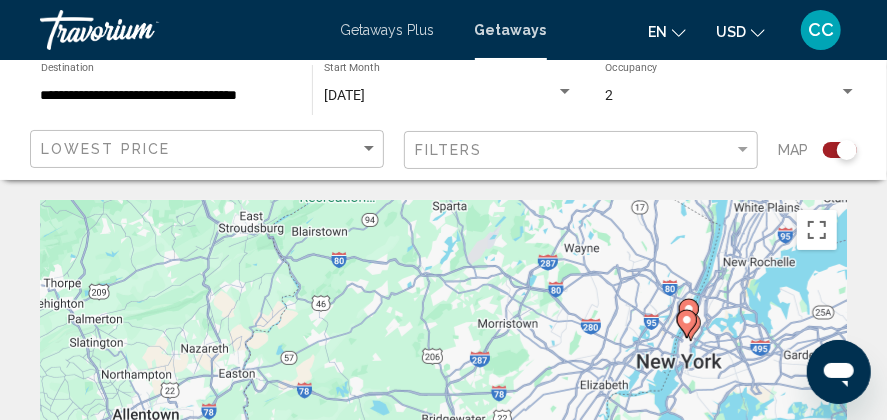 click on "To navigate, press the arrow keys. To activate drag with keyboard, press Alt + Enter. Once in keyboard drag state, use the arrow keys to move the marker. To complete the drag, press the Enter key. To cancel, press Escape." at bounding box center (443, 400) 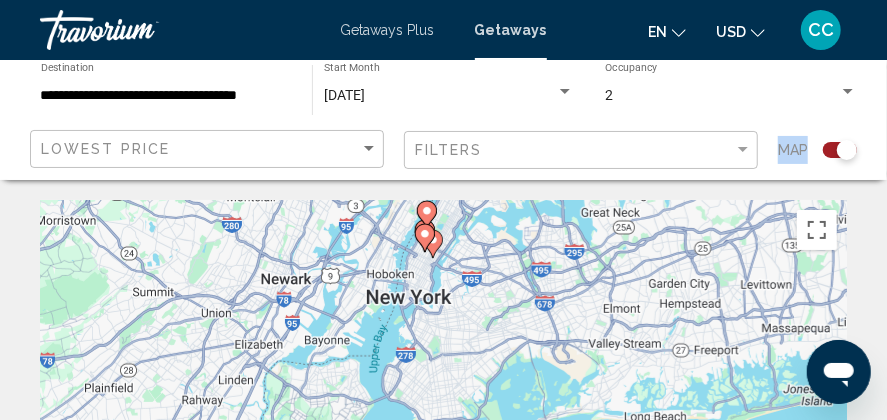 drag, startPoint x: 594, startPoint y: 304, endPoint x: 107, endPoint y: 178, distance: 503.0358 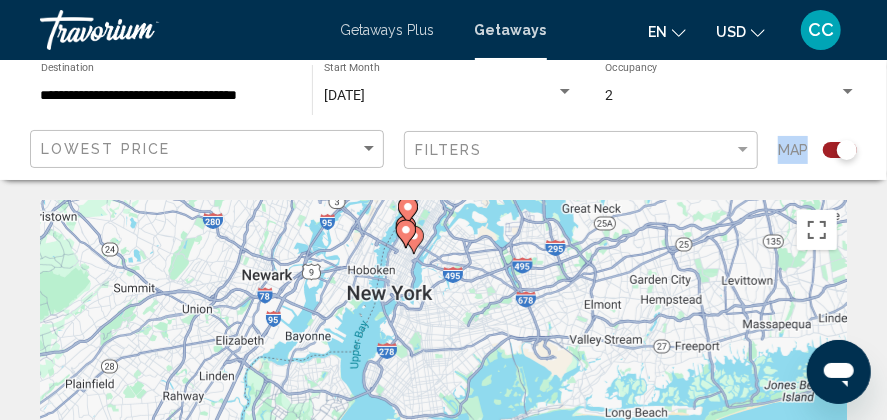 click on "To navigate, press the arrow keys. To activate drag with keyboard, press Alt + Enter. Once in keyboard drag state, use the arrow keys to move the marker. To complete the drag, press the Enter key. To cancel, press Escape." at bounding box center (443, 400) 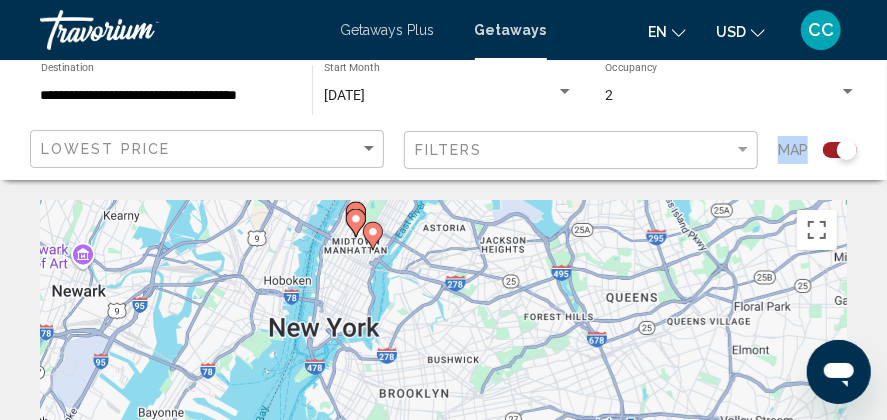 drag, startPoint x: 479, startPoint y: 283, endPoint x: 306, endPoint y: 278, distance: 173.07224 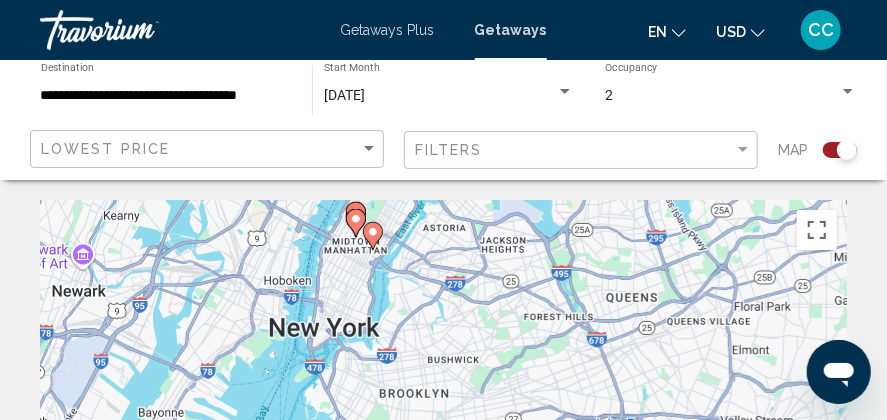 click on "To navigate, press the arrow keys. To activate drag with keyboard, press Alt + Enter. Once in keyboard drag state, use the arrow keys to move the marker. To complete the drag, press the Enter key. To cancel, press Escape." at bounding box center [443, 400] 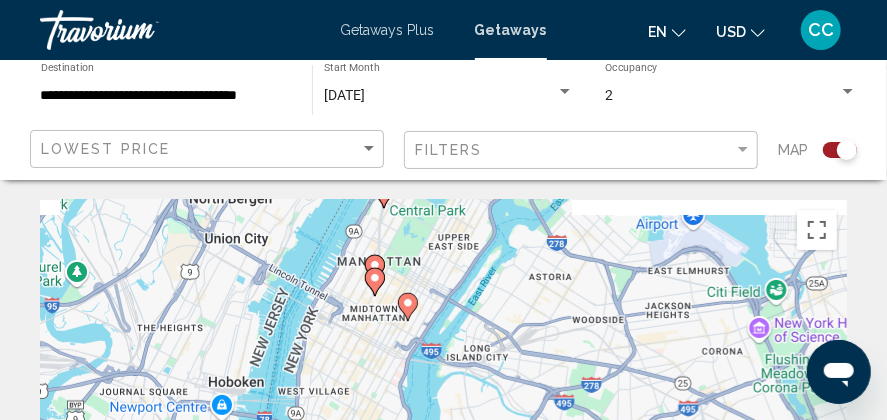 drag, startPoint x: 407, startPoint y: 273, endPoint x: 371, endPoint y: 380, distance: 112.89375 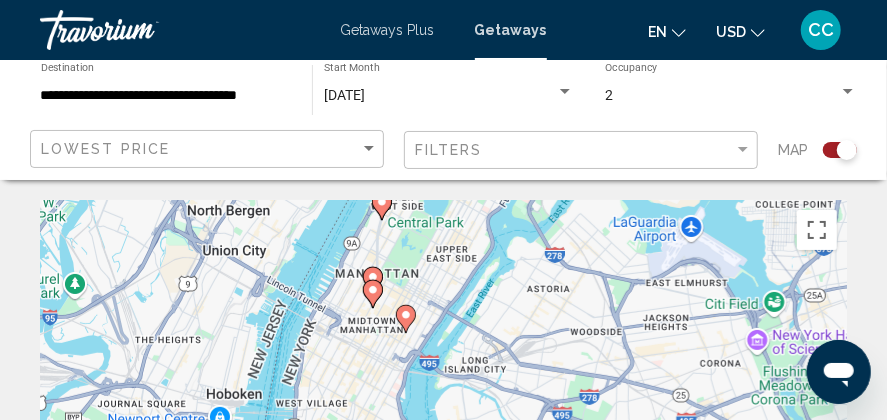 click on "To navigate, press the arrow keys. To activate drag with keyboard, press Alt + Enter. Once in keyboard drag state, use the arrow keys to move the marker. To complete the drag, press the Enter key. To cancel, press Escape." at bounding box center [443, 400] 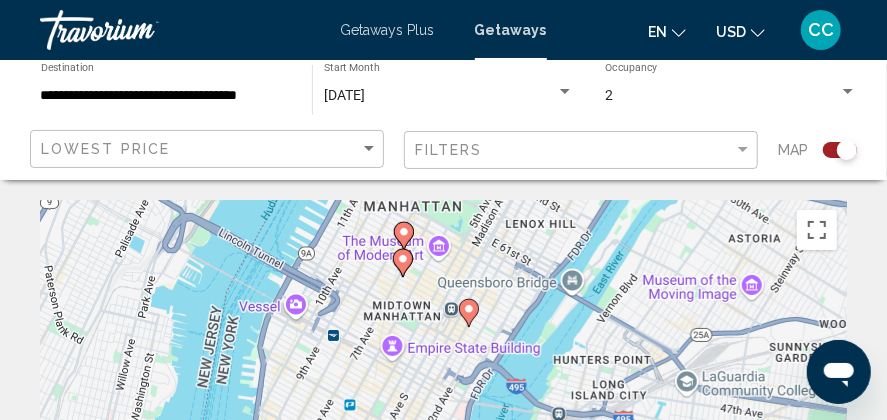 drag, startPoint x: 352, startPoint y: 300, endPoint x: 310, endPoint y: 267, distance: 53.413483 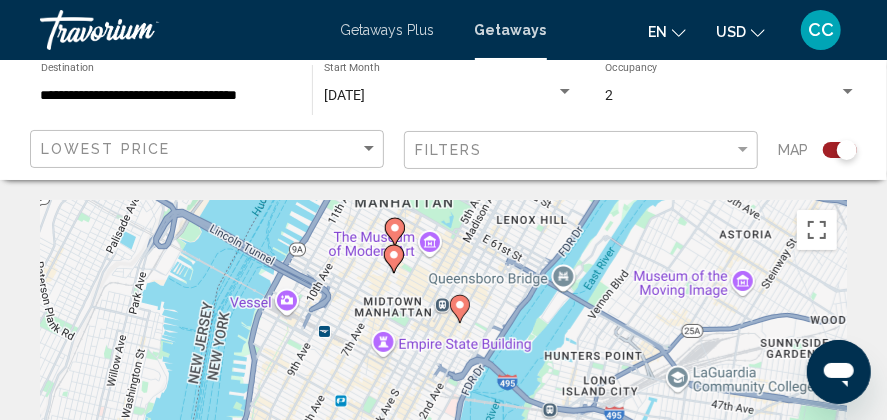 click on "To navigate, press the arrow keys. To activate drag with keyboard, press Alt + Enter. Once in keyboard drag state, use the arrow keys to move the marker. To complete the drag, press the Enter key. To cancel, press Escape." at bounding box center [443, 400] 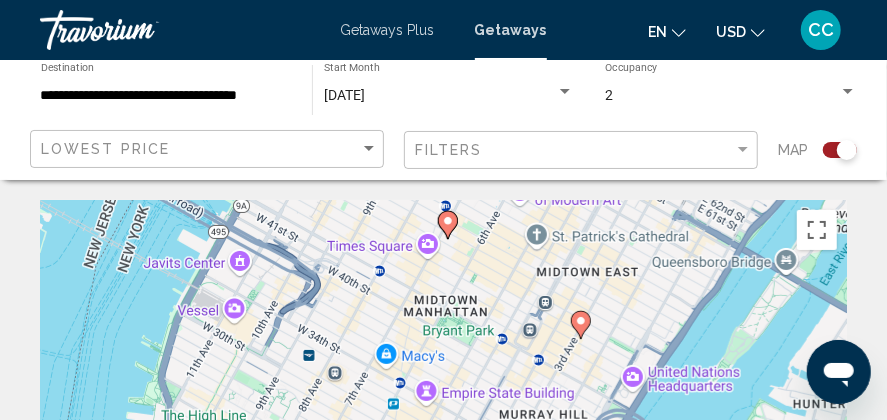 click 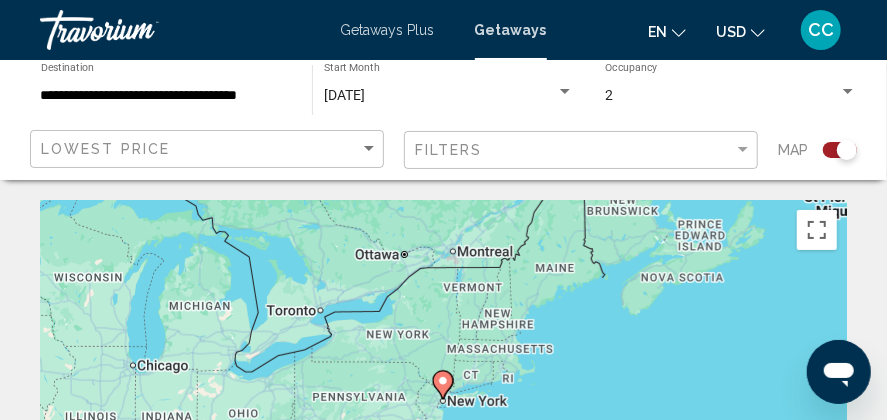 click on "To navigate, press the arrow keys. To activate drag with keyboard, press Alt + Enter. Once in keyboard drag state, use the arrow keys to move the marker. To complete the drag, press the Enter key. To cancel, press Escape." at bounding box center (443, 400) 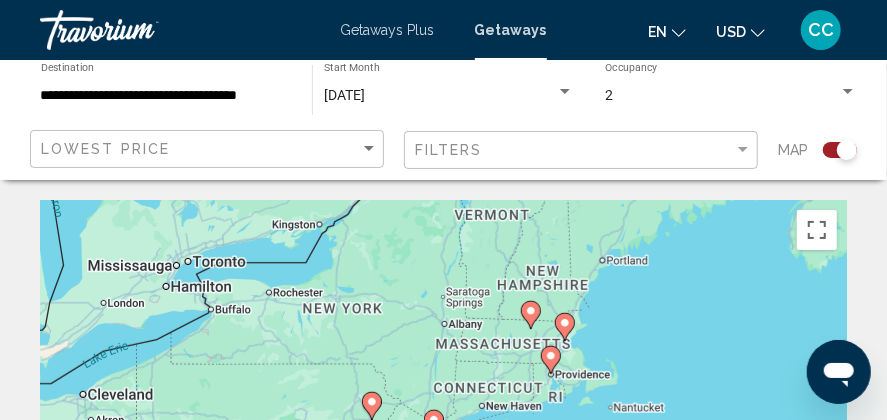 click on "To navigate, press the arrow keys. To activate drag with keyboard, press Alt + Enter. Once in keyboard drag state, use the arrow keys to move the marker. To complete the drag, press the Enter key. To cancel, press Escape." at bounding box center [443, 400] 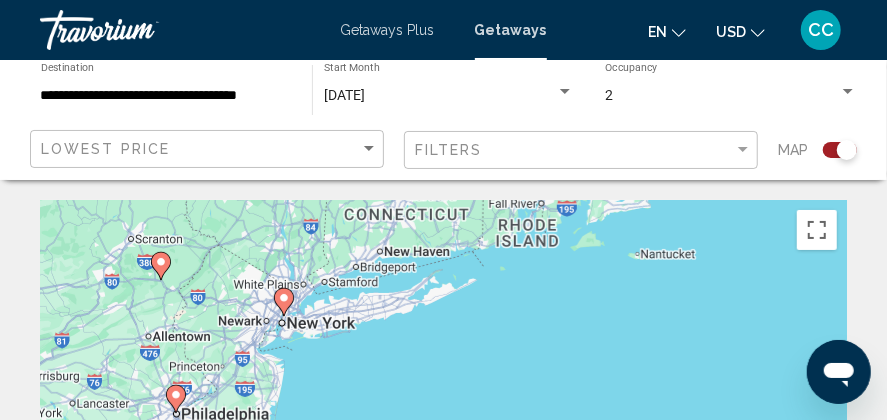 drag, startPoint x: 475, startPoint y: 348, endPoint x: 347, endPoint y: 138, distance: 245.93495 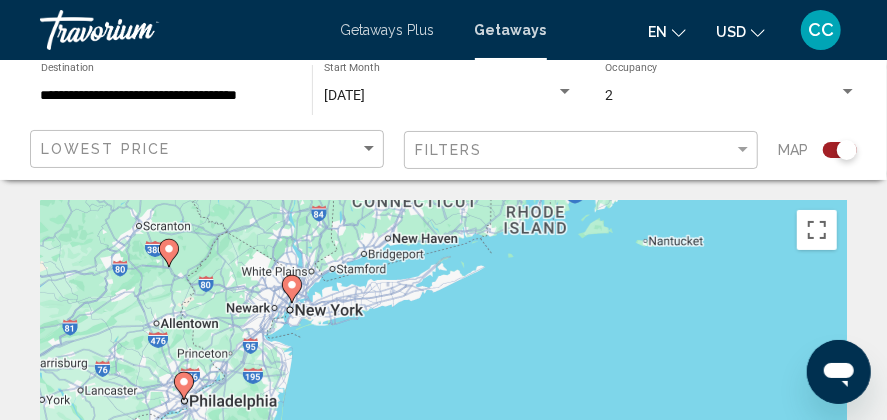 click on "To navigate, press the arrow keys. To activate drag with keyboard, press Alt + Enter. Once in keyboard drag state, use the arrow keys to move the marker. To complete the drag, press the Enter key. To cancel, press Escape." at bounding box center [443, 400] 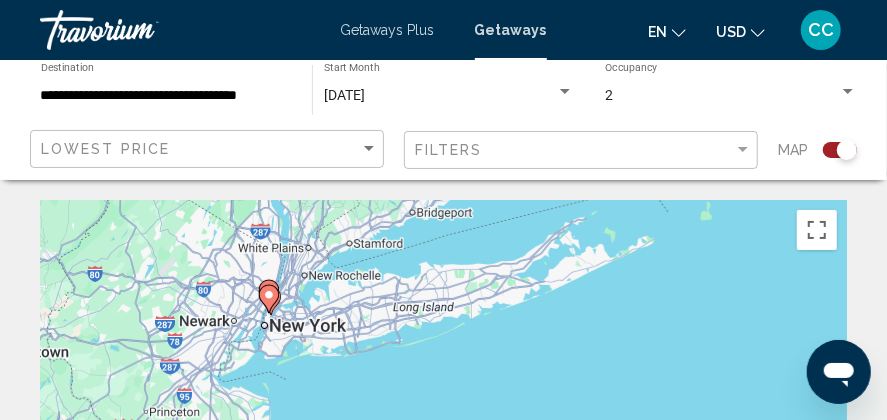 click on "To navigate, press the arrow keys. To activate drag with keyboard, press Alt + Enter. Once in keyboard drag state, use the arrow keys to move the marker. To complete the drag, press the Enter key. To cancel, press Escape." at bounding box center [443, 400] 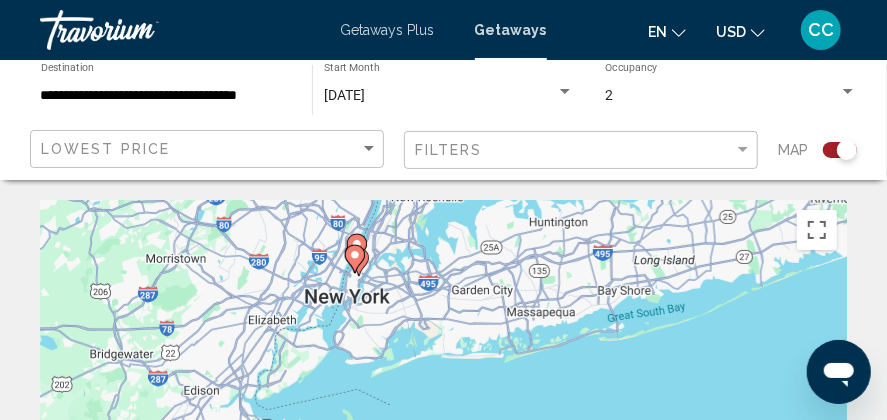 drag, startPoint x: 302, startPoint y: 295, endPoint x: 434, endPoint y: 218, distance: 152.81688 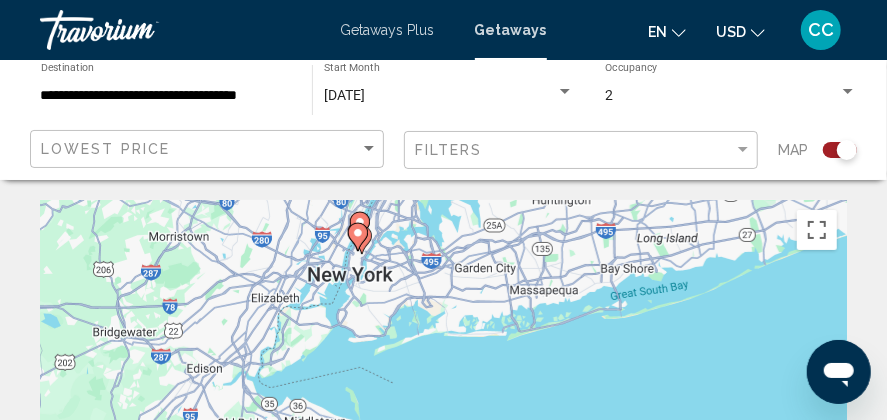 click on "To navigate, press the arrow keys. To activate drag with keyboard, press Alt + Enter. Once in keyboard drag state, use the arrow keys to move the marker. To complete the drag, press the Enter key. To cancel, press Escape." at bounding box center [443, 400] 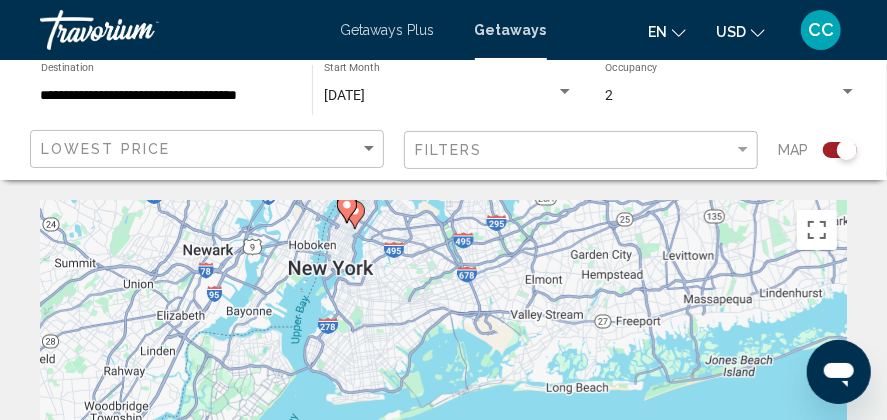 click on "To navigate, press the arrow keys. To activate drag with keyboard, press Alt + Enter. Once in keyboard drag state, use the arrow keys to move the marker. To complete the drag, press the Enter key. To cancel, press Escape." at bounding box center (443, 400) 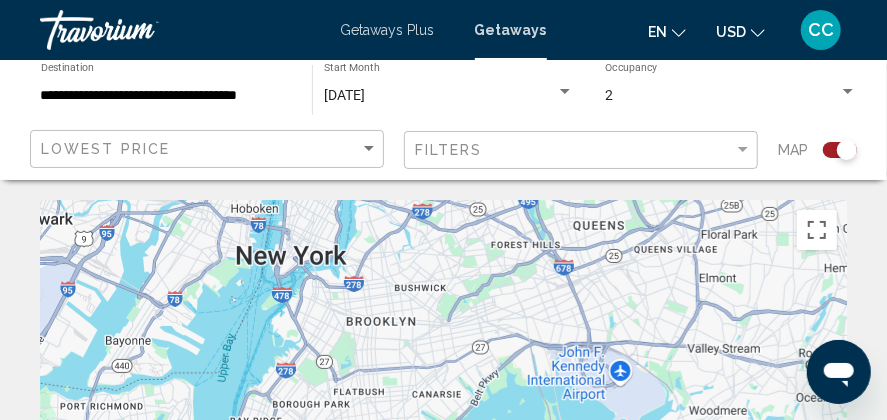 click on "To navigate, press the arrow keys. To activate drag with keyboard, press Alt + Enter. Once in keyboard drag state, use the arrow keys to move the marker. To complete the drag, press the Enter key. To cancel, press Escape." at bounding box center (443, 400) 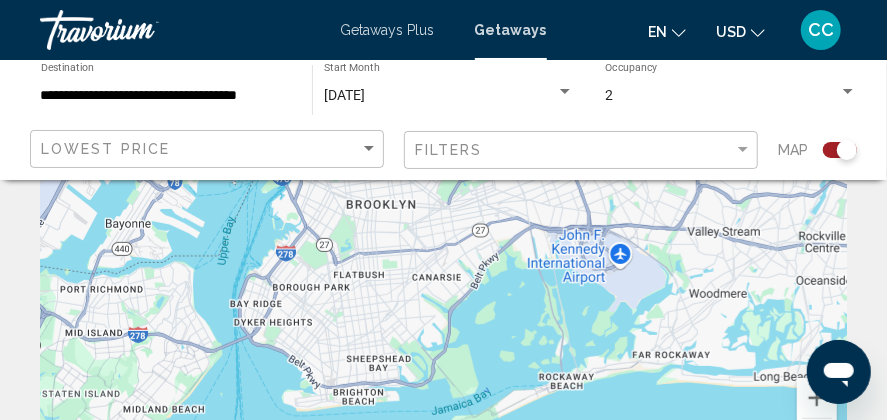 scroll, scrollTop: 100, scrollLeft: 0, axis: vertical 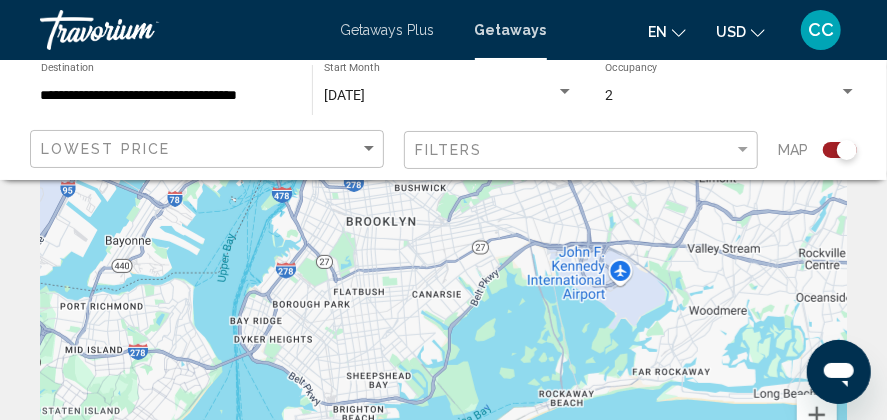 click on "To navigate, press the arrow keys. To activate drag with keyboard, press Alt + Enter. Once in keyboard drag state, use the arrow keys to move the marker. To complete the drag, press the Enter key. To cancel, press Escape." at bounding box center (443, 300) 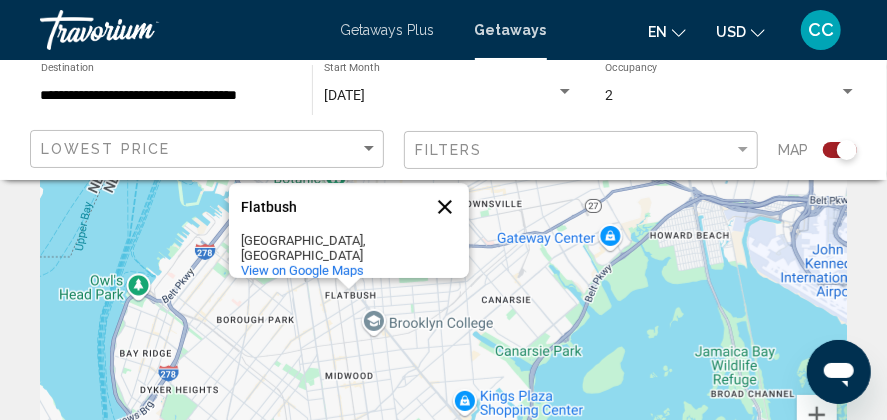 click at bounding box center [445, 207] 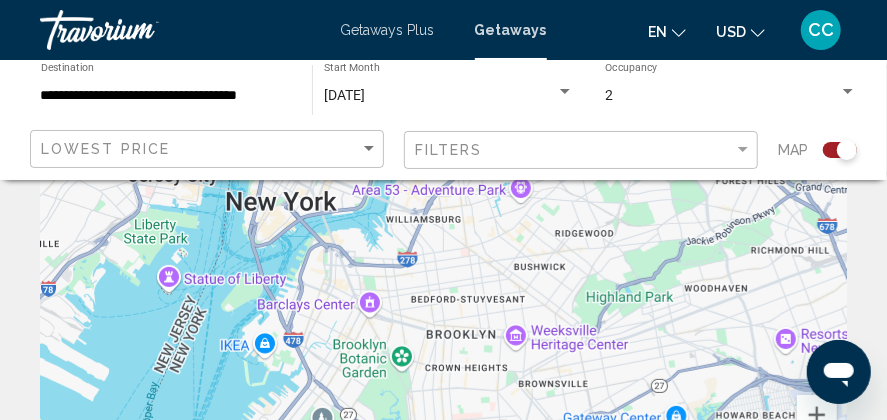 drag, startPoint x: 300, startPoint y: 237, endPoint x: 366, endPoint y: 419, distance: 193.59752 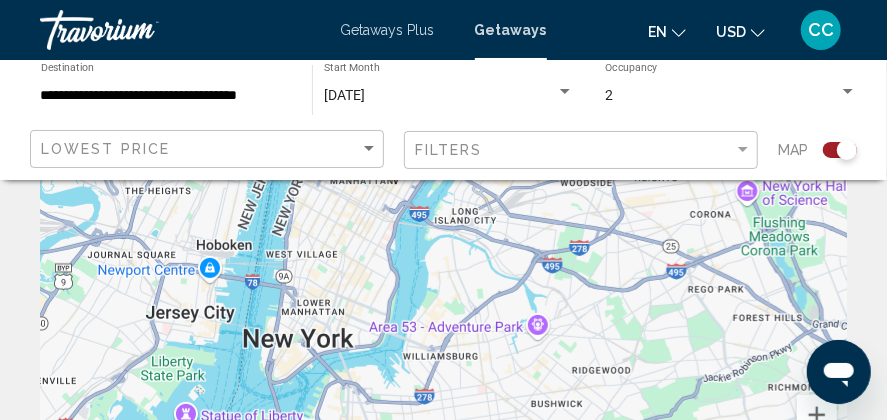 drag, startPoint x: 326, startPoint y: 279, endPoint x: 342, endPoint y: 419, distance: 140.91132 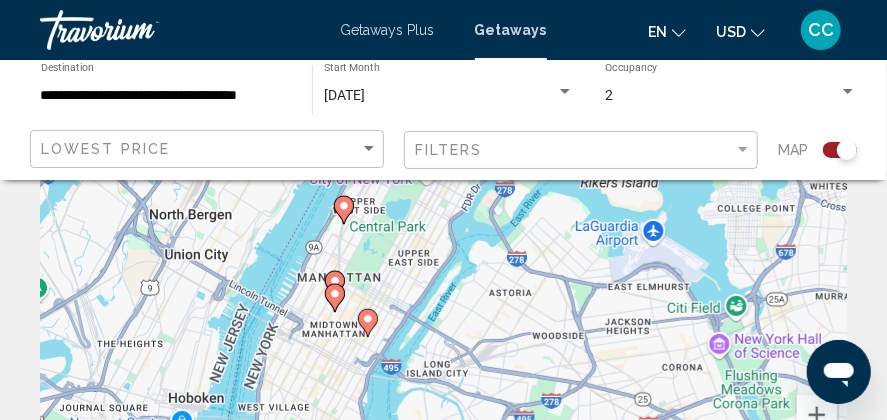 drag, startPoint x: 352, startPoint y: 260, endPoint x: 327, endPoint y: 409, distance: 151.08276 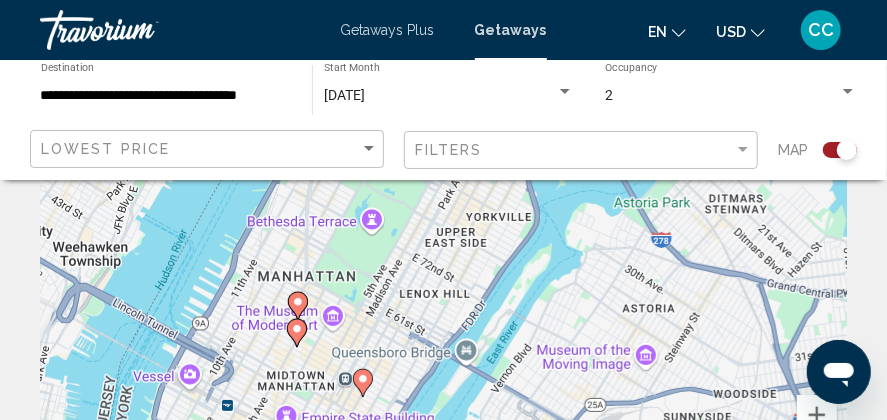 click on "To navigate, press the arrow keys. To activate drag with keyboard, press Alt + Enter. Once in keyboard drag state, use the arrow keys to move the marker. To complete the drag, press the Enter key. To cancel, press Escape." at bounding box center [443, 300] 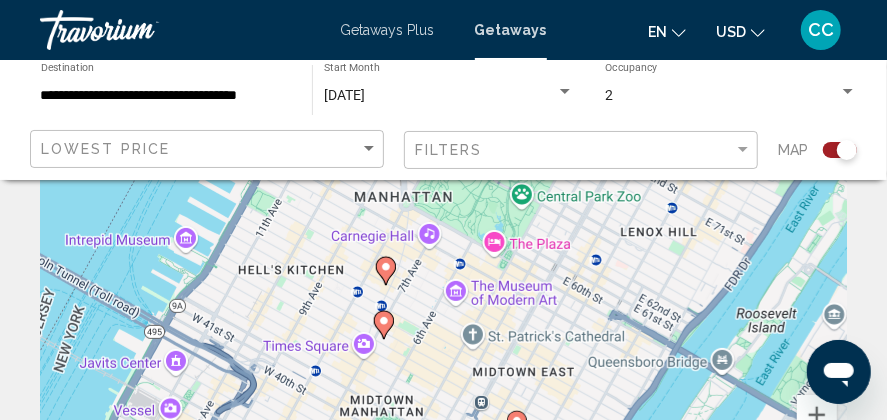 drag, startPoint x: 254, startPoint y: 276, endPoint x: 438, endPoint y: 172, distance: 211.35751 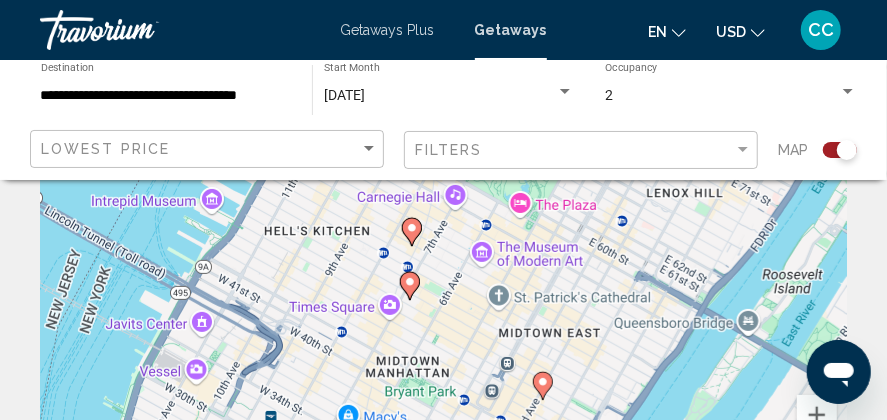 click on "To navigate, press the arrow keys. To activate drag with keyboard, press Alt + Enter. Once in keyboard drag state, use the arrow keys to move the marker. To complete the drag, press the Enter key. To cancel, press Escape." at bounding box center [443, 300] 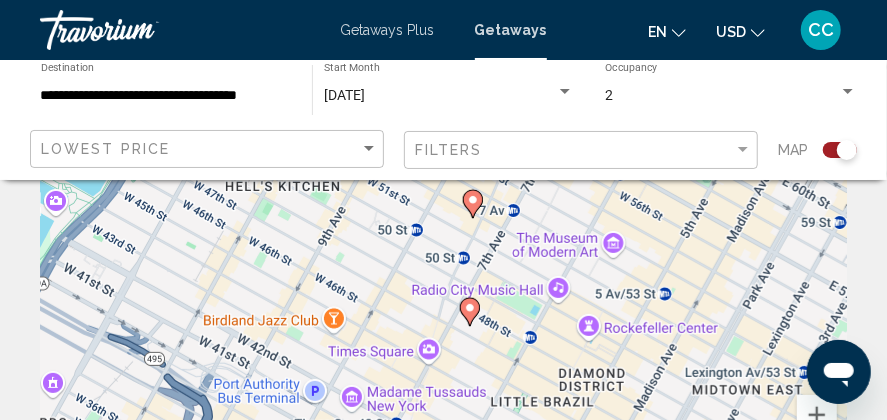 drag, startPoint x: 392, startPoint y: 271, endPoint x: 365, endPoint y: 243, distance: 38.8973 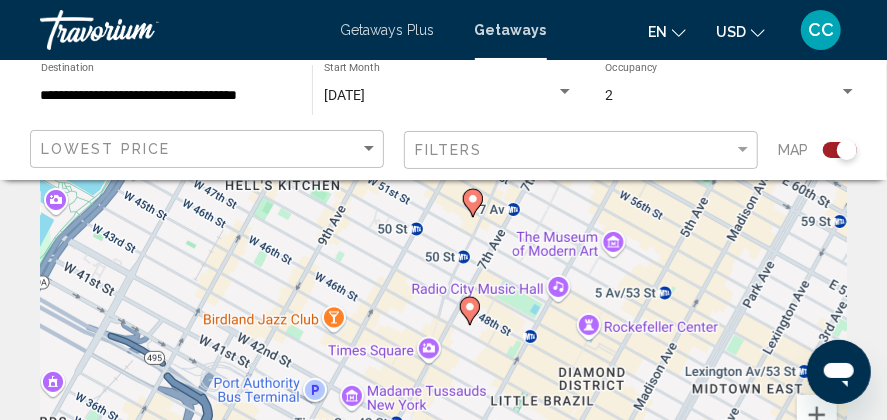 click 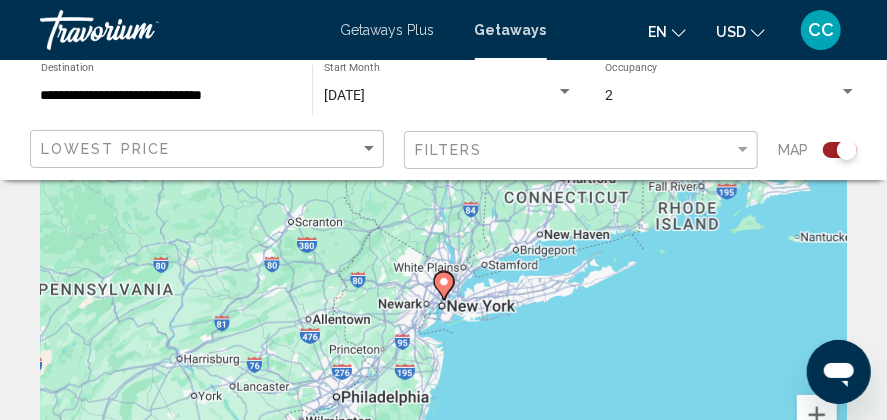 click 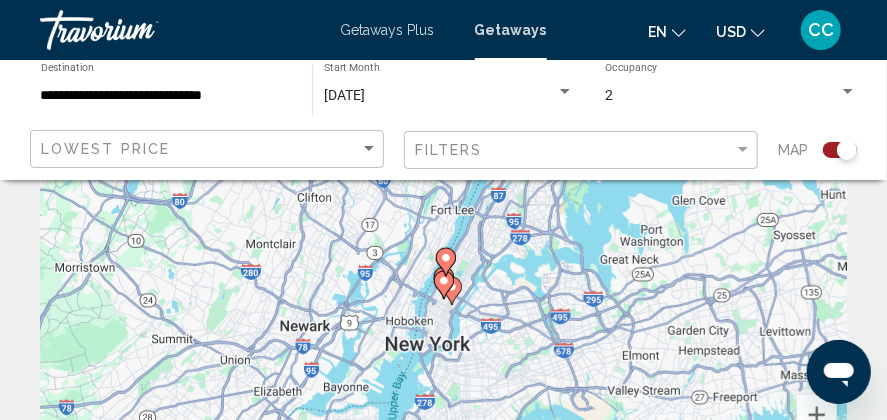 click on "To navigate, press the arrow keys. To activate drag with keyboard, press Alt + Enter. Once in keyboard drag state, use the arrow keys to move the marker. To complete the drag, press the Enter key. To cancel, press Escape." at bounding box center [443, 300] 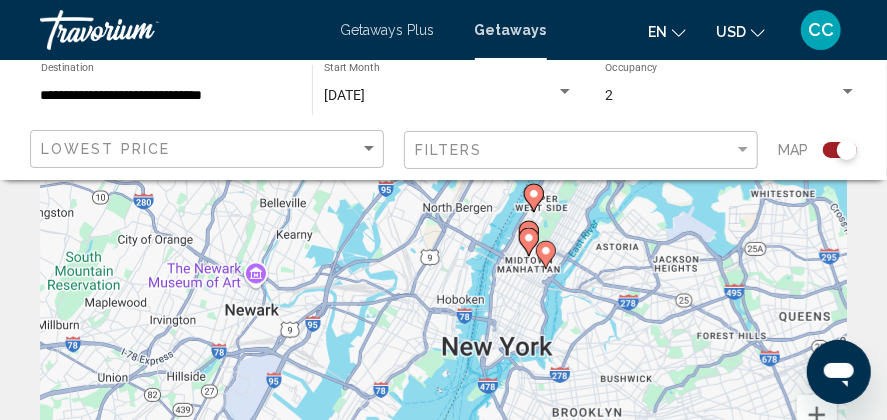 drag, startPoint x: 426, startPoint y: 290, endPoint x: 564, endPoint y: 205, distance: 162.07715 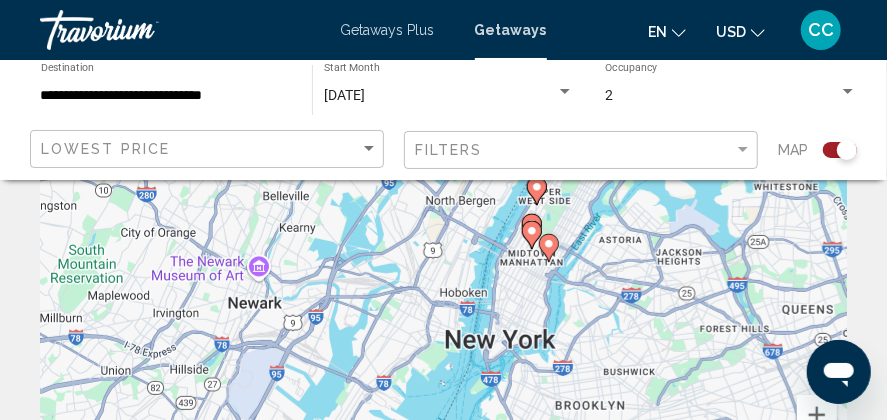 click on "To navigate, press the arrow keys. To activate drag with keyboard, press Alt + Enter. Once in keyboard drag state, use the arrow keys to move the marker. To complete the drag, press the Enter key. To cancel, press Escape." at bounding box center (443, 300) 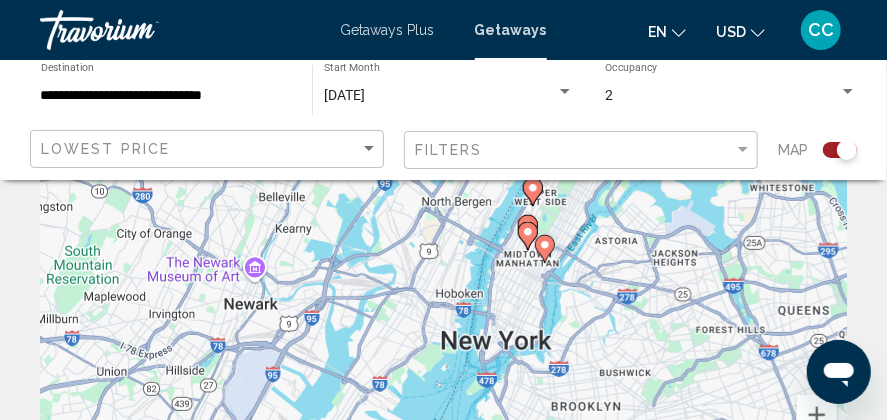 click on "To navigate, press the arrow keys. To activate drag with keyboard, press Alt + Enter. Once in keyboard drag state, use the arrow keys to move the marker. To complete the drag, press the Enter key. To cancel, press Escape." at bounding box center (443, 300) 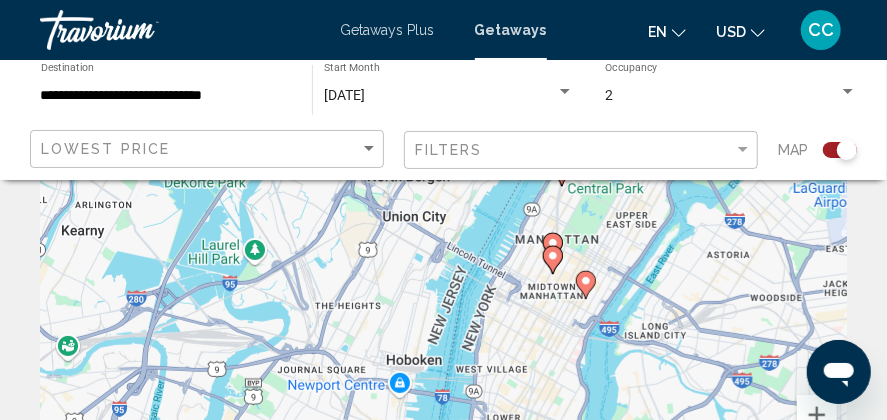 click on "To navigate, press the arrow keys. To activate drag with keyboard, press Alt + Enter. Once in keyboard drag state, use the arrow keys to move the marker. To complete the drag, press the Enter key. To cancel, press Escape." at bounding box center (443, 300) 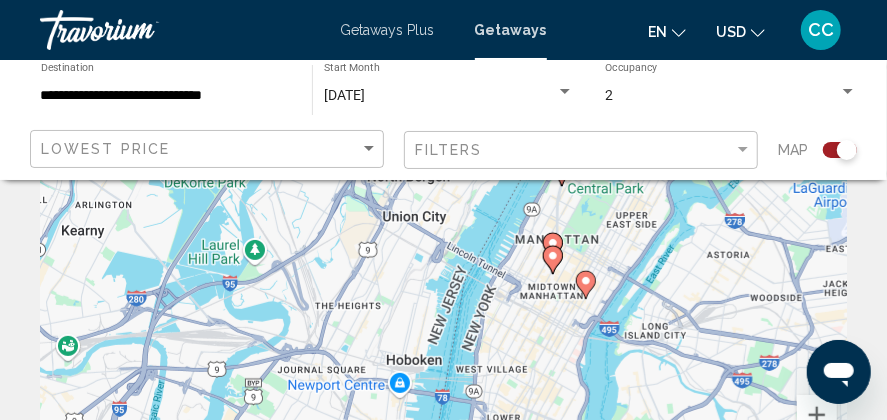 click on "To navigate, press the arrow keys. To activate drag with keyboard, press Alt + Enter. Once in keyboard drag state, use the arrow keys to move the marker. To complete the drag, press the Enter key. To cancel, press Escape." at bounding box center (443, 300) 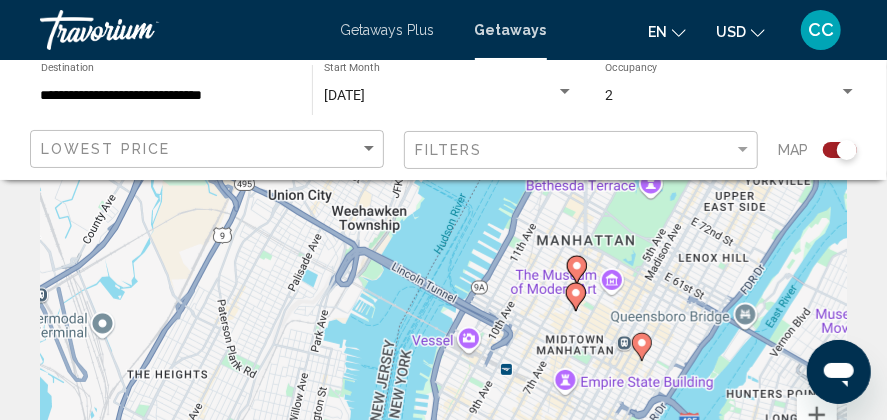 click on "To navigate, press the arrow keys. To activate drag with keyboard, press Alt + Enter. Once in keyboard drag state, use the arrow keys to move the marker. To complete the drag, press the Enter key. To cancel, press Escape." at bounding box center (443, 300) 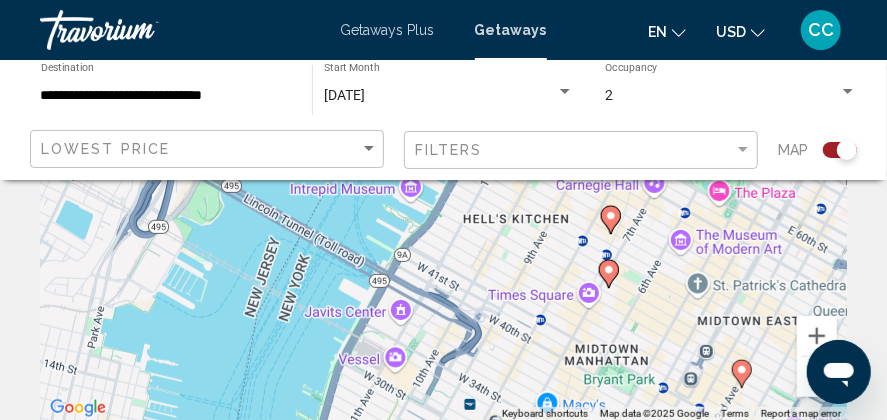 scroll, scrollTop: 200, scrollLeft: 0, axis: vertical 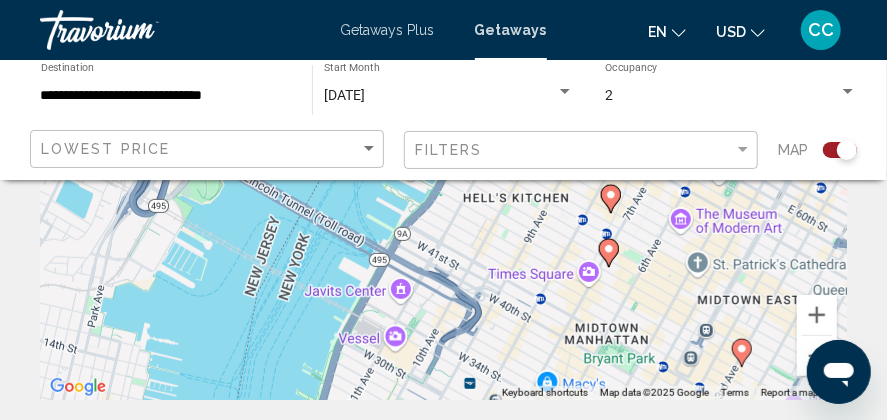 click 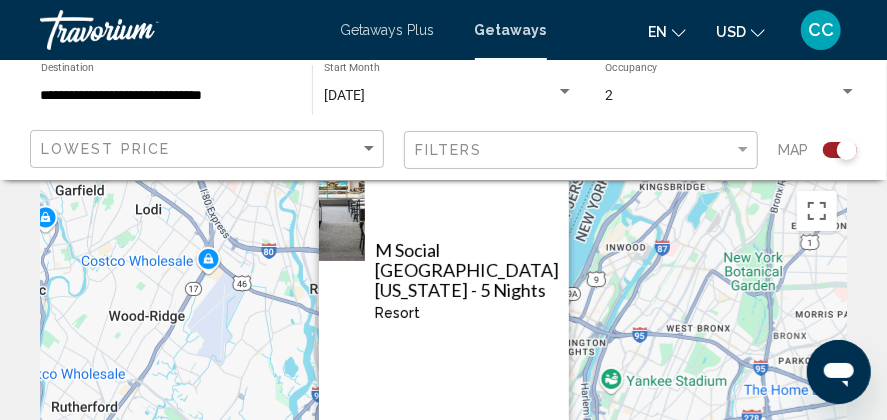 scroll, scrollTop: 0, scrollLeft: 0, axis: both 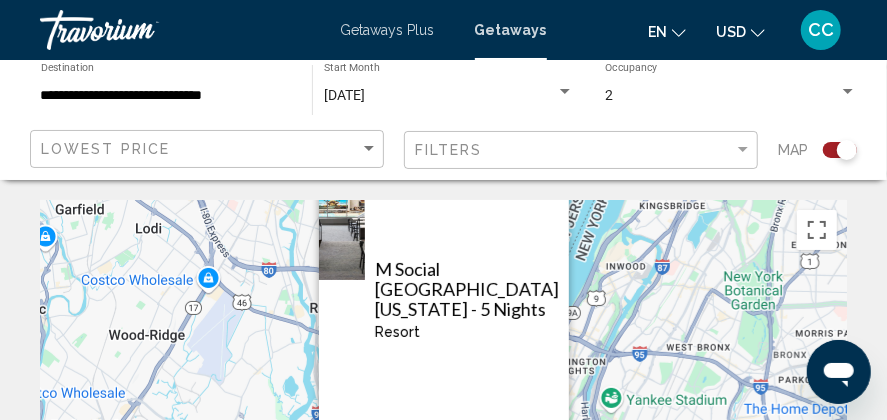 click on "To navigate, press the arrow keys. To activate drag with keyboard, press Alt + Enter. Once in keyboard drag state, use the arrow keys to move the marker. To complete the drag, press the Enter key. To cancel, press Escape.  [GEOGRAPHIC_DATA] [US_STATE]  - 5 Nights  Resort  -  This is an adults only resort
[US_STATE], [GEOGRAPHIC_DATA], [GEOGRAPHIC_DATA] From $2,119.99 USD $1,369.99 USD For 5 nights You save  $750.00 USD  View Resort" at bounding box center (443, 400) 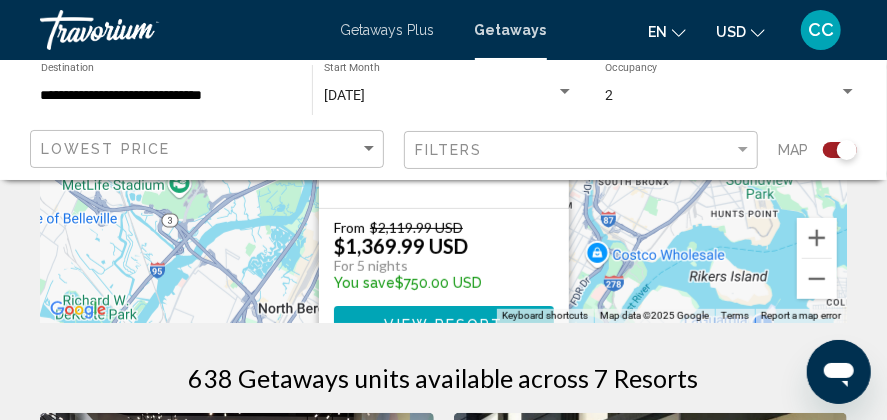 scroll, scrollTop: 300, scrollLeft: 0, axis: vertical 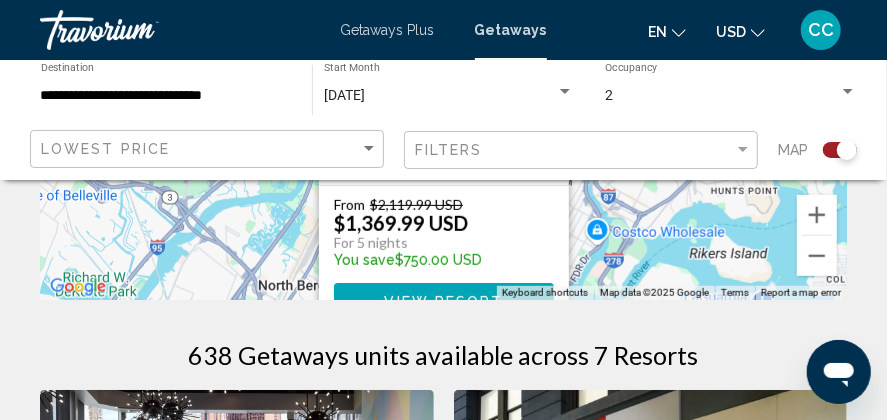 click on "To navigate, press the arrow keys. To activate drag with keyboard, press Alt + Enter. Once in keyboard drag state, use the arrow keys to move the marker. To complete the drag, press the Enter key. To cancel, press Escape.  [GEOGRAPHIC_DATA] [US_STATE]  - 5 Nights  Resort  -  This is an adults only resort
[US_STATE], [GEOGRAPHIC_DATA], [GEOGRAPHIC_DATA] From $2,119.99 USD $1,369.99 USD For 5 nights You save  $750.00 USD  View Resort" at bounding box center [443, 100] 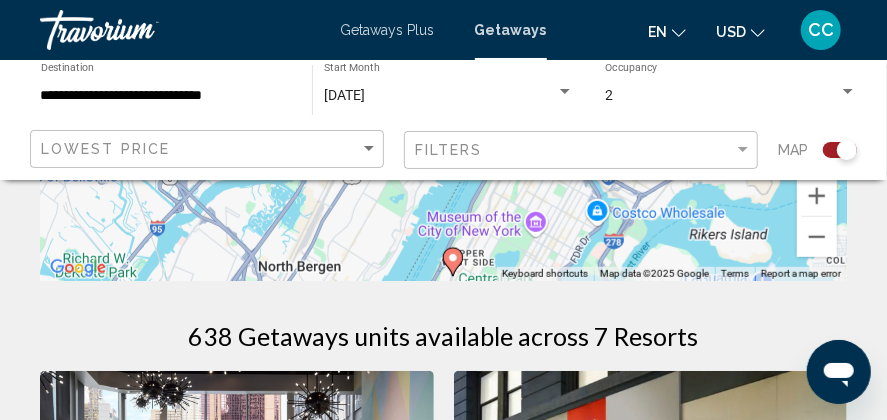scroll, scrollTop: 300, scrollLeft: 0, axis: vertical 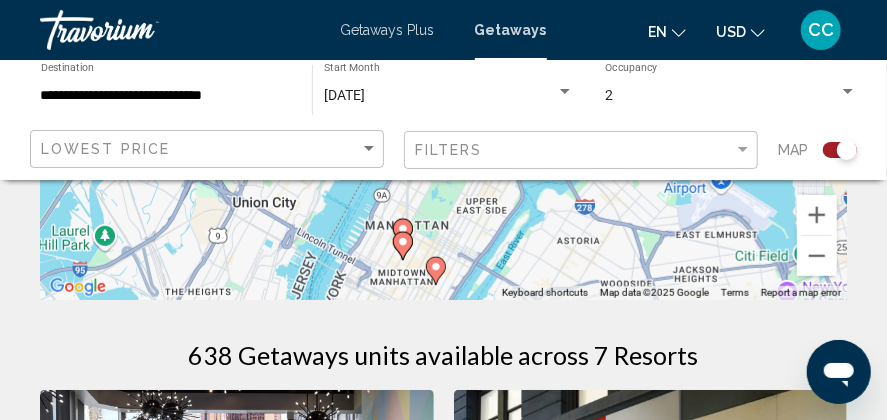 drag, startPoint x: 515, startPoint y: 238, endPoint x: 478, endPoint y: 159, distance: 87.23531 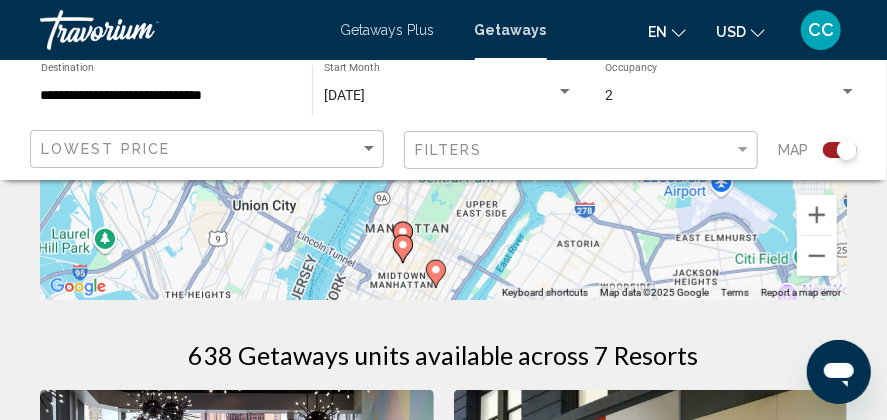 click 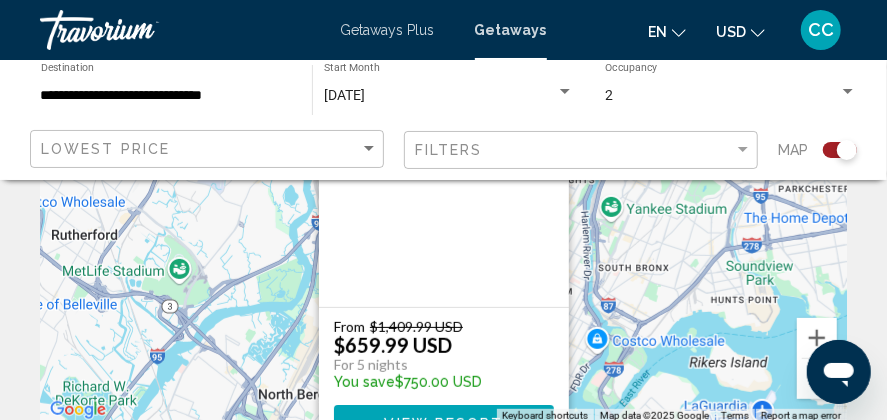 scroll, scrollTop: 200, scrollLeft: 0, axis: vertical 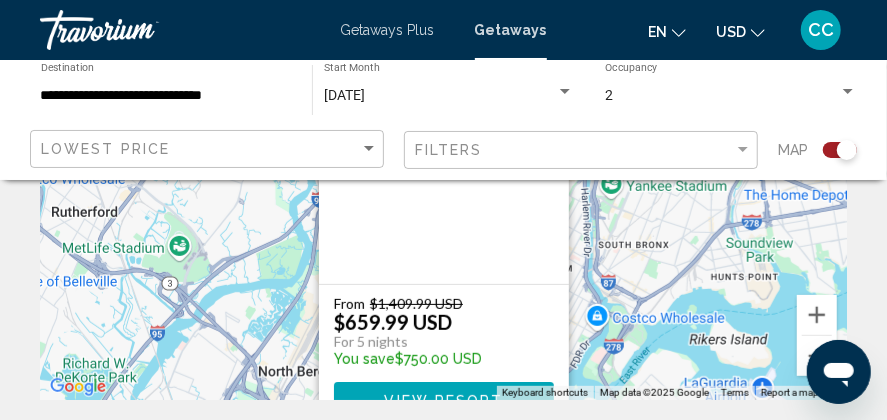 click on "To navigate, press the arrow keys. To activate drag with keyboard, press Alt + Enter. Once in keyboard drag state, use the arrow keys to move the marker. To complete the drag, press the Enter key. To cancel, press Escape.  [GEOGRAPHIC_DATA] - 5 Nights  Resort  -  This is an adults only resort
[US_STATE], [GEOGRAPHIC_DATA], [GEOGRAPHIC_DATA] From $1,409.99 USD $659.99 USD For 5 nights You save  $750.00 USD  View Resort" at bounding box center (443, 200) 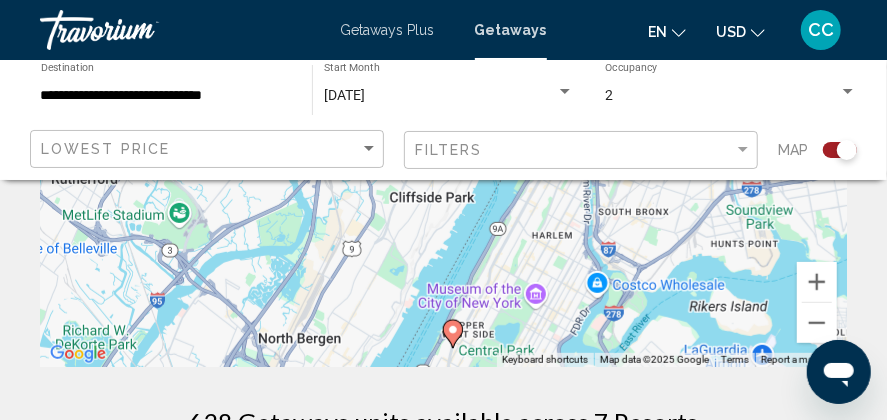 scroll, scrollTop: 200, scrollLeft: 0, axis: vertical 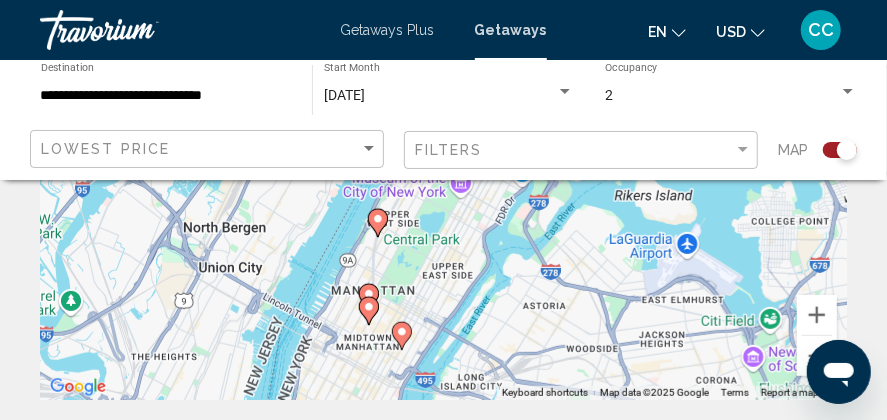 drag, startPoint x: 514, startPoint y: 257, endPoint x: 439, endPoint y: 113, distance: 162.3607 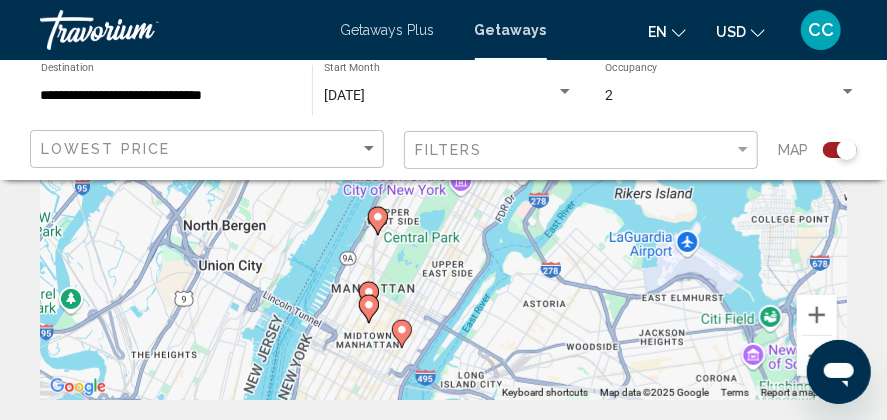 click 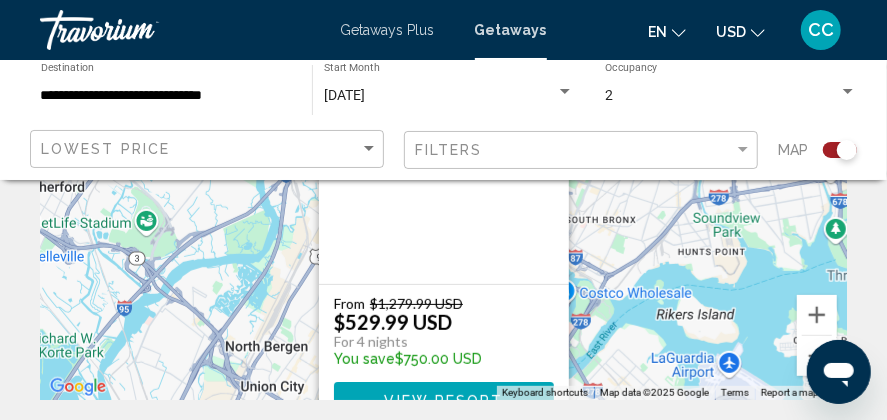 scroll, scrollTop: 300, scrollLeft: 0, axis: vertical 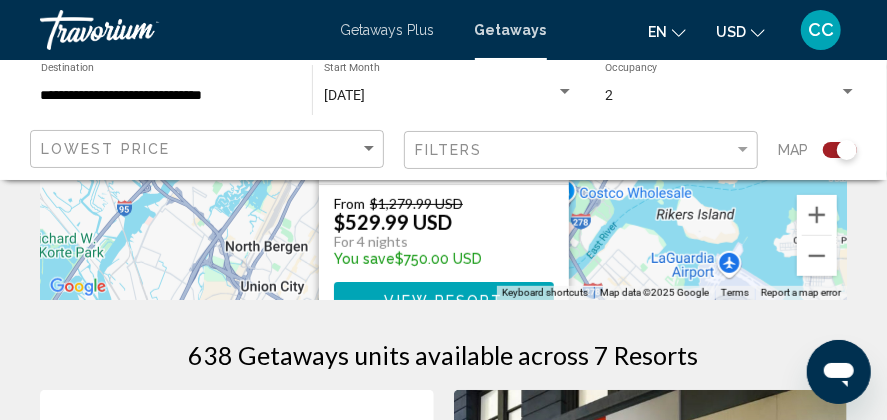click on "View Resort" at bounding box center (443, 300) 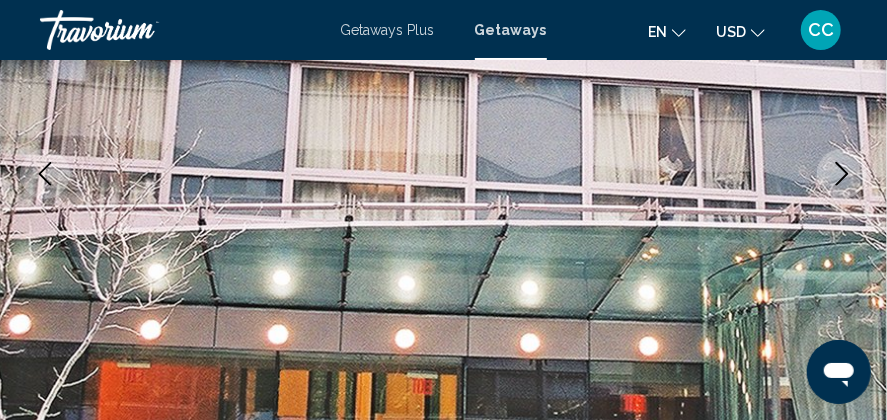 scroll, scrollTop: 282, scrollLeft: 0, axis: vertical 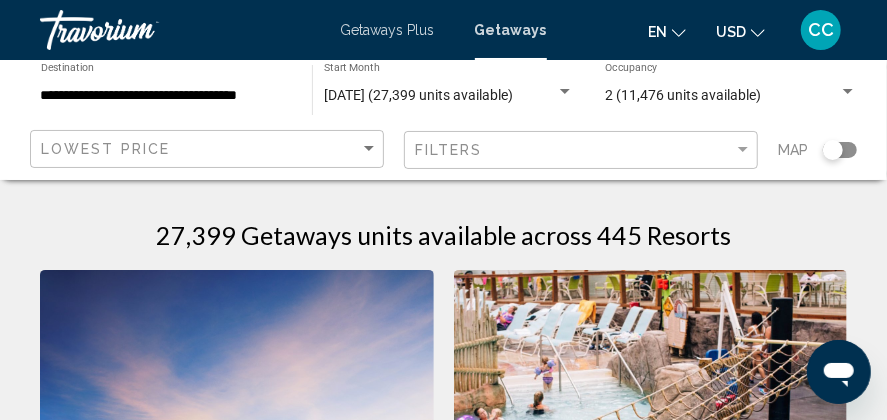 click 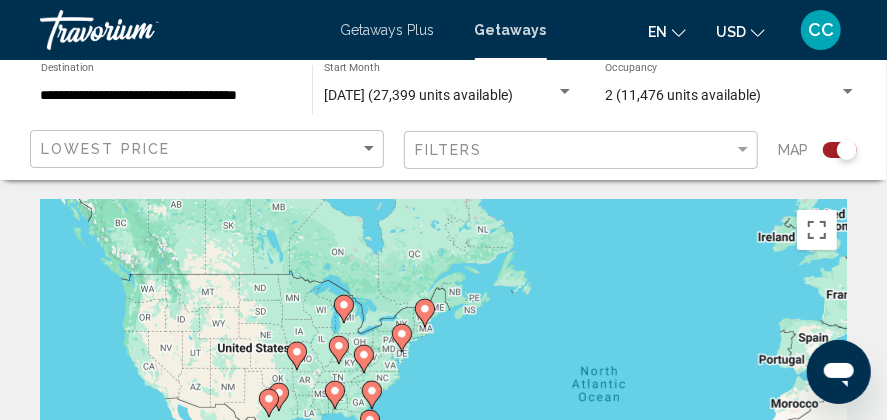drag, startPoint x: 181, startPoint y: 325, endPoint x: 399, endPoint y: 343, distance: 218.74185 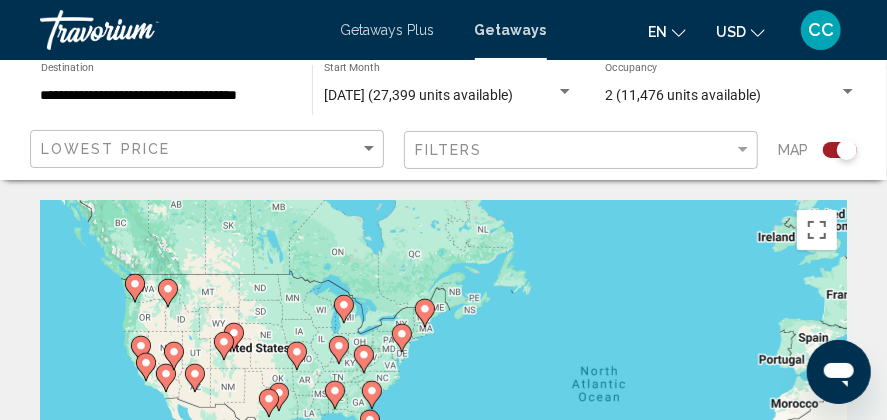 click on "To navigate, press the arrow keys. To activate drag with keyboard, press Alt + Enter. Once in keyboard drag state, use the arrow keys to move the marker. To complete the drag, press the Enter key. To cancel, press Escape." at bounding box center (443, 400) 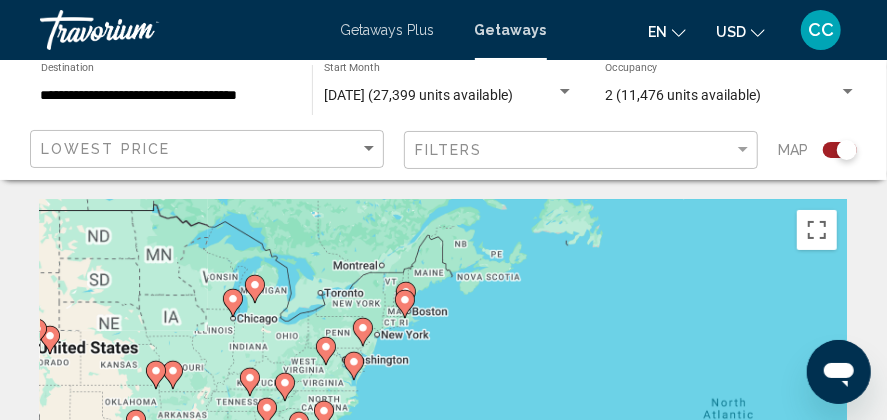 click on "To navigate, press the arrow keys. To activate drag with keyboard, press Alt + Enter. Once in keyboard drag state, use the arrow keys to move the marker. To complete the drag, press the Enter key. To cancel, press Escape." at bounding box center [443, 400] 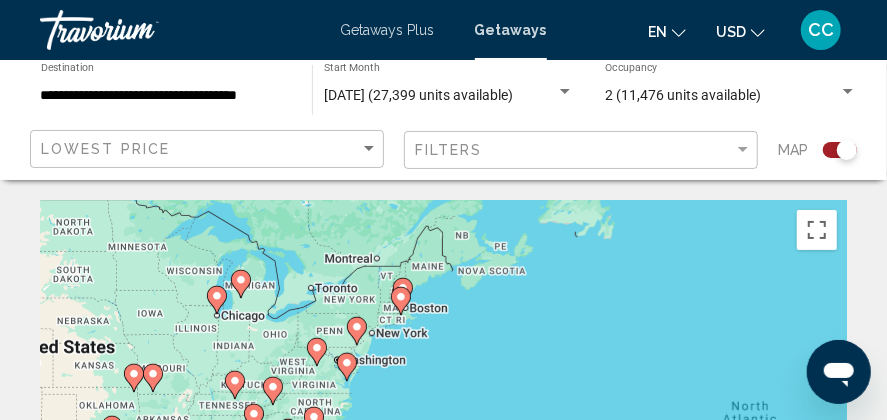 click on "To navigate, press the arrow keys. To activate drag with keyboard, press Alt + Enter. Once in keyboard drag state, use the arrow keys to move the marker. To complete the drag, press the Enter key. To cancel, press Escape." at bounding box center [443, 400] 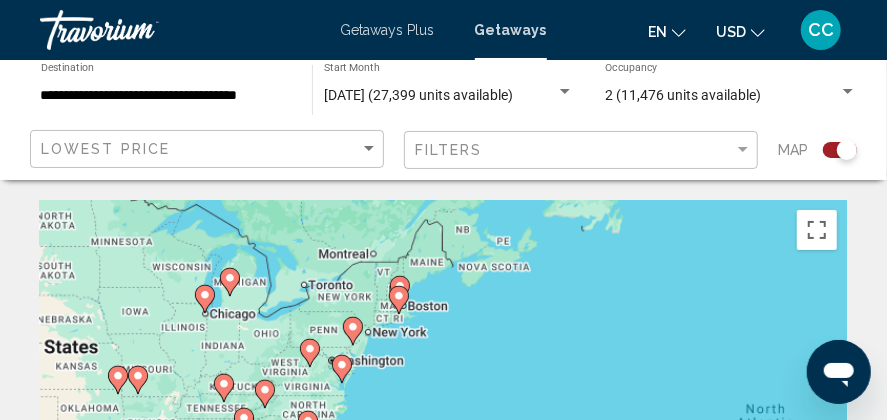 click on "To navigate, press the arrow keys. To activate drag with keyboard, press Alt + Enter. Once in keyboard drag state, use the arrow keys to move the marker. To complete the drag, press the Enter key. To cancel, press Escape." at bounding box center (443, 400) 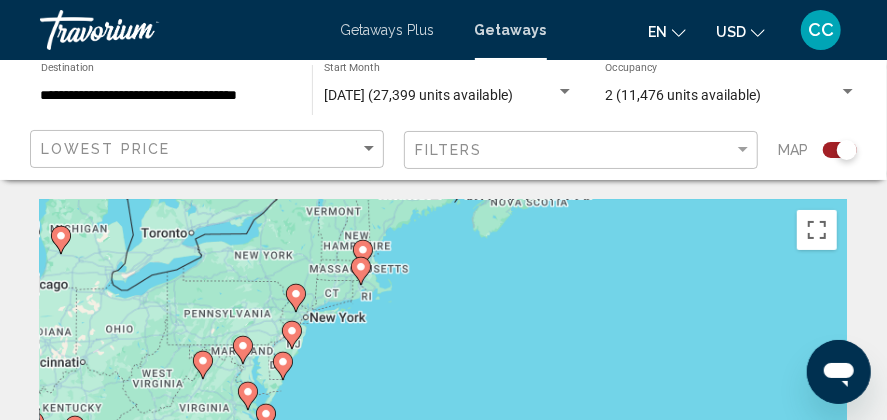 click on "To navigate, press the arrow keys. To activate drag with keyboard, press Alt + Enter. Once in keyboard drag state, use the arrow keys to move the marker. To complete the drag, press the Enter key. To cancel, press Escape." at bounding box center [443, 400] 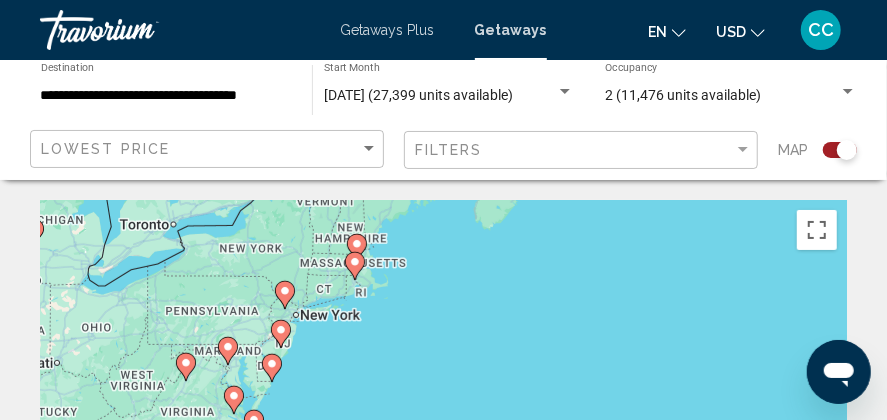 click on "To navigate, press the arrow keys. To activate drag with keyboard, press Alt + Enter. Once in keyboard drag state, use the arrow keys to move the marker. To complete the drag, press the Enter key. To cancel, press Escape." at bounding box center [443, 400] 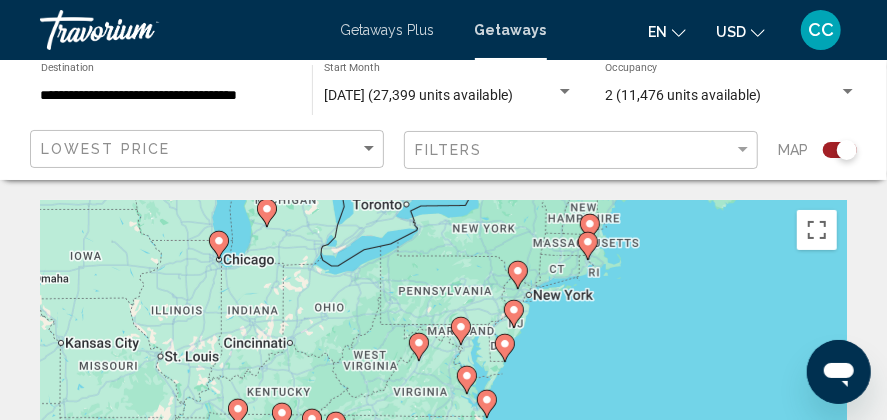 drag, startPoint x: 315, startPoint y: 312, endPoint x: 553, endPoint y: 296, distance: 238.53722 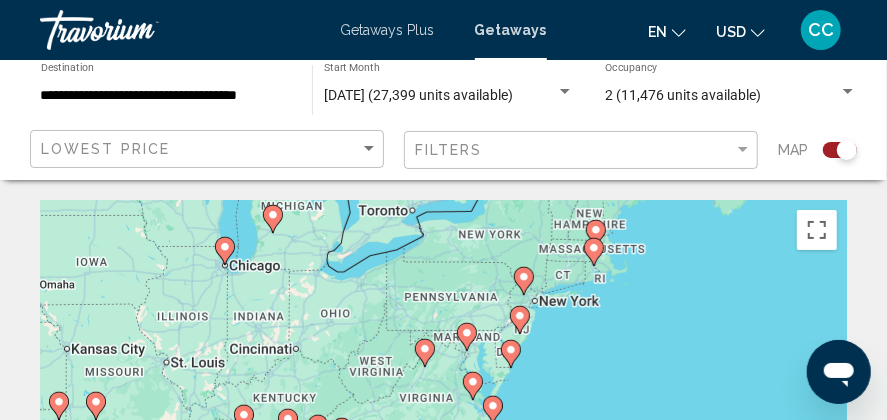 click on "To navigate, press the arrow keys. To activate drag with keyboard, press Alt + Enter. Once in keyboard drag state, use the arrow keys to move the marker. To complete the drag, press the Enter key. To cancel, press Escape." at bounding box center [443, 400] 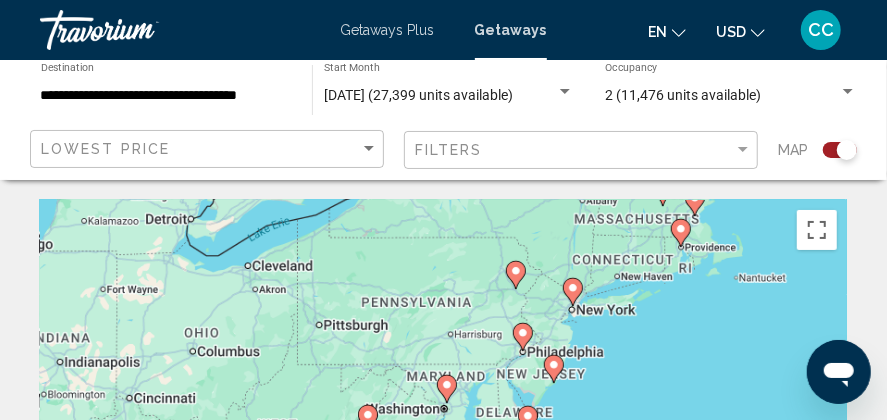 click on "To navigate, press the arrow keys. To activate drag with keyboard, press Alt + Enter. Once in keyboard drag state, use the arrow keys to move the marker. To complete the drag, press the Enter key. To cancel, press Escape." at bounding box center [443, 400] 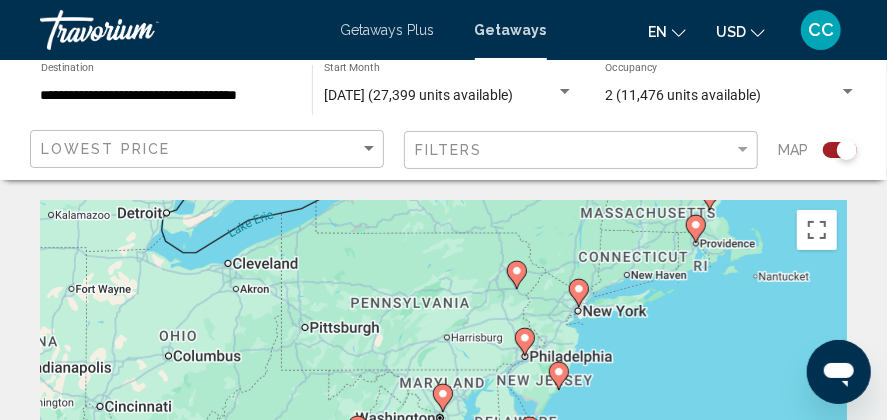 click on "To navigate, press the arrow keys. To activate drag with keyboard, press Alt + Enter. Once in keyboard drag state, use the arrow keys to move the marker. To complete the drag, press the Enter key. To cancel, press Escape." at bounding box center (443, 400) 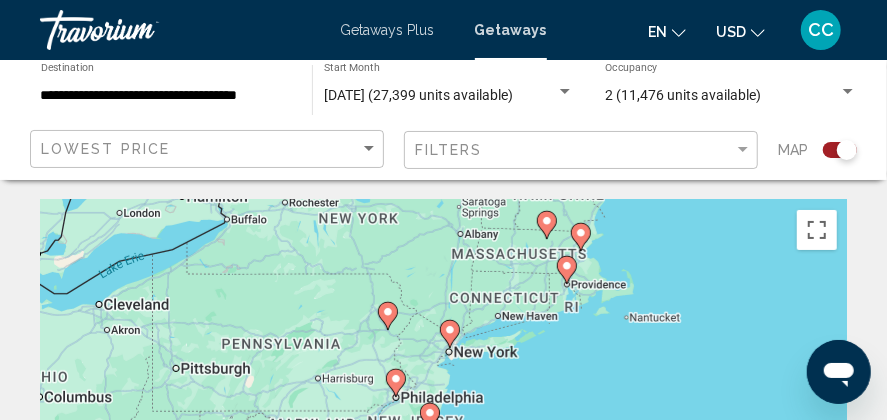 drag, startPoint x: 624, startPoint y: 301, endPoint x: 491, endPoint y: 343, distance: 139.47401 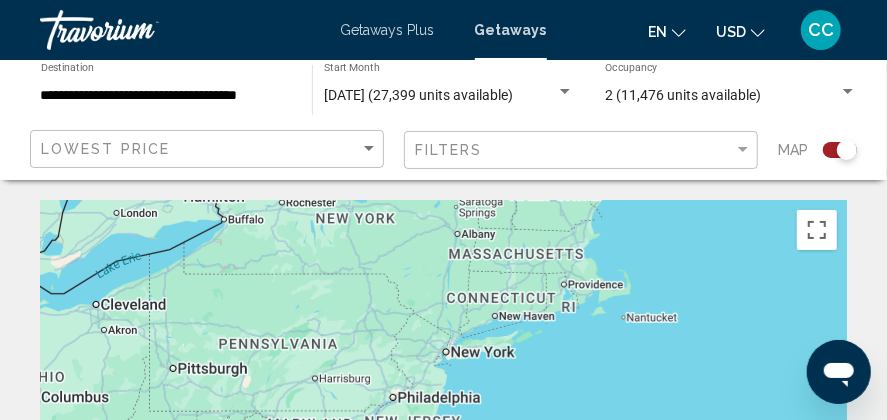 click on "To navigate, press the arrow keys. To activate drag with keyboard, press Alt + Enter. Once in keyboard drag state, use the arrow keys to move the marker. To complete the drag, press the Enter key. To cancel, press Escape." at bounding box center (443, 400) 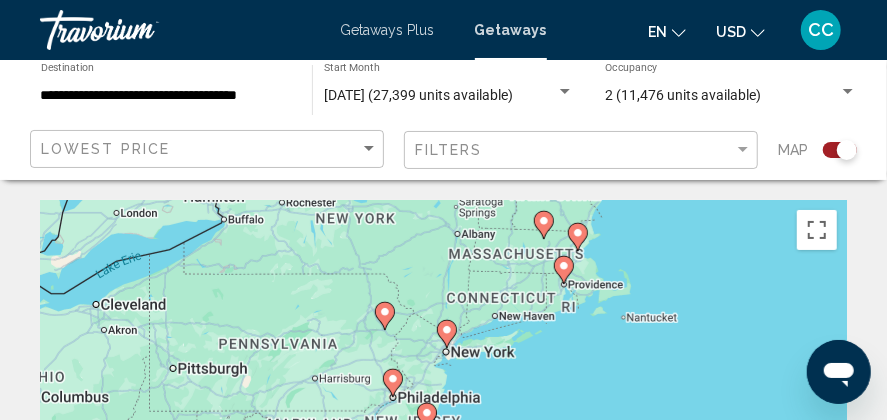 click on "To navigate, press the arrow keys. To activate drag with keyboard, press Alt + Enter. Once in keyboard drag state, use the arrow keys to move the marker. To complete the drag, press the Enter key. To cancel, press Escape." at bounding box center (443, 400) 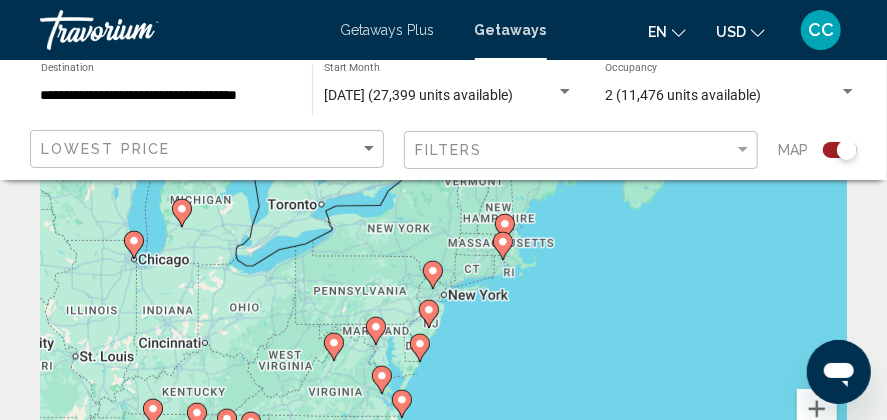 scroll, scrollTop: 100, scrollLeft: 0, axis: vertical 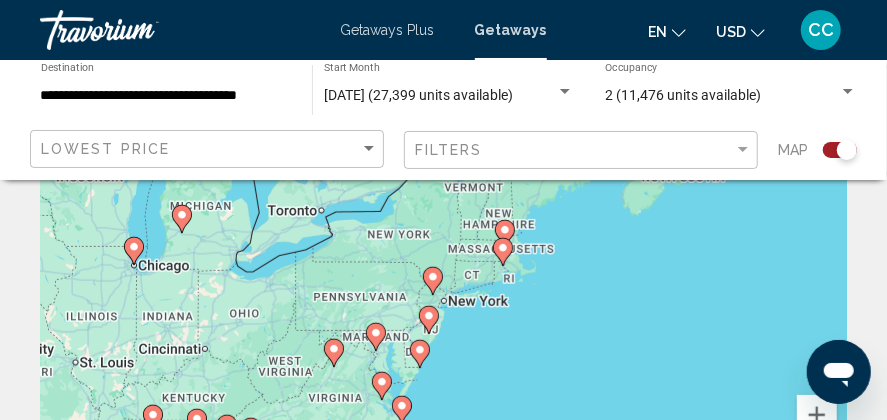 click on "To navigate, press the arrow keys. To activate drag with keyboard, press Alt + Enter. Once in keyboard drag state, use the arrow keys to move the marker. To complete the drag, press the Enter key. To cancel, press Escape." at bounding box center [443, 300] 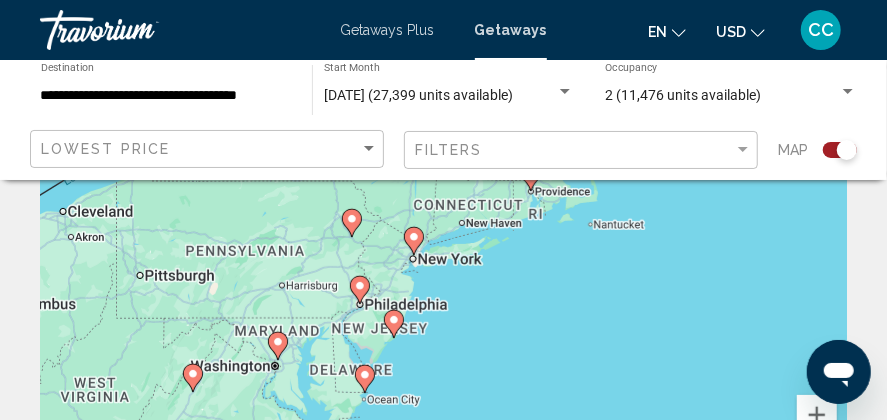 click on "To navigate, press the arrow keys. To activate drag with keyboard, press Alt + Enter. Once in keyboard drag state, use the arrow keys to move the marker. To complete the drag, press the Enter key. To cancel, press Escape." at bounding box center [443, 300] 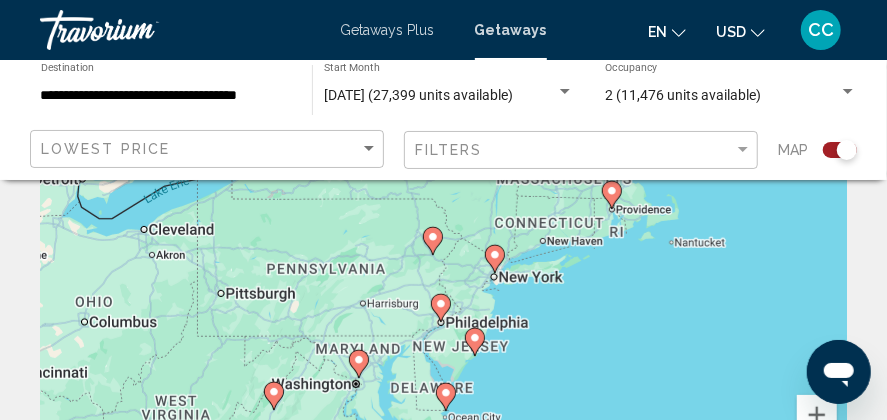 drag, startPoint x: 433, startPoint y: 262, endPoint x: 507, endPoint y: 283, distance: 76.922035 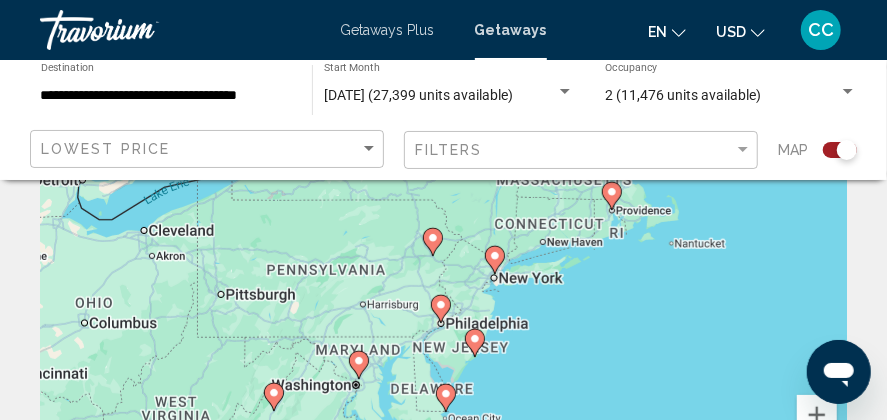 click 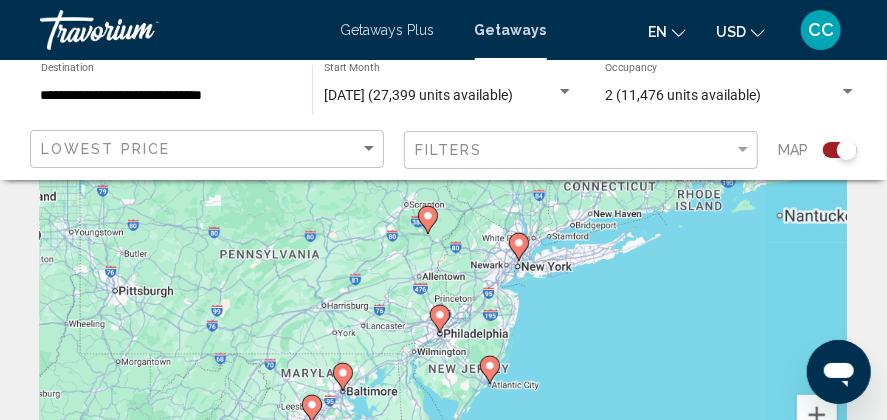 click on "To navigate, press the arrow keys. To activate drag with keyboard, press Alt + Enter. Once in keyboard drag state, use the arrow keys to move the marker. To complete the drag, press the Enter key. To cancel, press Escape." at bounding box center [443, 300] 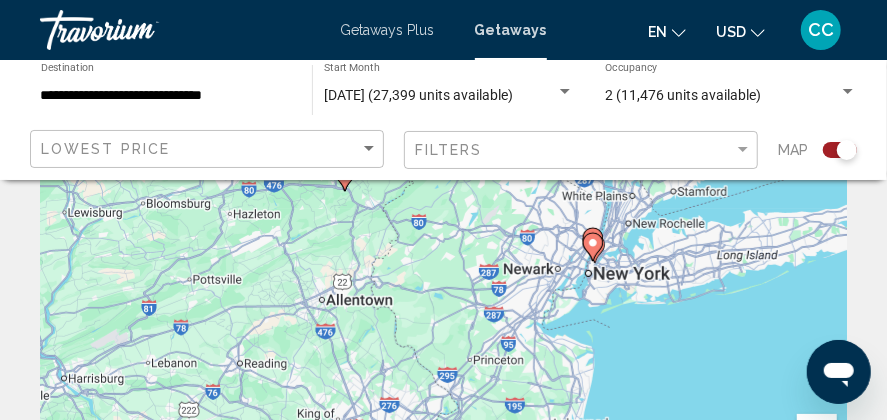 scroll, scrollTop: 0, scrollLeft: 0, axis: both 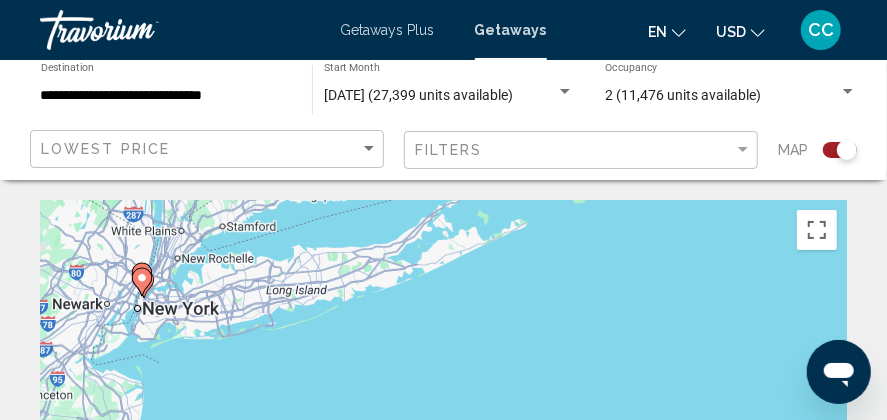 drag, startPoint x: 621, startPoint y: 333, endPoint x: 172, endPoint y: 288, distance: 451.2494 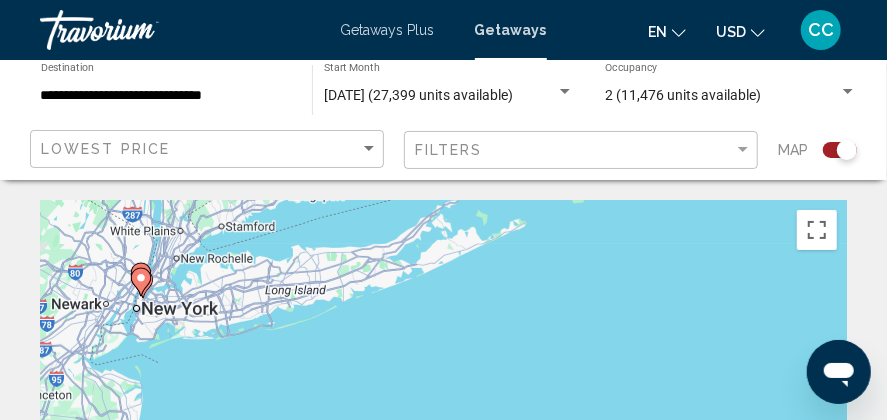 click on "To navigate, press the arrow keys. To activate drag with keyboard, press Alt + Enter. Once in keyboard drag state, use the arrow keys to move the marker. To complete the drag, press the Enter key. To cancel, press Escape." at bounding box center [443, 400] 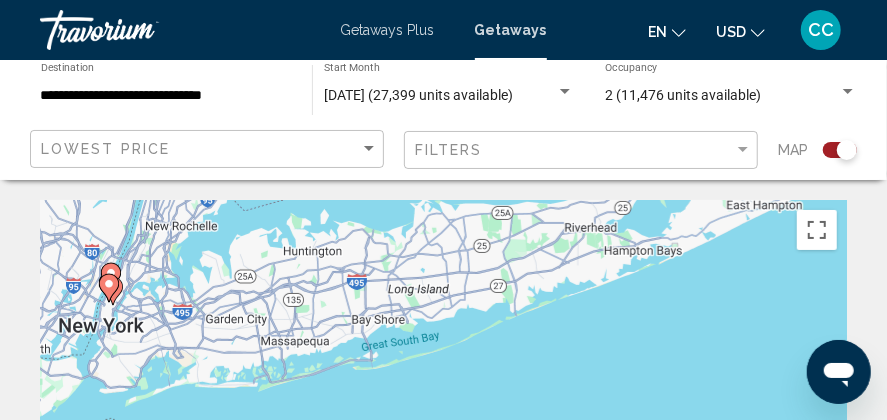 click on "To navigate, press the arrow keys. To activate drag with keyboard, press Alt + Enter. Once in keyboard drag state, use the arrow keys to move the marker. To complete the drag, press the Enter key. To cancel, press Escape." at bounding box center (443, 400) 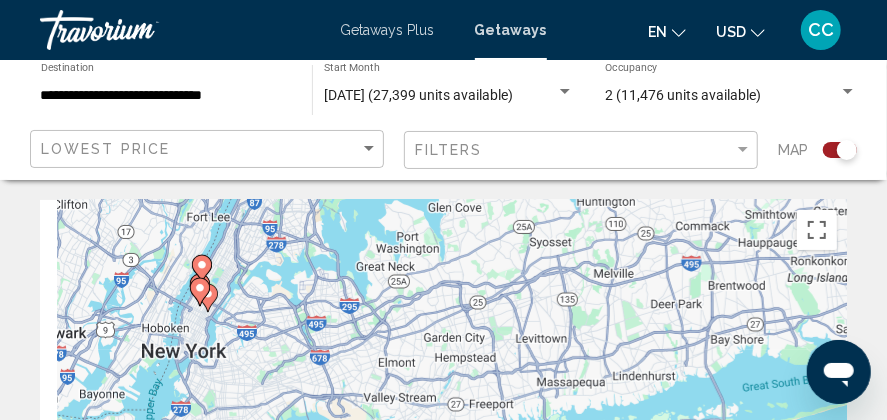 drag, startPoint x: 113, startPoint y: 293, endPoint x: 295, endPoint y: 278, distance: 182.61708 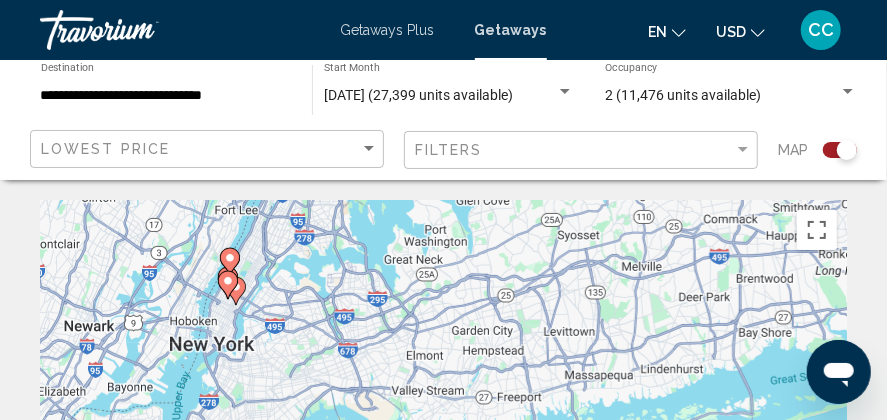 click on "To navigate, press the arrow keys. To activate drag with keyboard, press Alt + Enter. Once in keyboard drag state, use the arrow keys to move the marker. To complete the drag, press the Enter key. To cancel, press Escape." at bounding box center [443, 400] 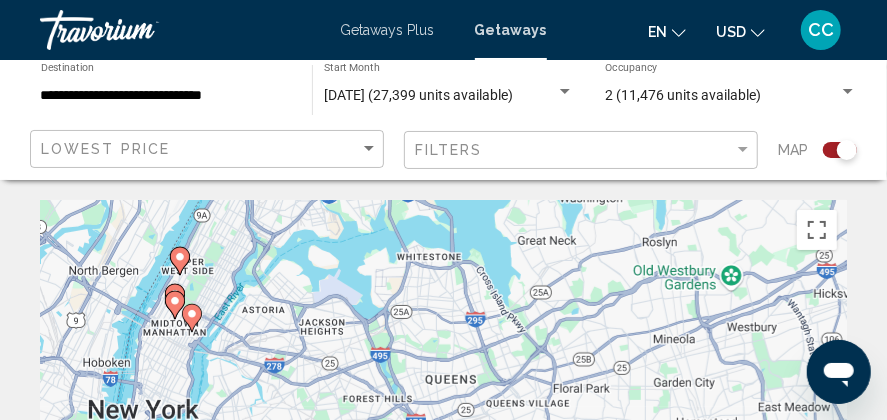 click on "To navigate, press the arrow keys. To activate drag with keyboard, press Alt + Enter. Once in keyboard drag state, use the arrow keys to move the marker. To complete the drag, press the Enter key. To cancel, press Escape." at bounding box center [443, 400] 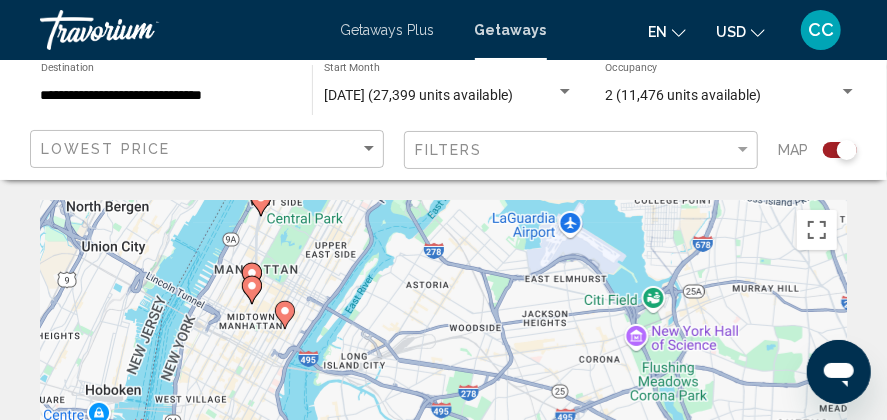 drag, startPoint x: 174, startPoint y: 305, endPoint x: 338, endPoint y: 233, distance: 179.1089 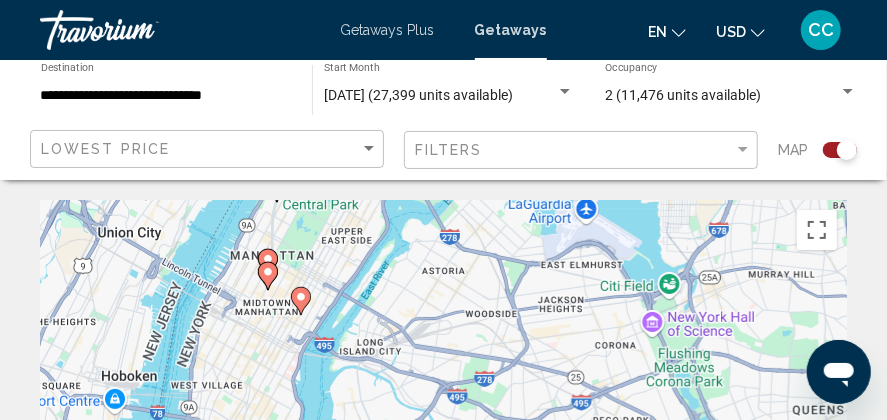 click on "To navigate, press the arrow keys. To activate drag with keyboard, press Alt + Enter. Once in keyboard drag state, use the arrow keys to move the marker. To complete the drag, press the Enter key. To cancel, press Escape." at bounding box center (443, 400) 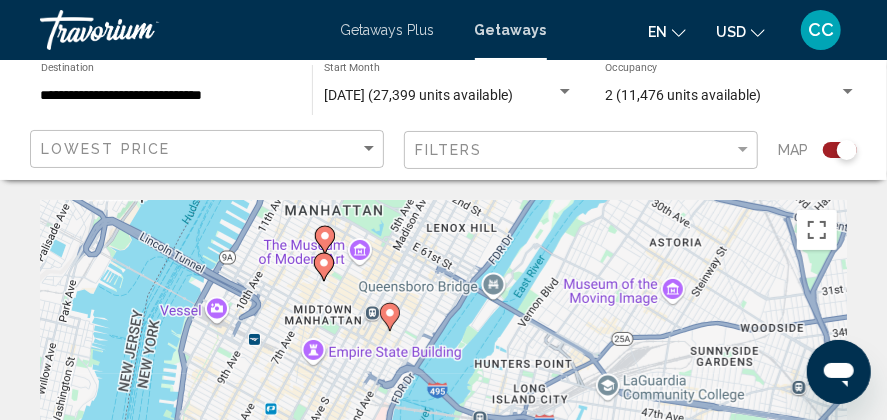 drag, startPoint x: 261, startPoint y: 269, endPoint x: 369, endPoint y: 216, distance: 120.30378 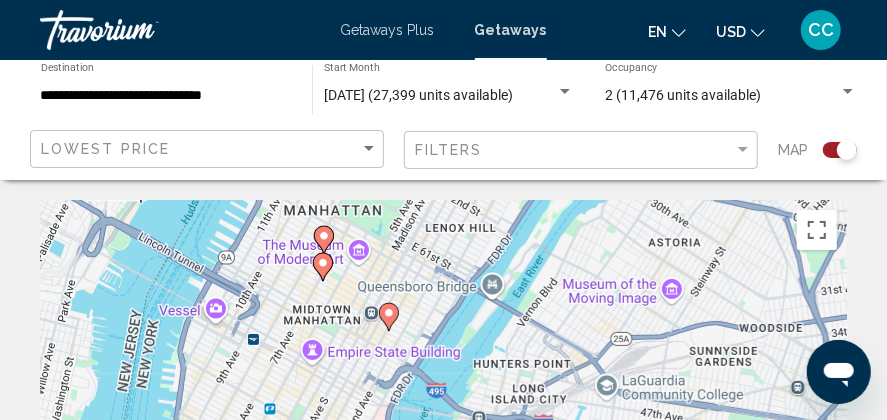 click on "To navigate, press the arrow keys. To activate drag with keyboard, press Alt + Enter. Once in keyboard drag state, use the arrow keys to move the marker. To complete the drag, press the Enter key. To cancel, press Escape." at bounding box center [443, 400] 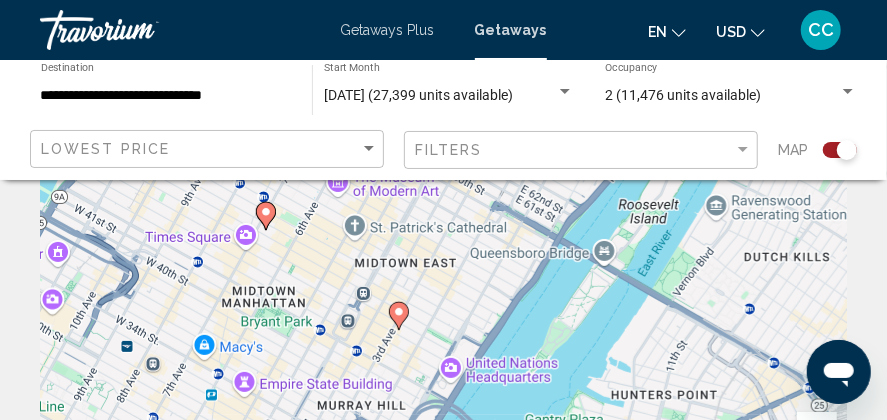 scroll, scrollTop: 100, scrollLeft: 0, axis: vertical 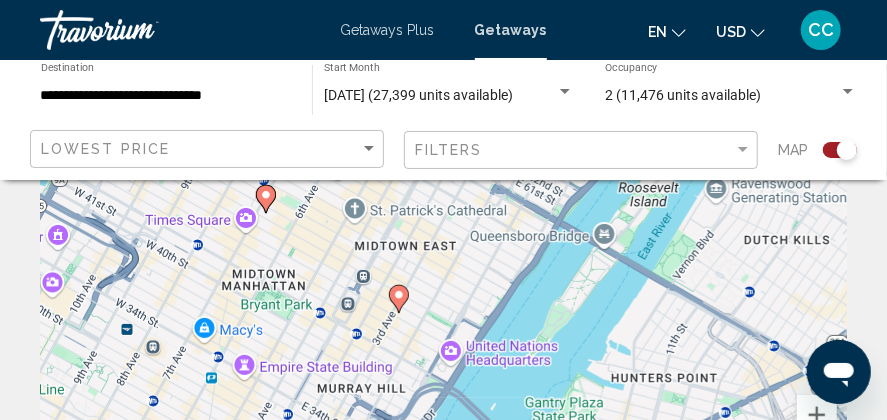 click on "To navigate, press the arrow keys. To activate drag with keyboard, press Alt + Enter. Once in keyboard drag state, use the arrow keys to move the marker. To complete the drag, press the Enter key. To cancel, press Escape." at bounding box center [443, 300] 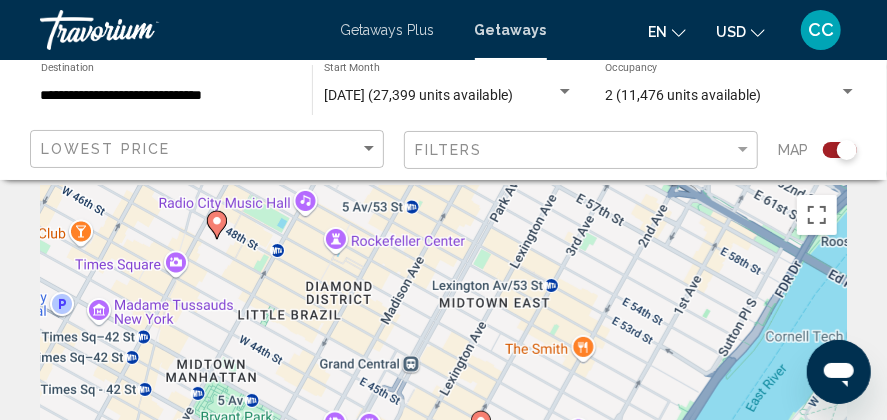 scroll, scrollTop: 0, scrollLeft: 0, axis: both 